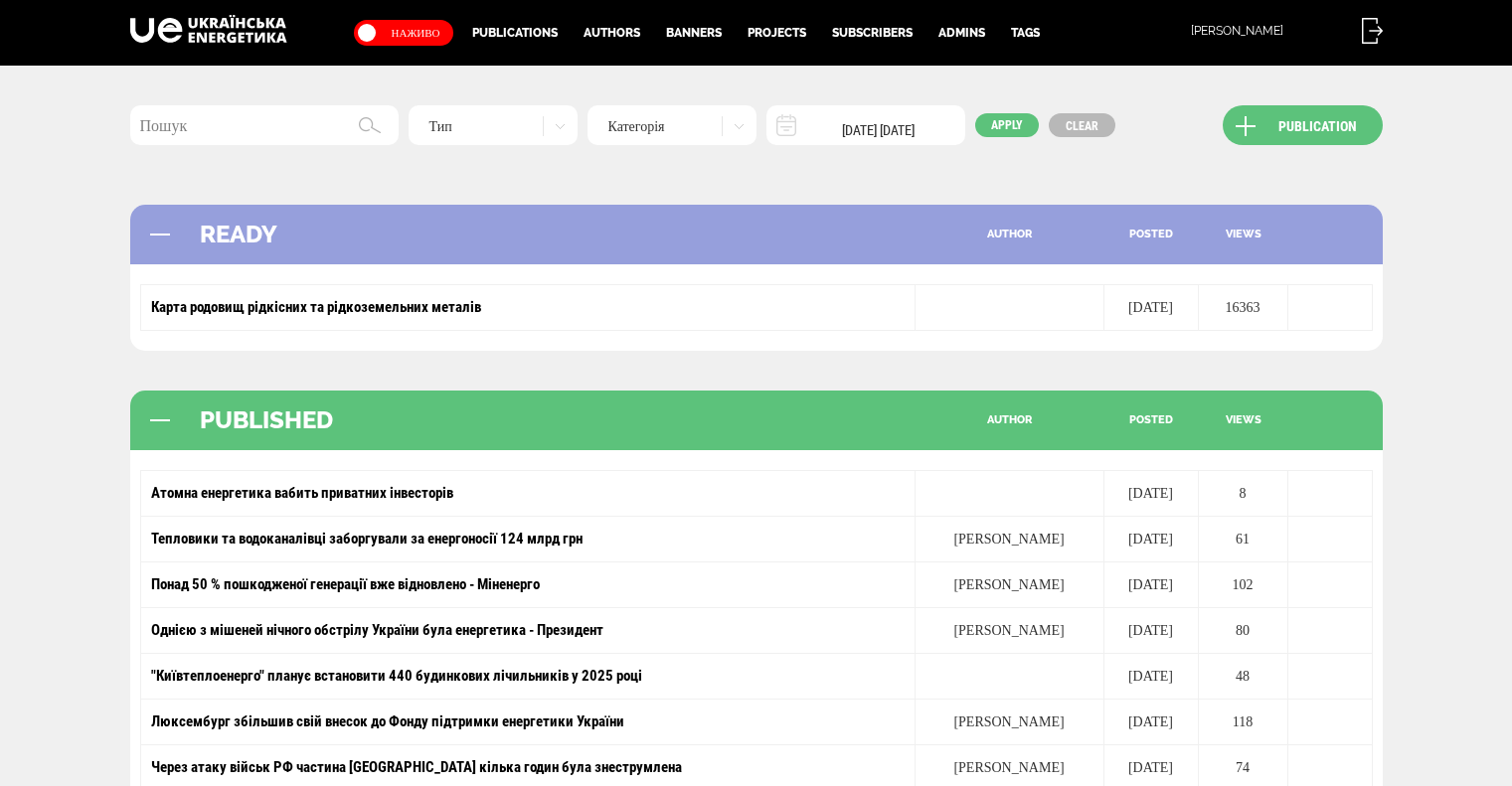 scroll, scrollTop: 0, scrollLeft: 0, axis: both 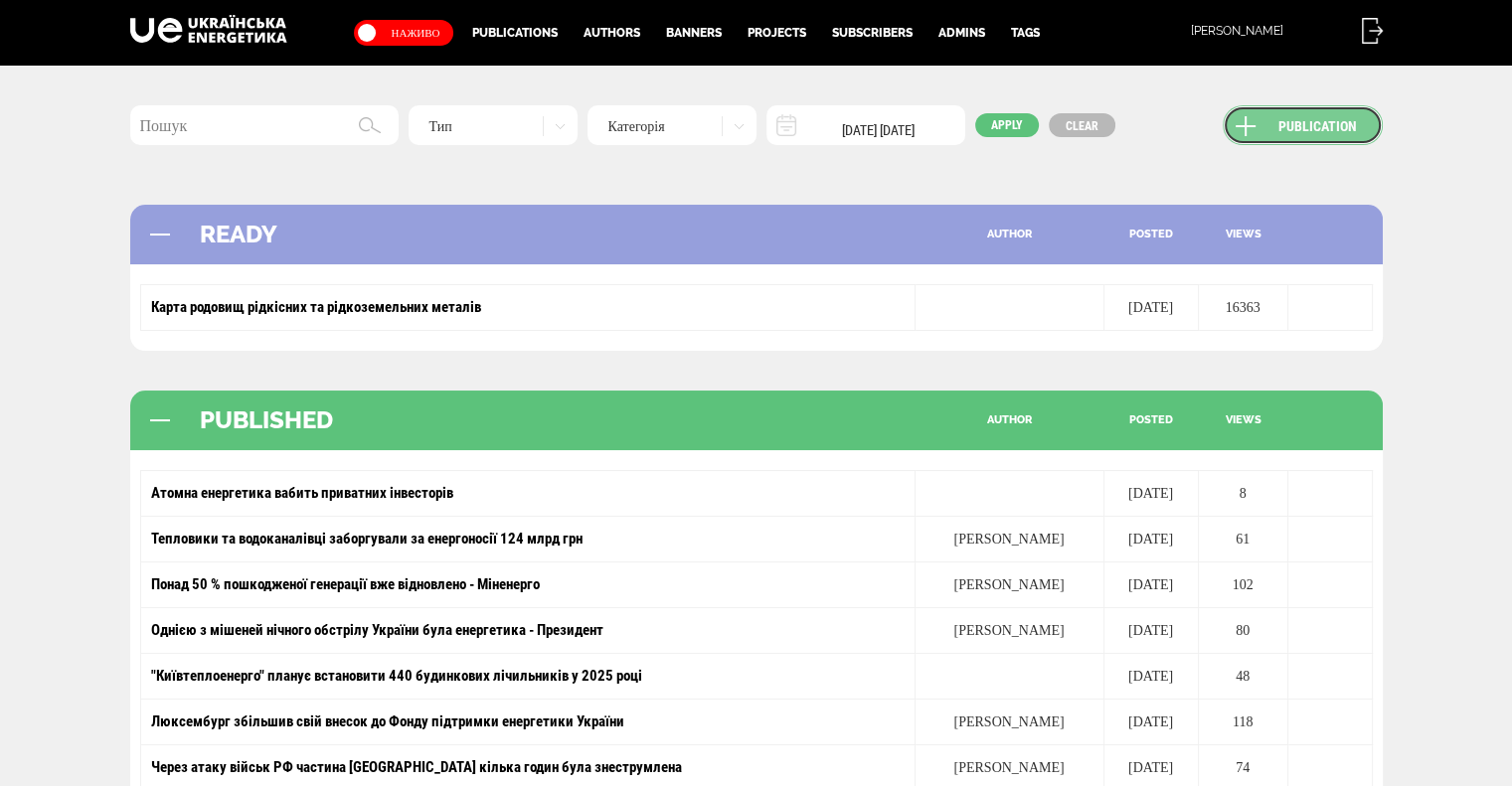 click on "Publication" at bounding box center [1302, 125] 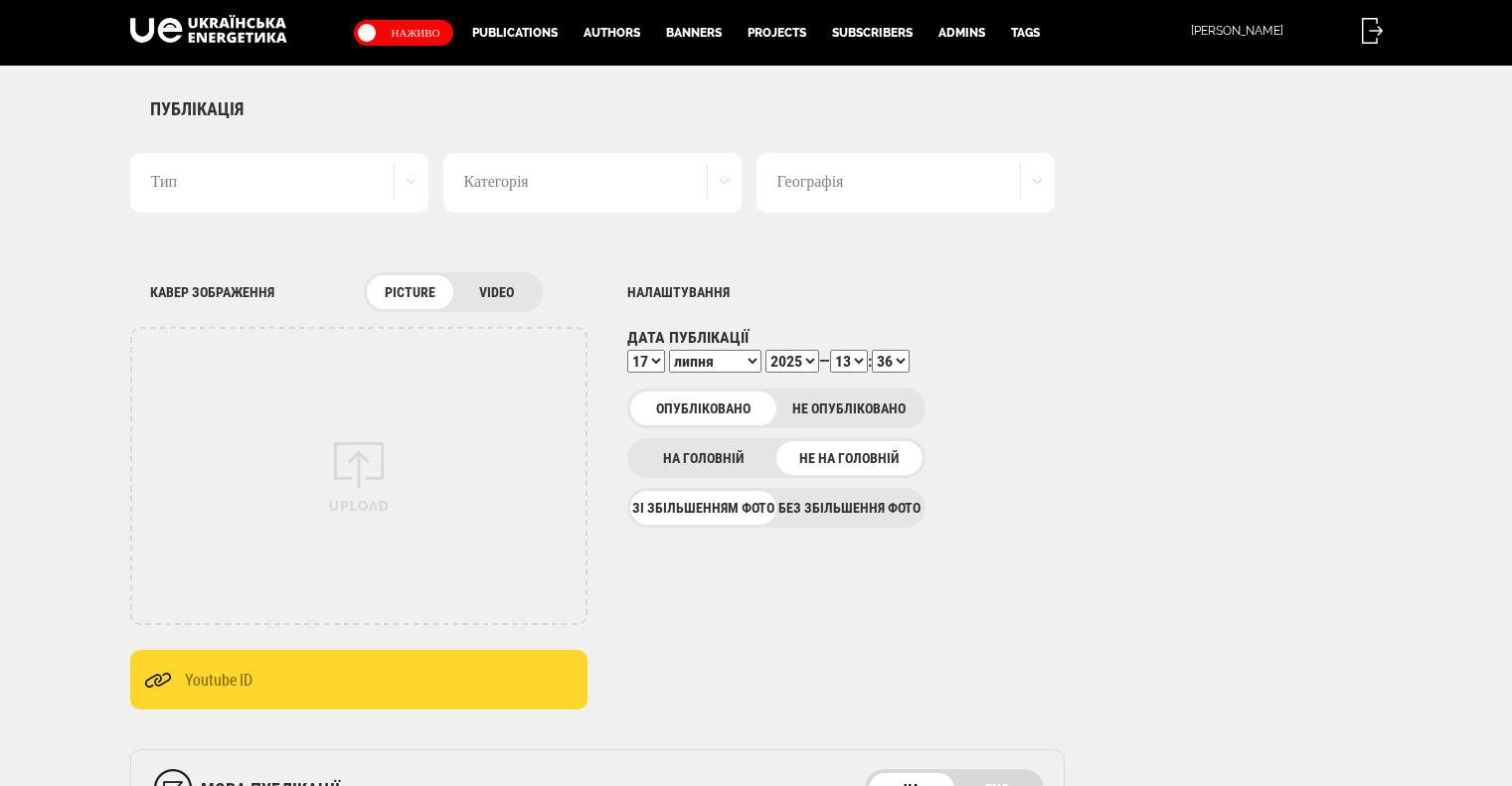 scroll, scrollTop: 0, scrollLeft: 0, axis: both 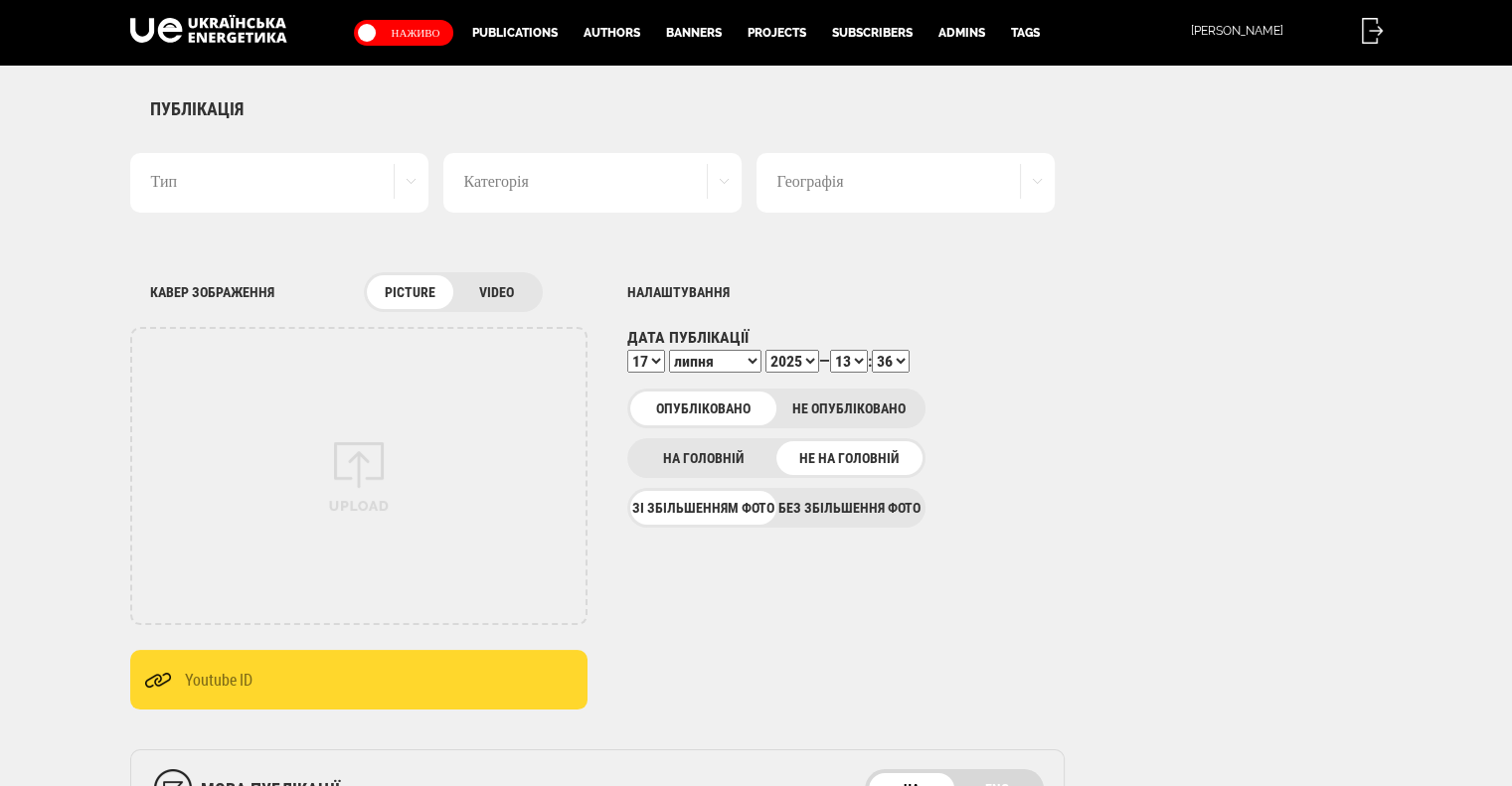 click on "Тип" at bounding box center (279, 183) 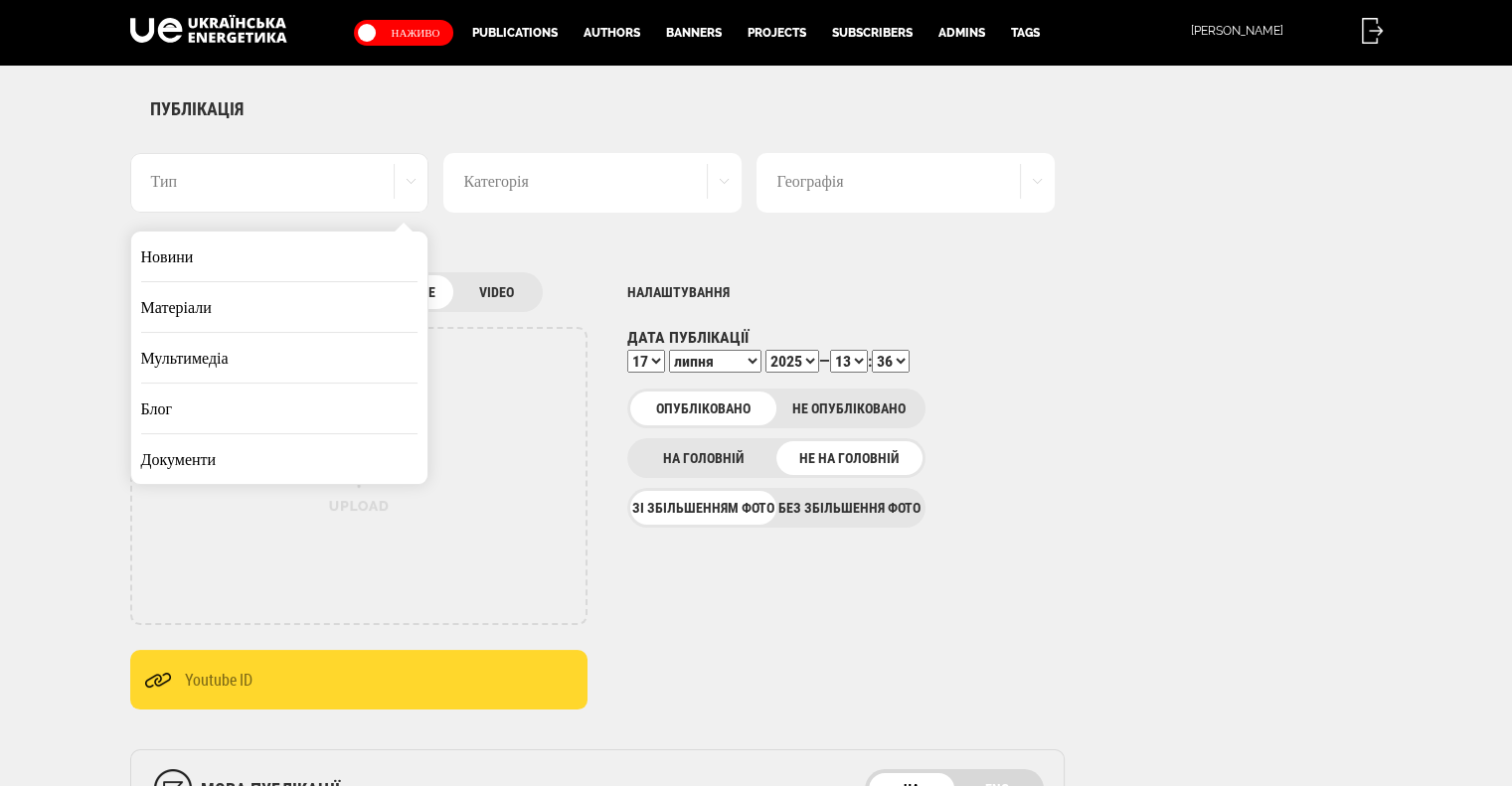 scroll, scrollTop: 0, scrollLeft: 0, axis: both 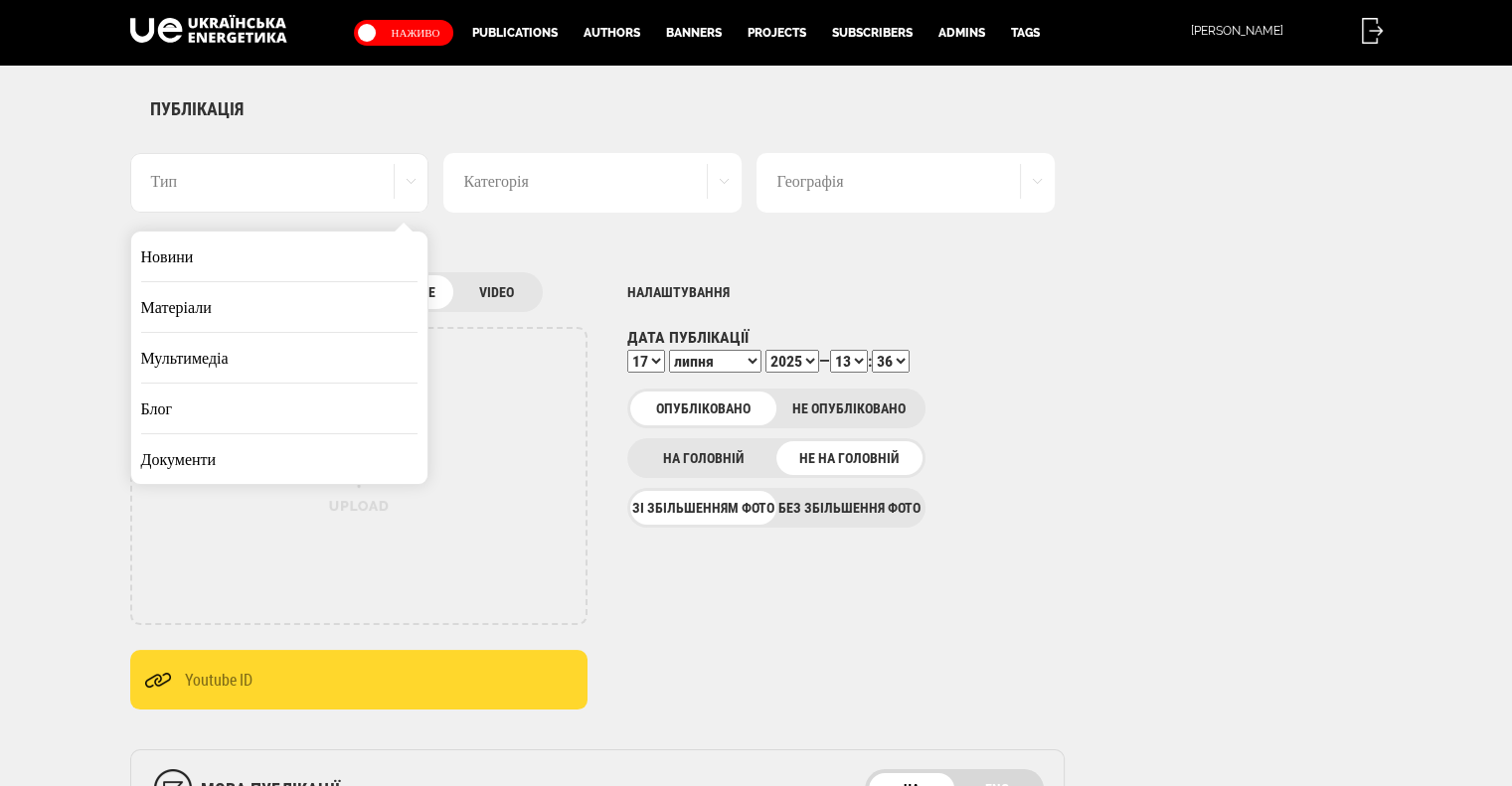 click on "Матеріали" at bounding box center [279, 307] 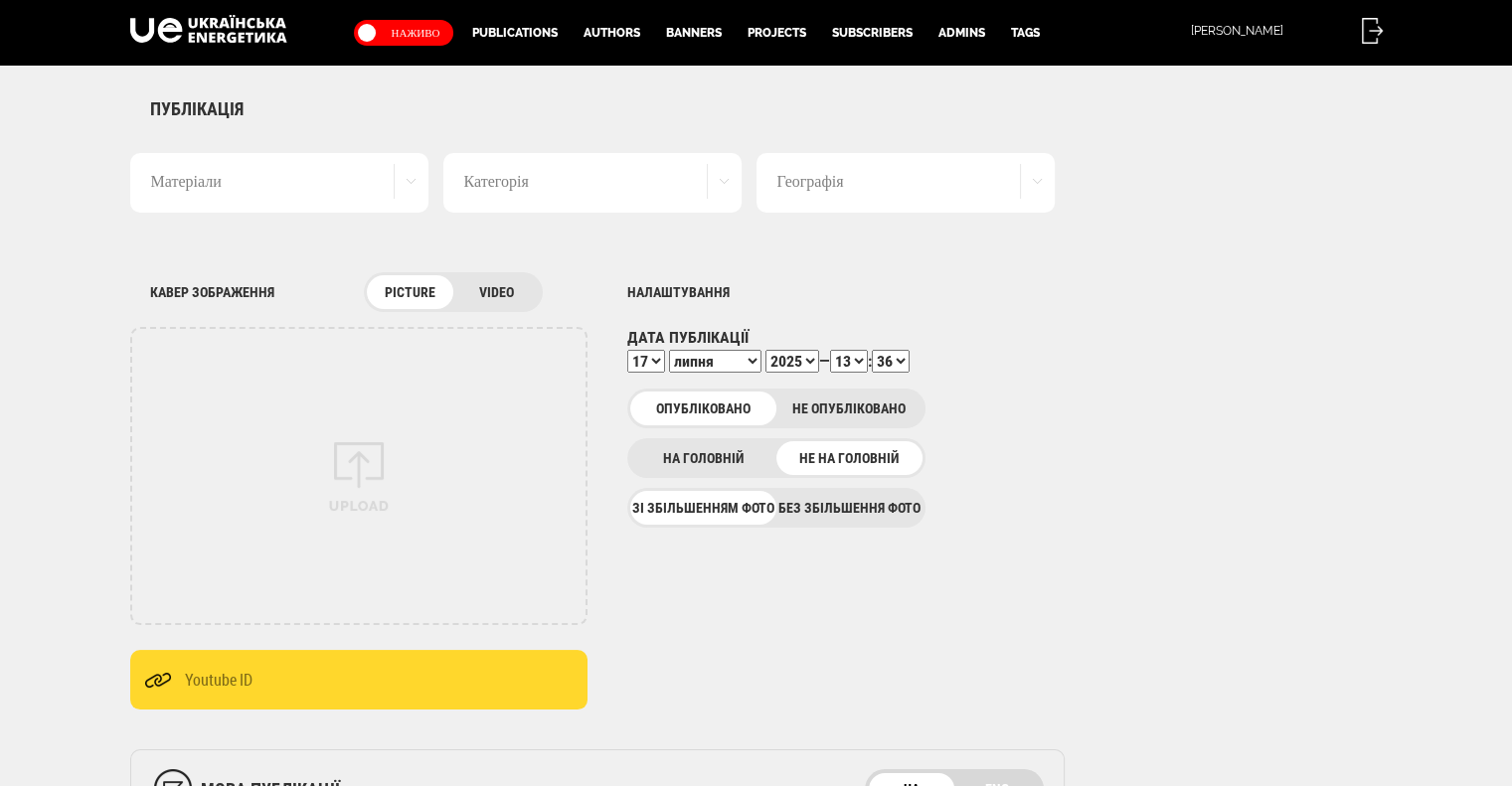 click on "Категорія" at bounding box center (592, 183) 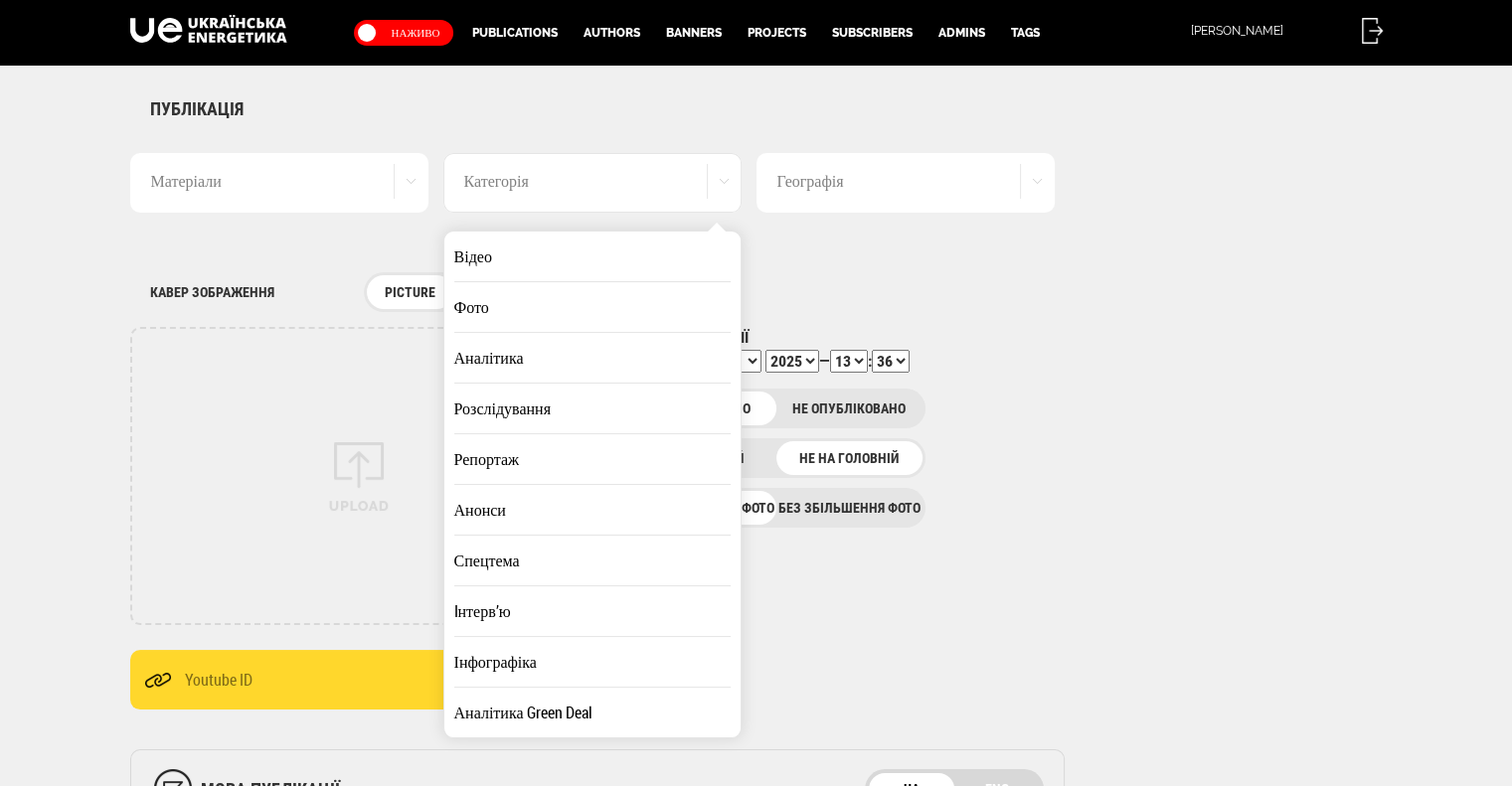 click on "Аналітика" at bounding box center (592, 358) 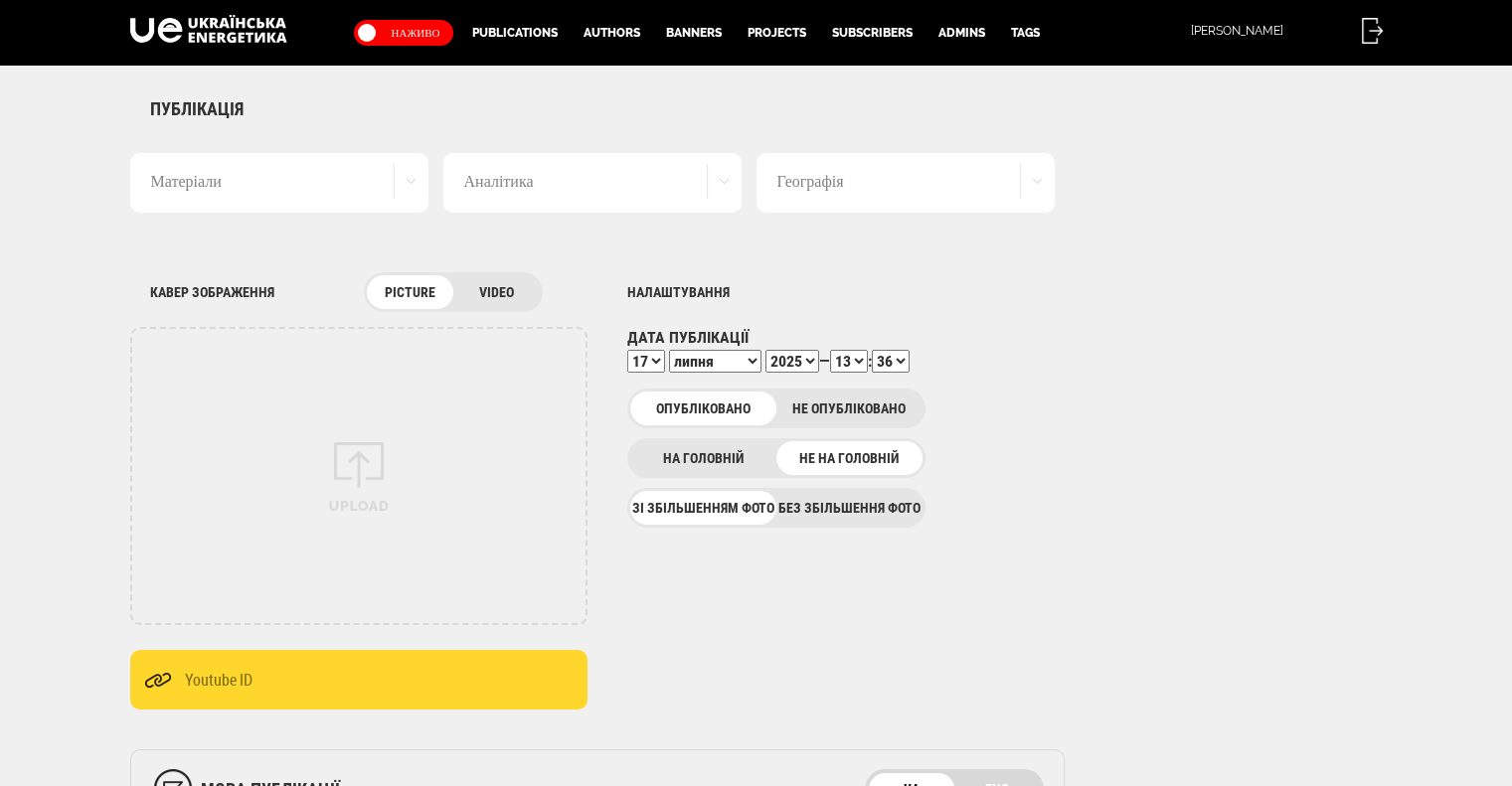 click on "Географія" at bounding box center (906, 183) 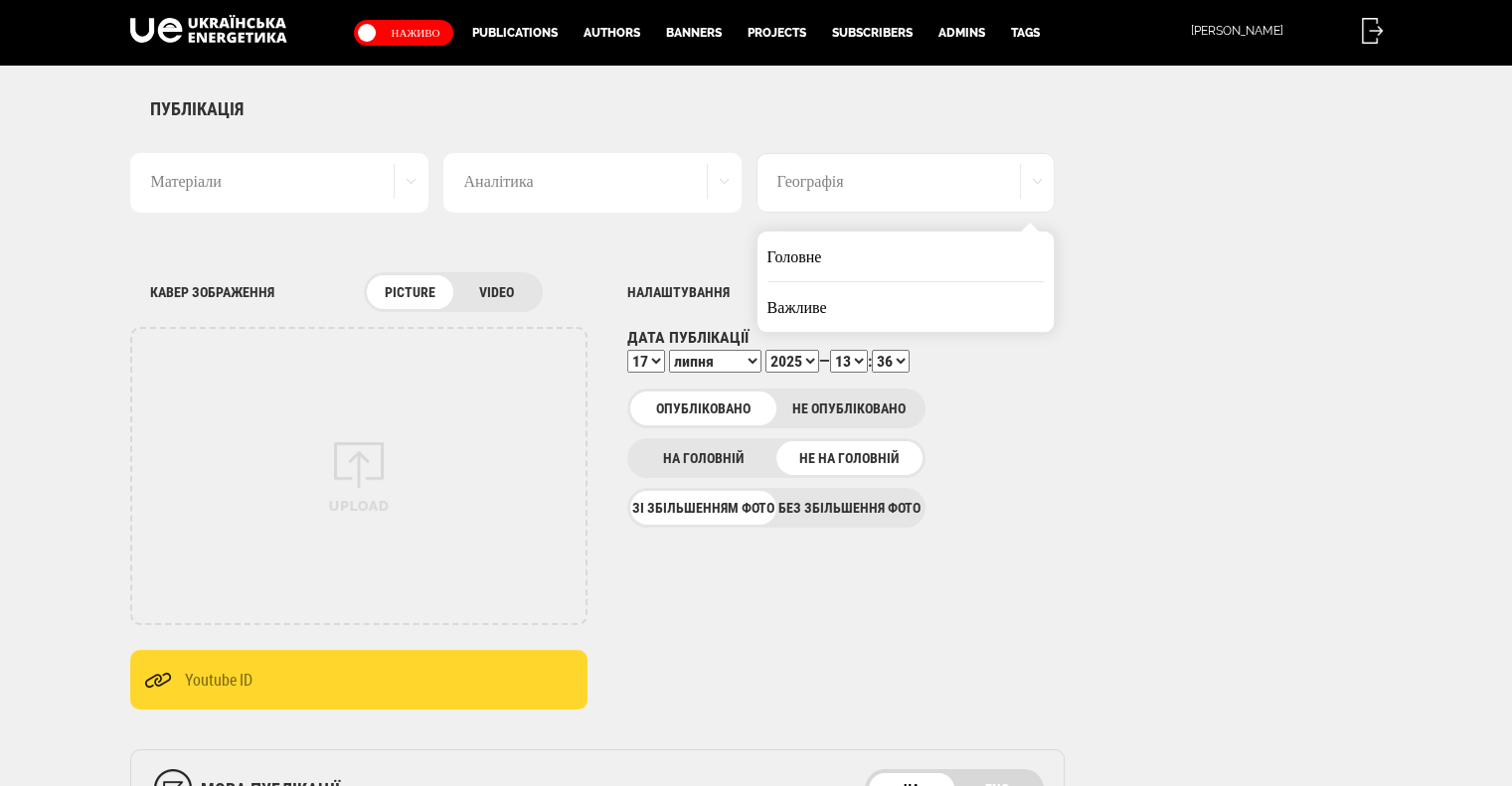 click on "Важливе" at bounding box center (906, 307) 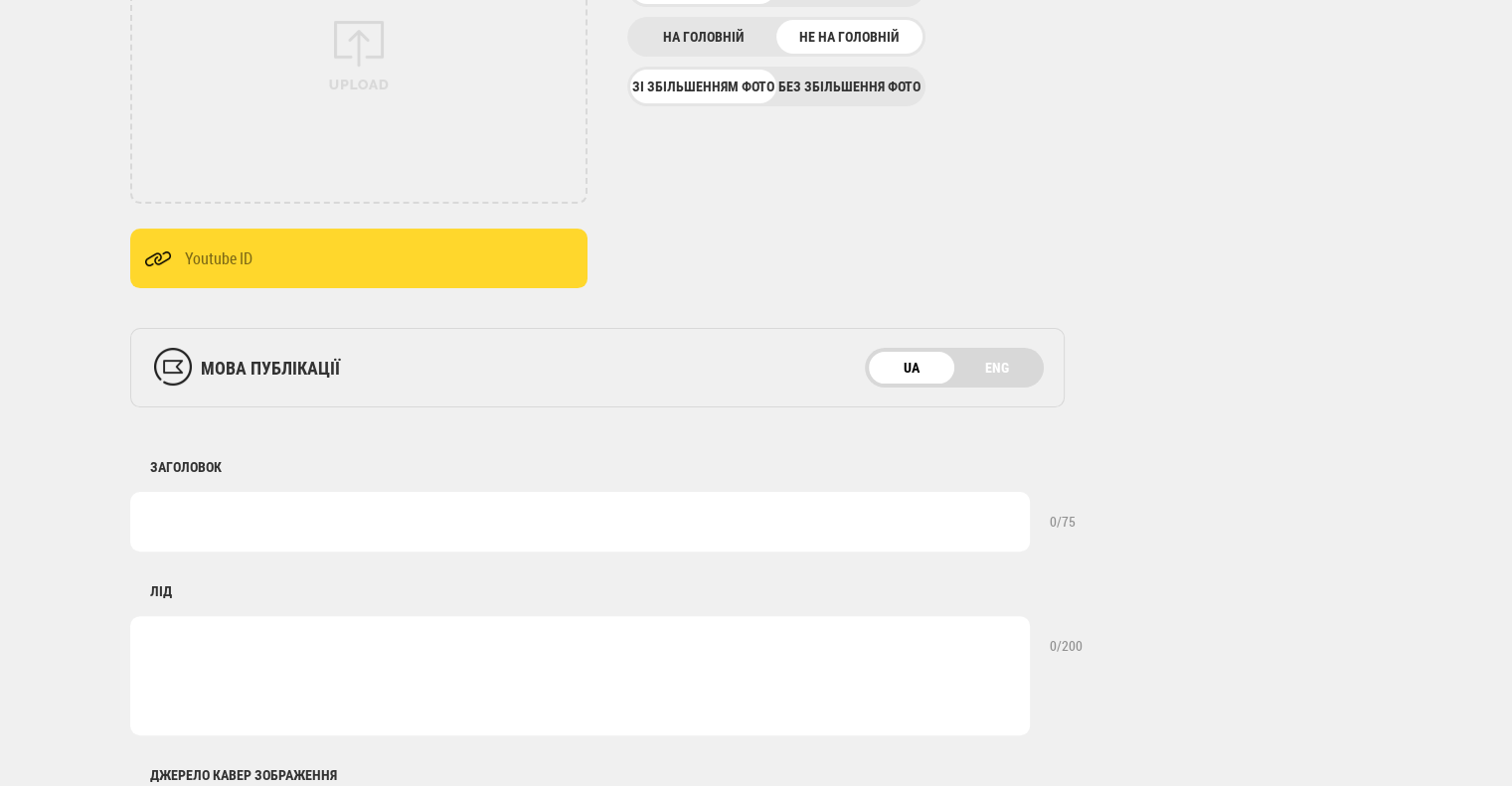 scroll, scrollTop: 497, scrollLeft: 0, axis: vertical 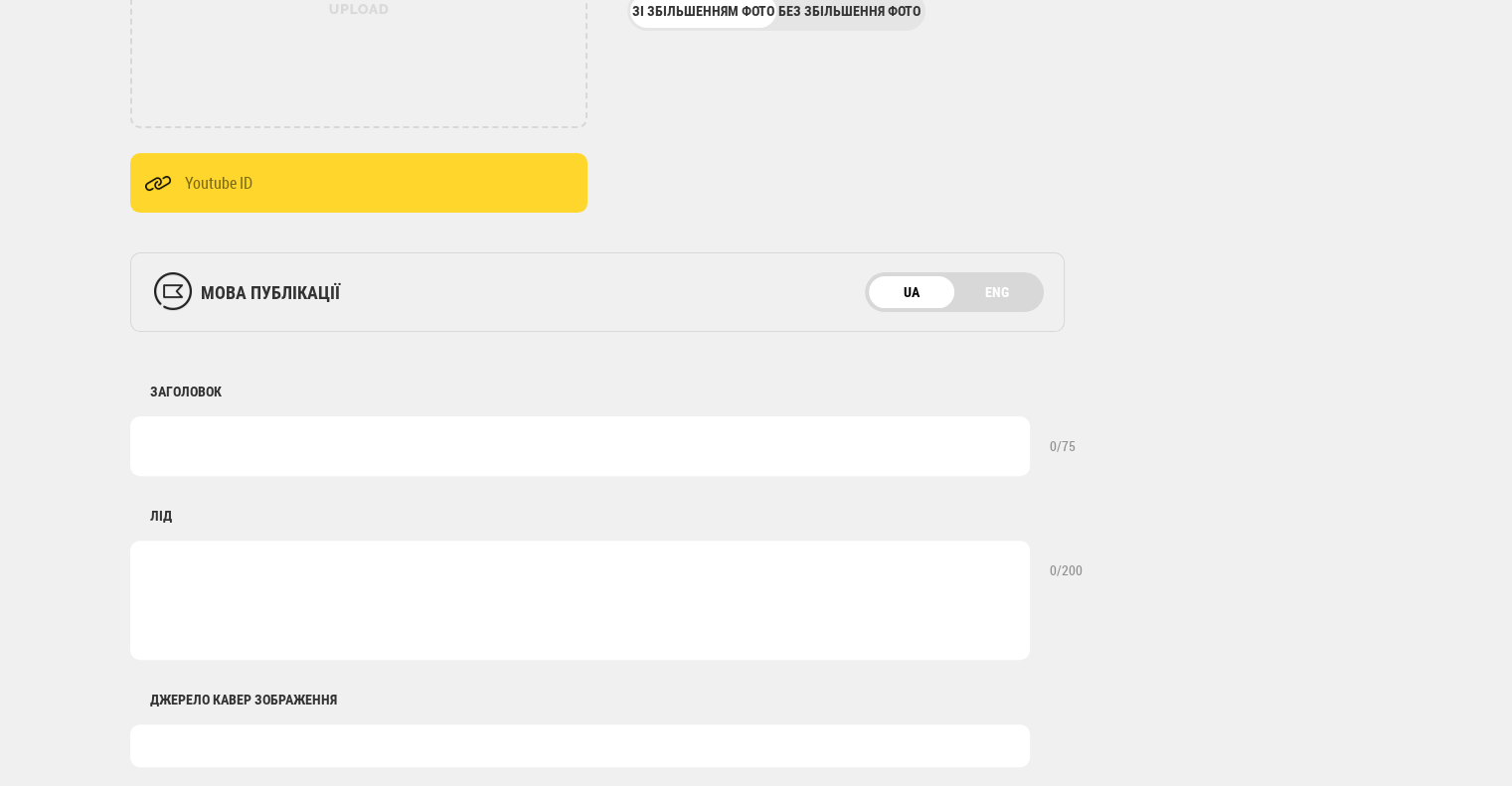 click at bounding box center [580, 446] 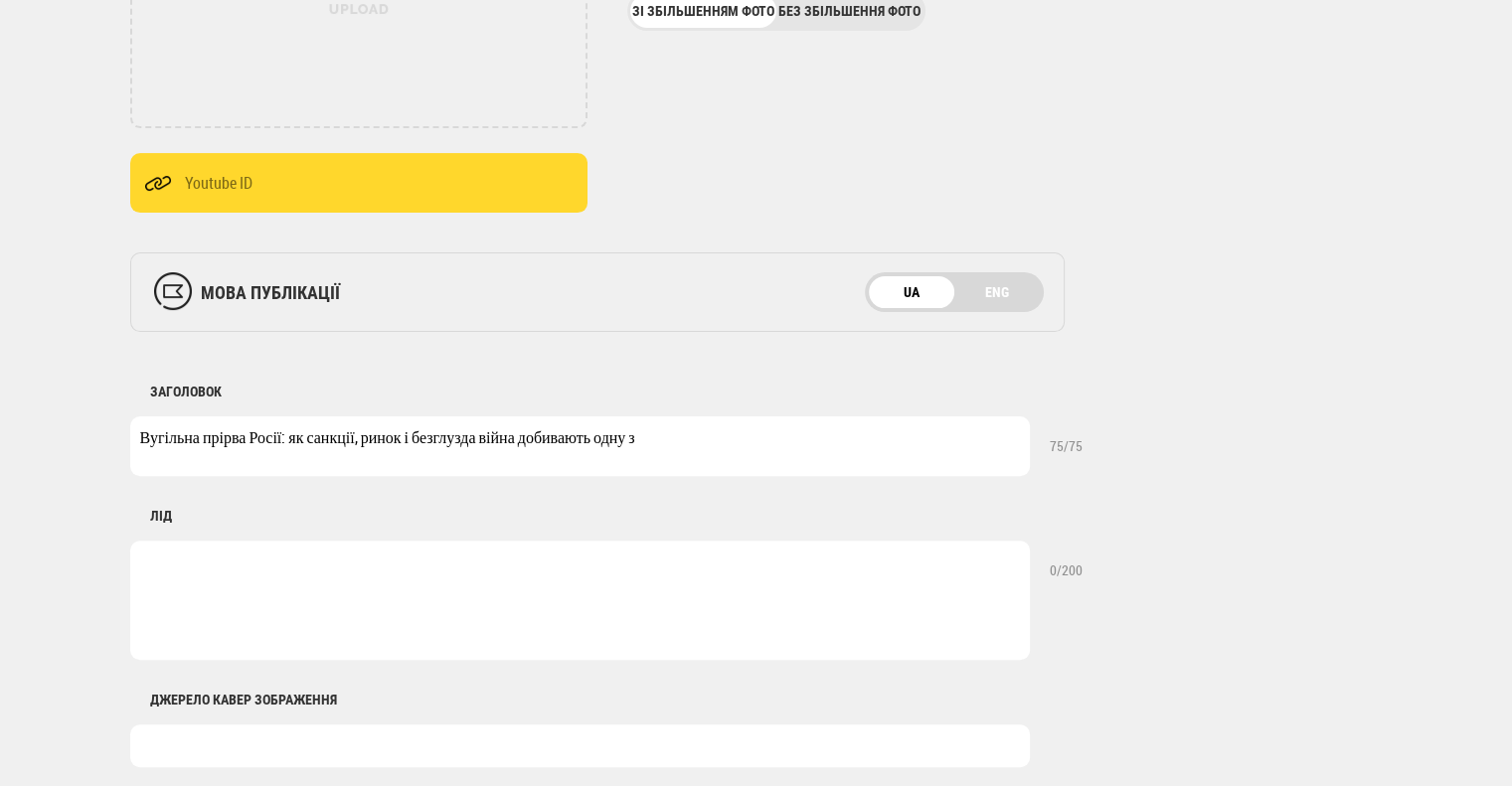 drag, startPoint x: 354, startPoint y: 440, endPoint x: 523, endPoint y: 419, distance: 170.29974 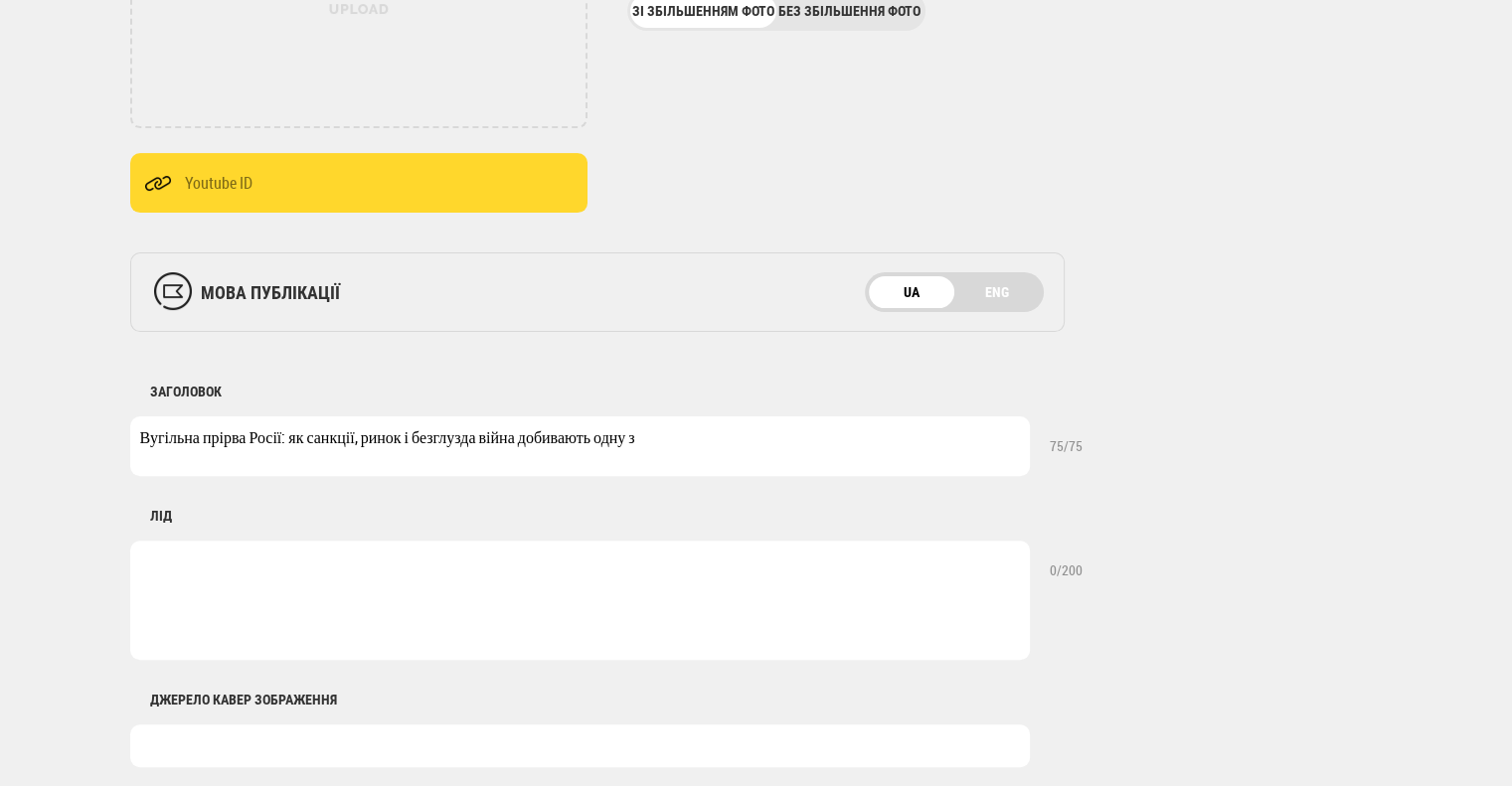 click on "Вугільна прірва Росії: як санкції, ринок і безглузда війна добивають одну з" at bounding box center [580, 446] 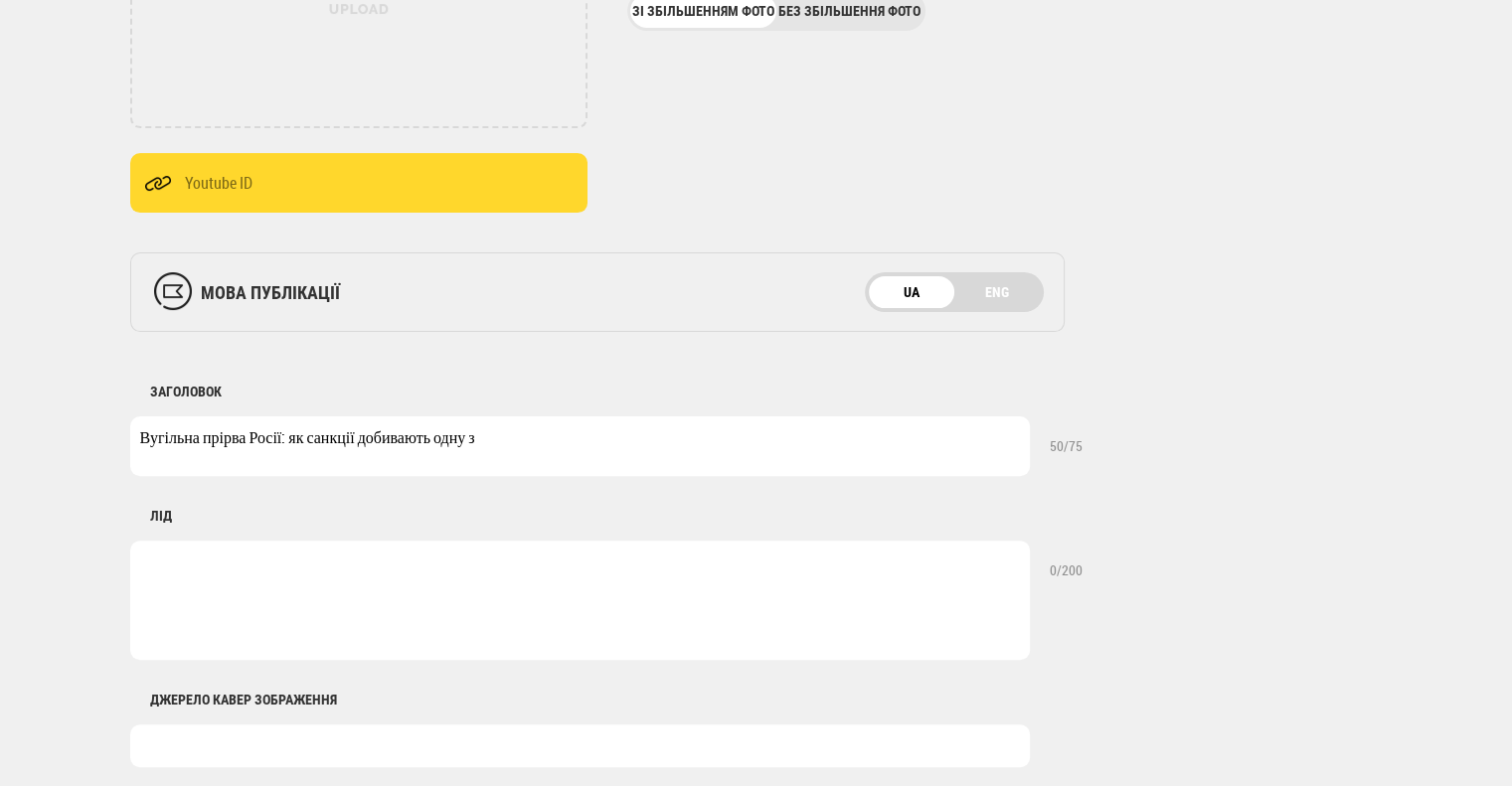 drag, startPoint x: 553, startPoint y: 461, endPoint x: 554, endPoint y: 444, distance: 17.029386 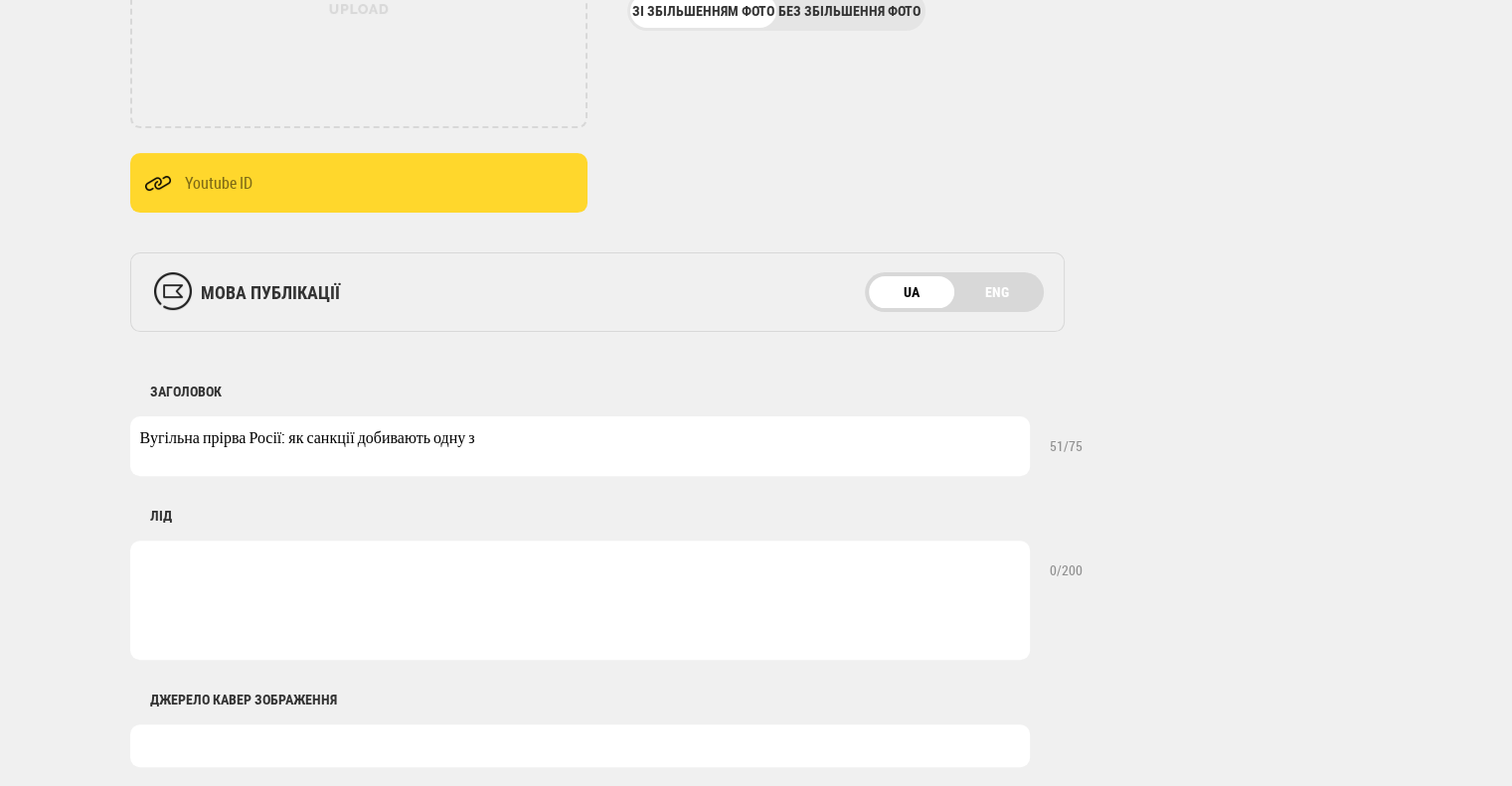 paste on "з ключових галузей еконо" 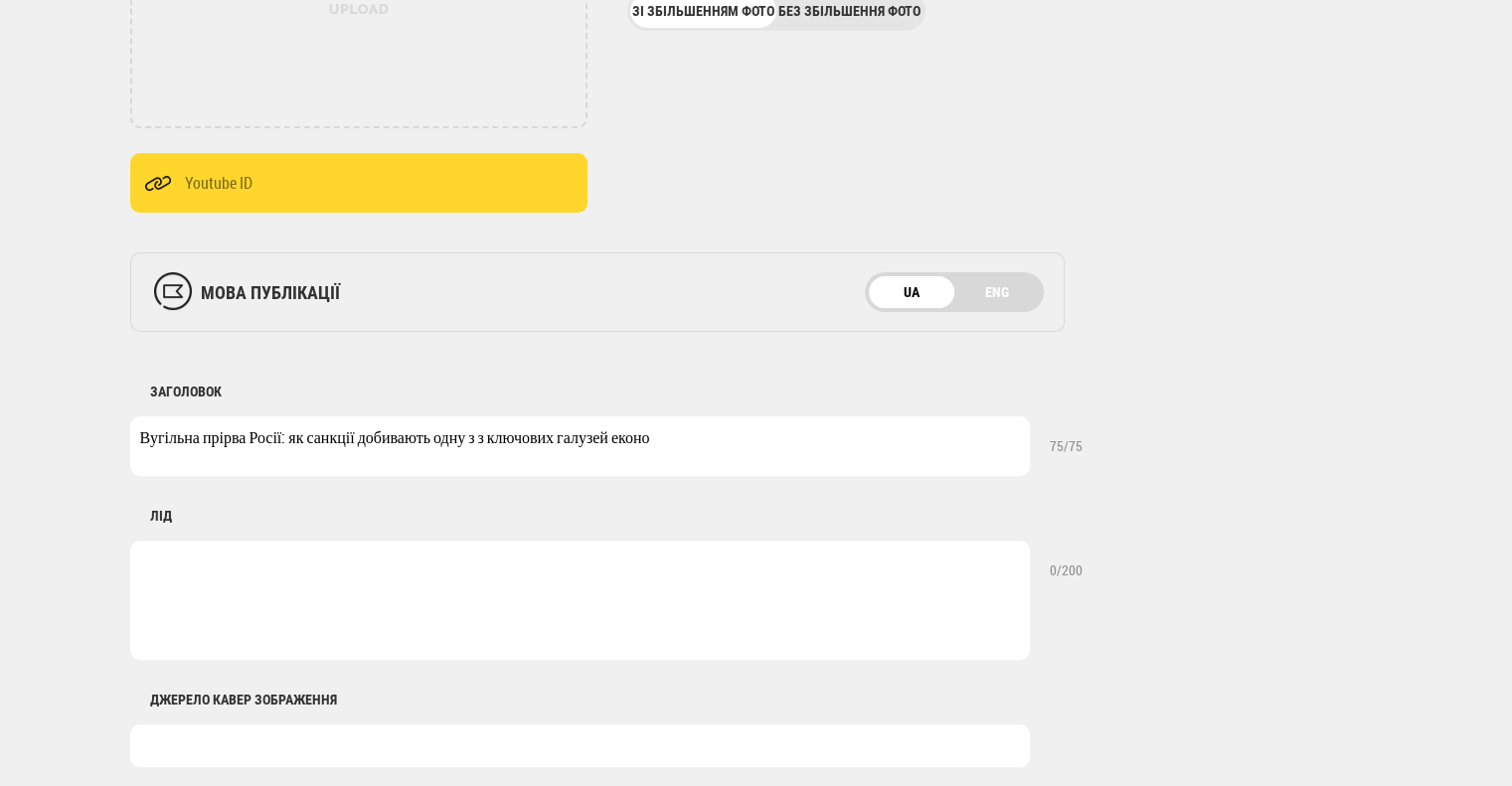 click on "Вугільна прірва Росії: як санкції добивають одну з з ключових галузей еконо" at bounding box center (580, 446) 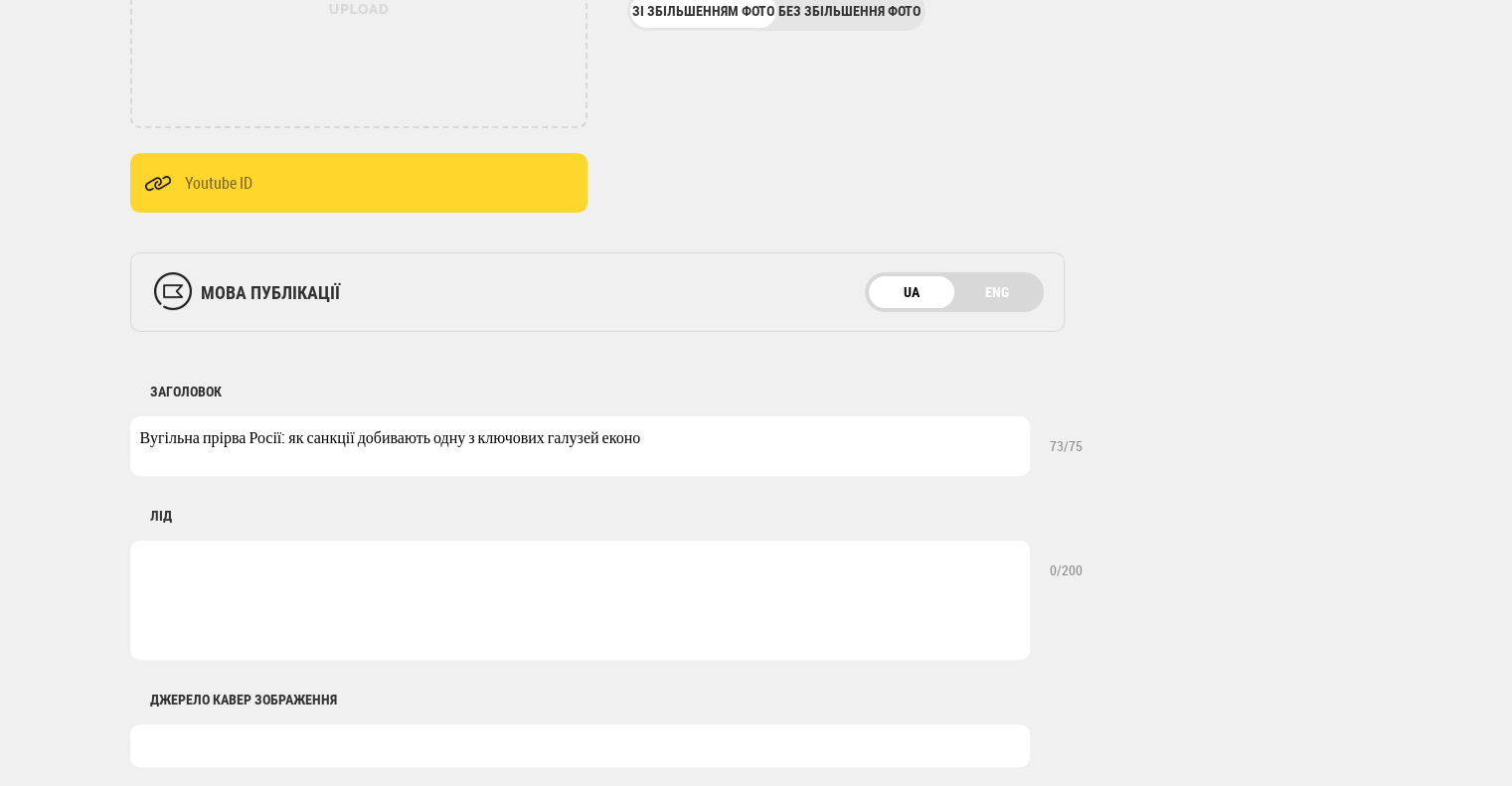 drag, startPoint x: 607, startPoint y: 440, endPoint x: 690, endPoint y: 436, distance: 83.09633 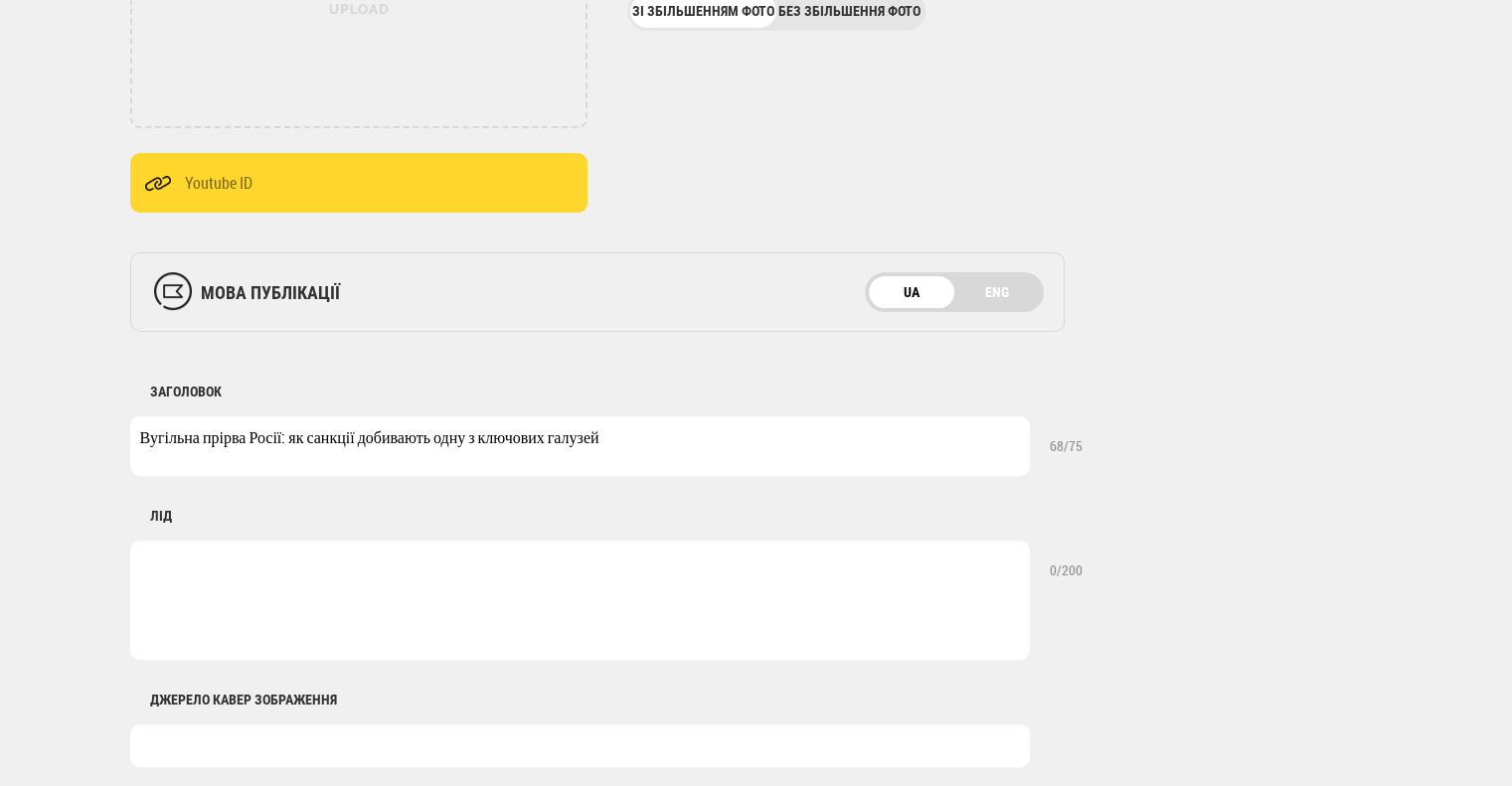 type on "Вугільна прірва Росії: як санкції добивають одну з ключових галузей" 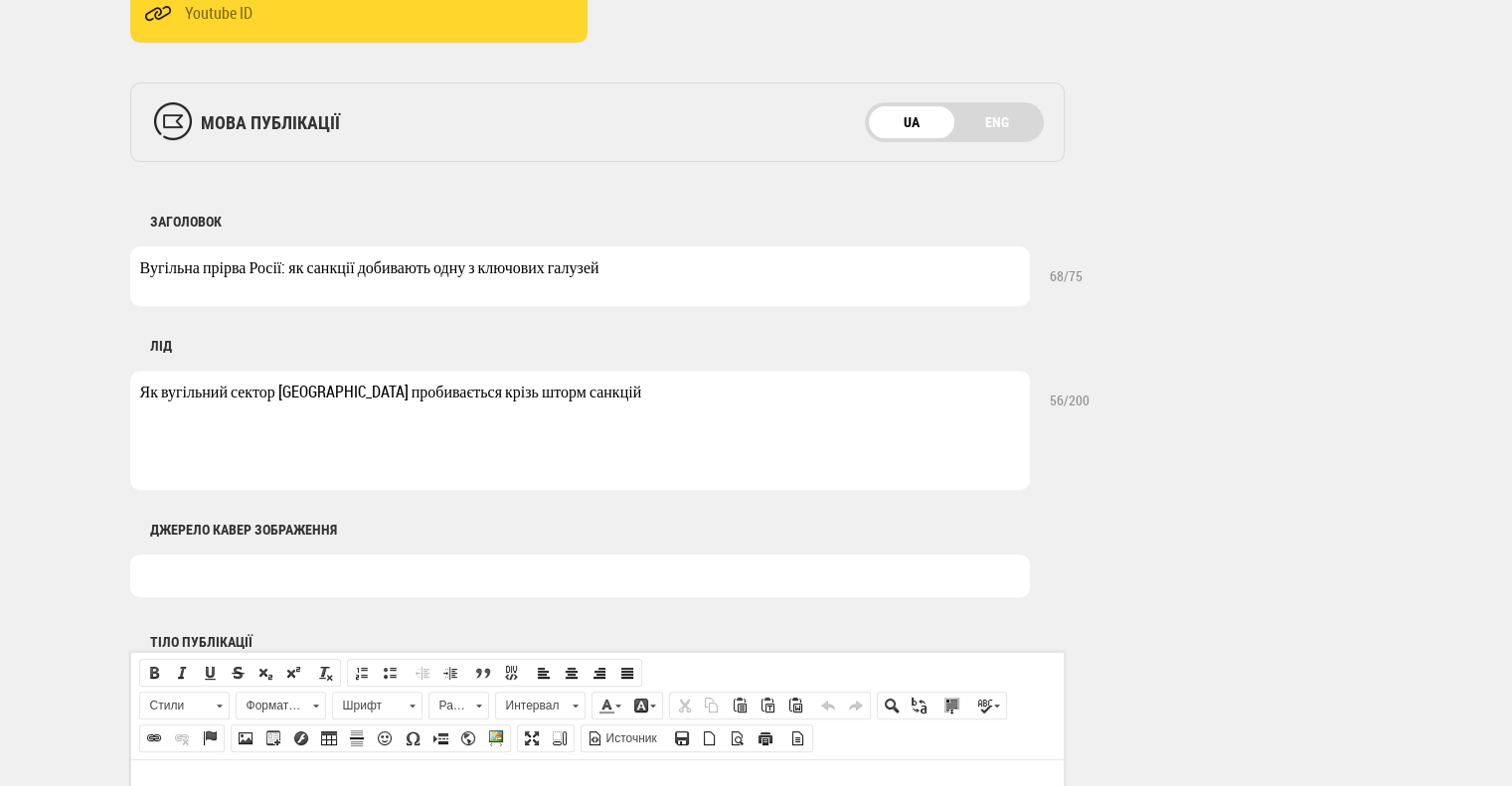 scroll, scrollTop: 795, scrollLeft: 0, axis: vertical 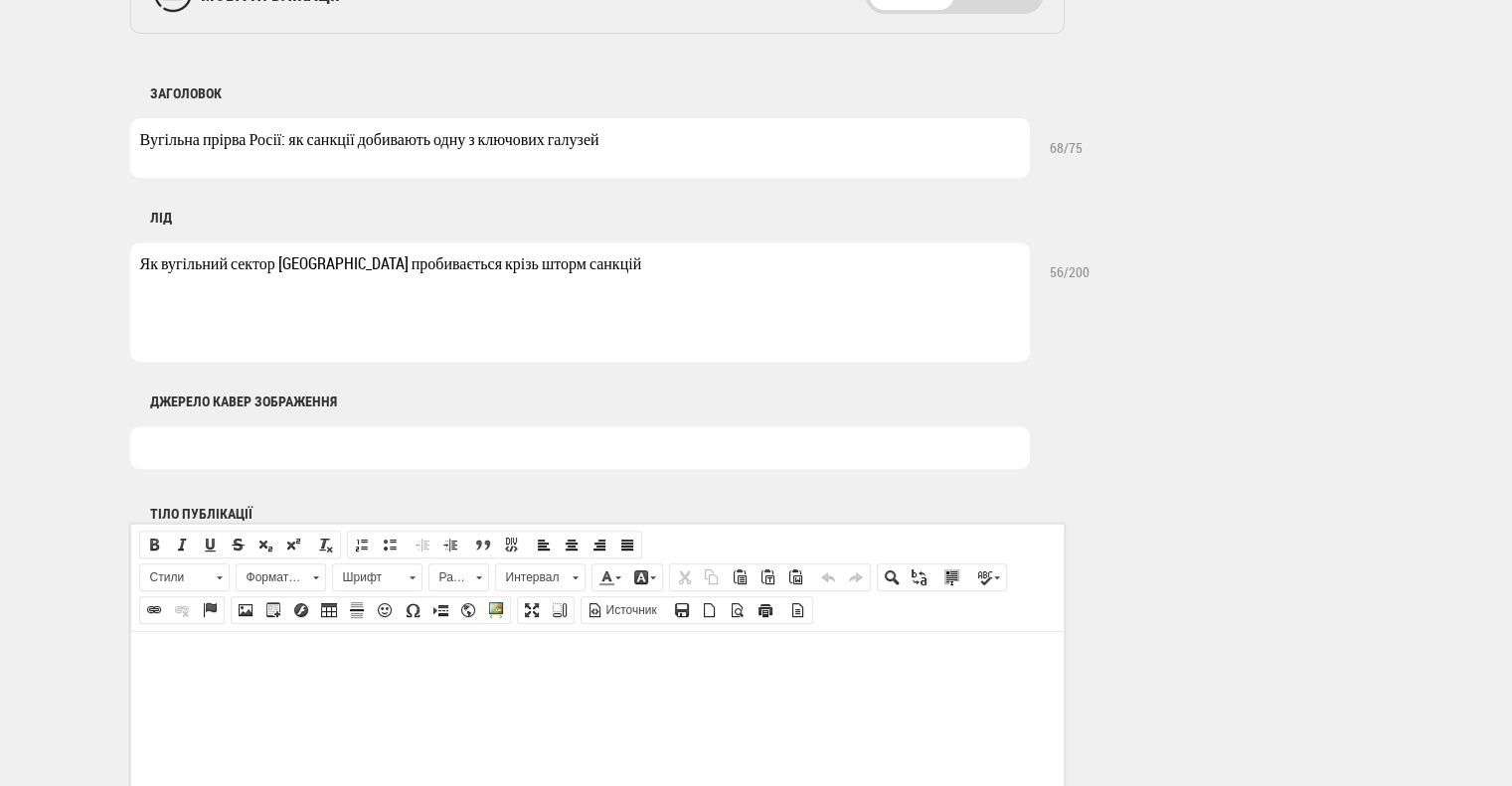 type on "Як вугільний сектор РФ пробивається крізь шторм санкцій" 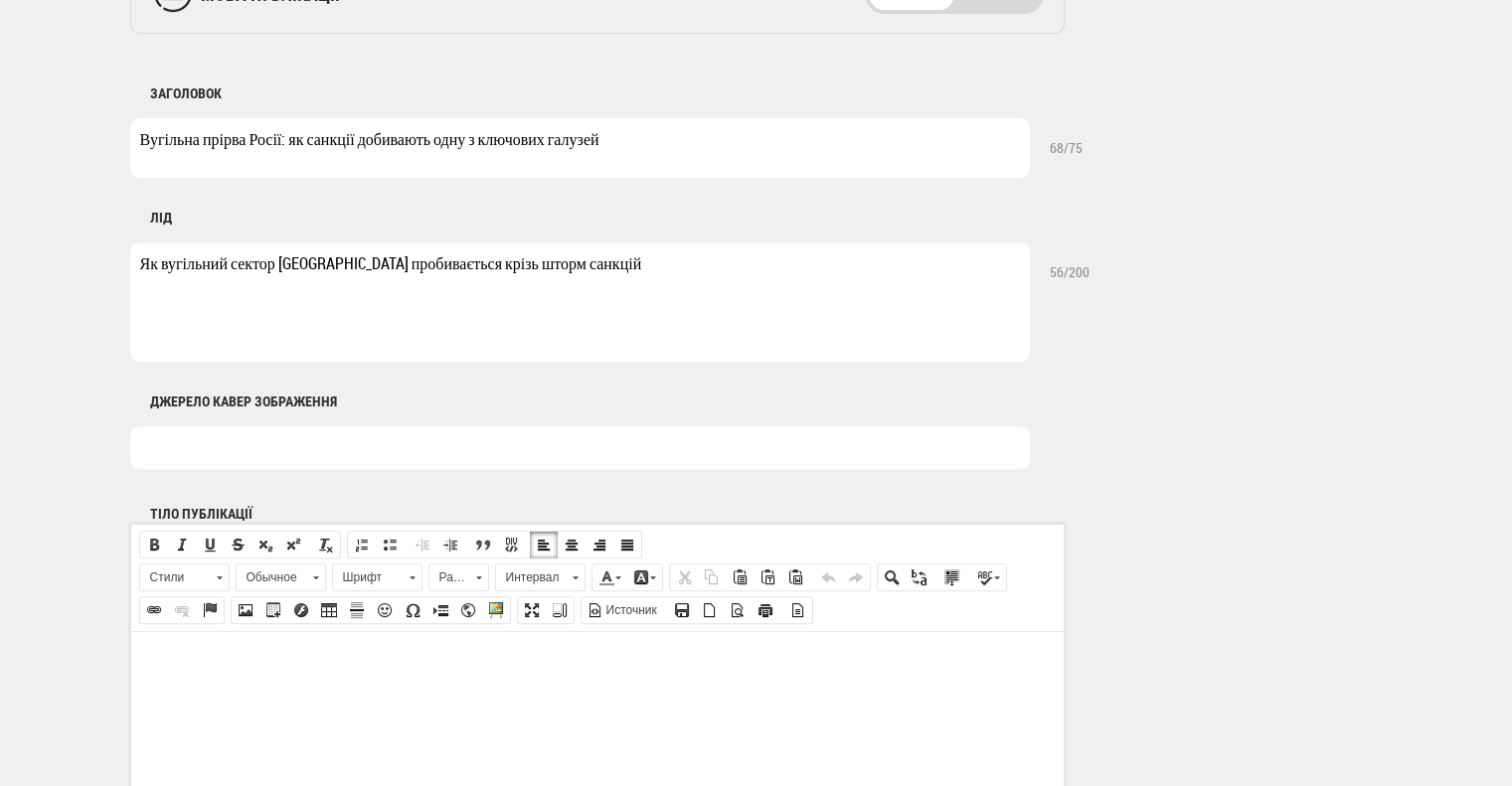 click at bounding box center [596, 661] 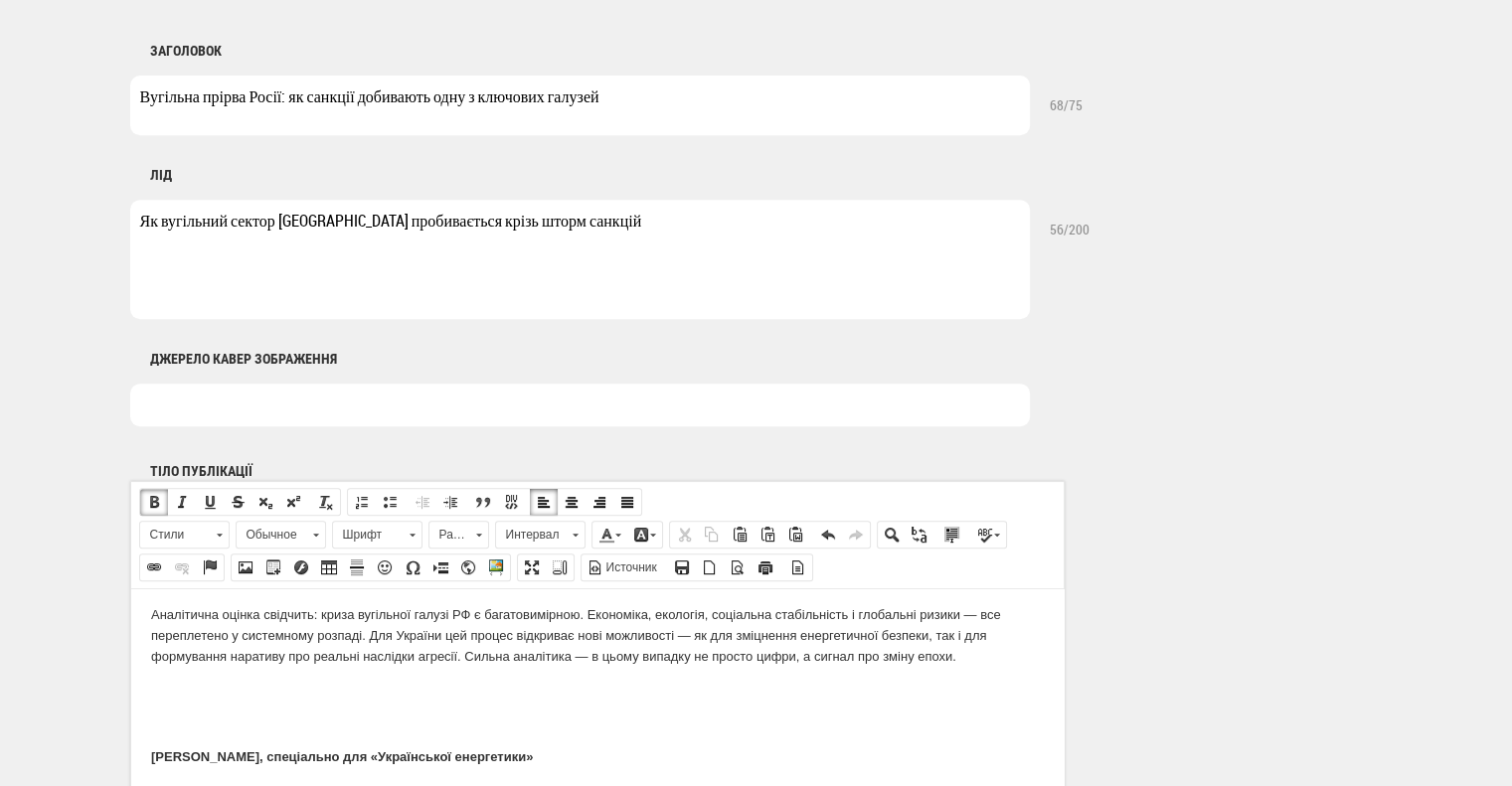 scroll, scrollTop: 2737, scrollLeft: 0, axis: vertical 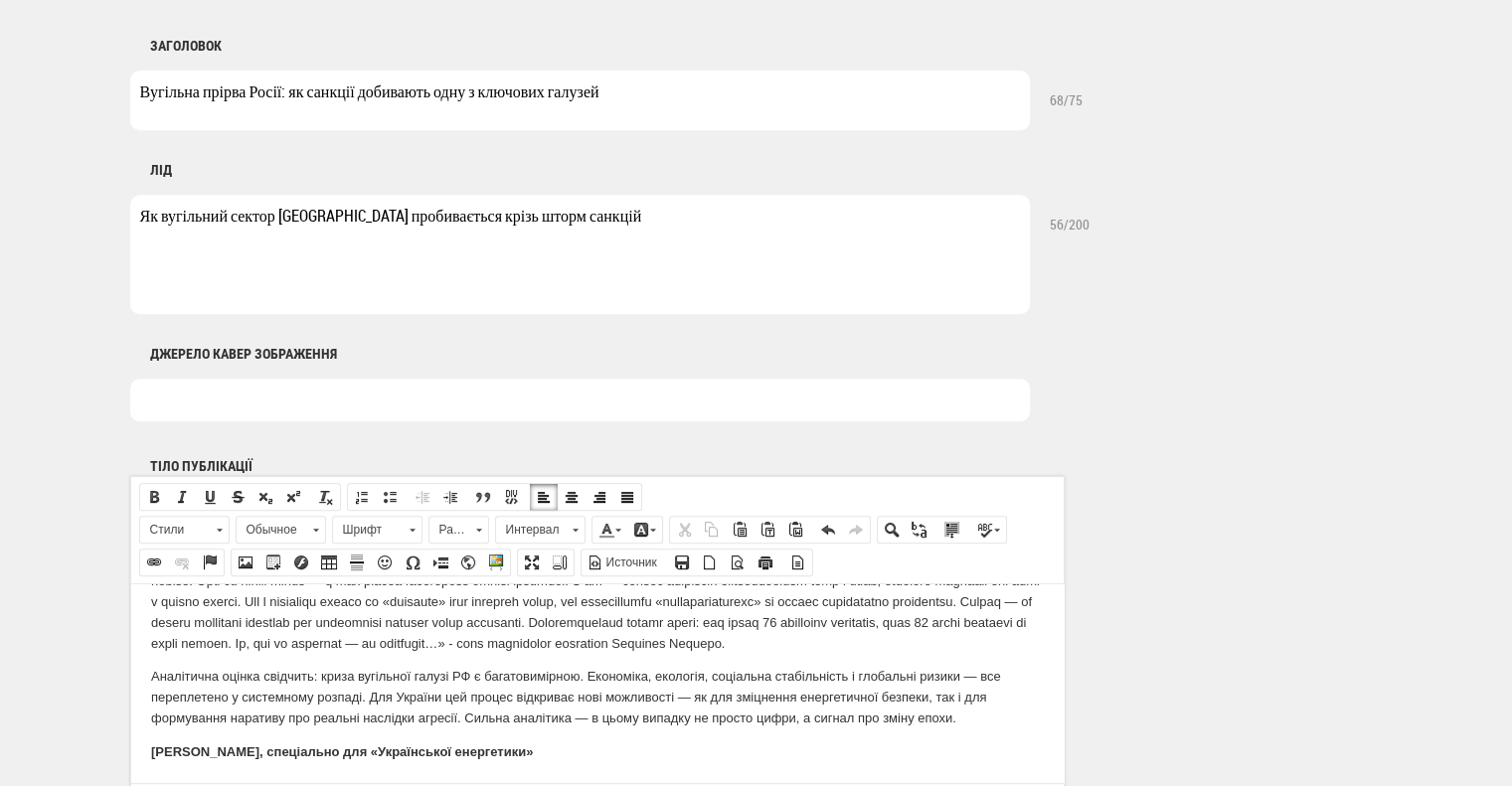 drag, startPoint x: 531, startPoint y: 752, endPoint x: 102, endPoint y: 758, distance: 429.04196 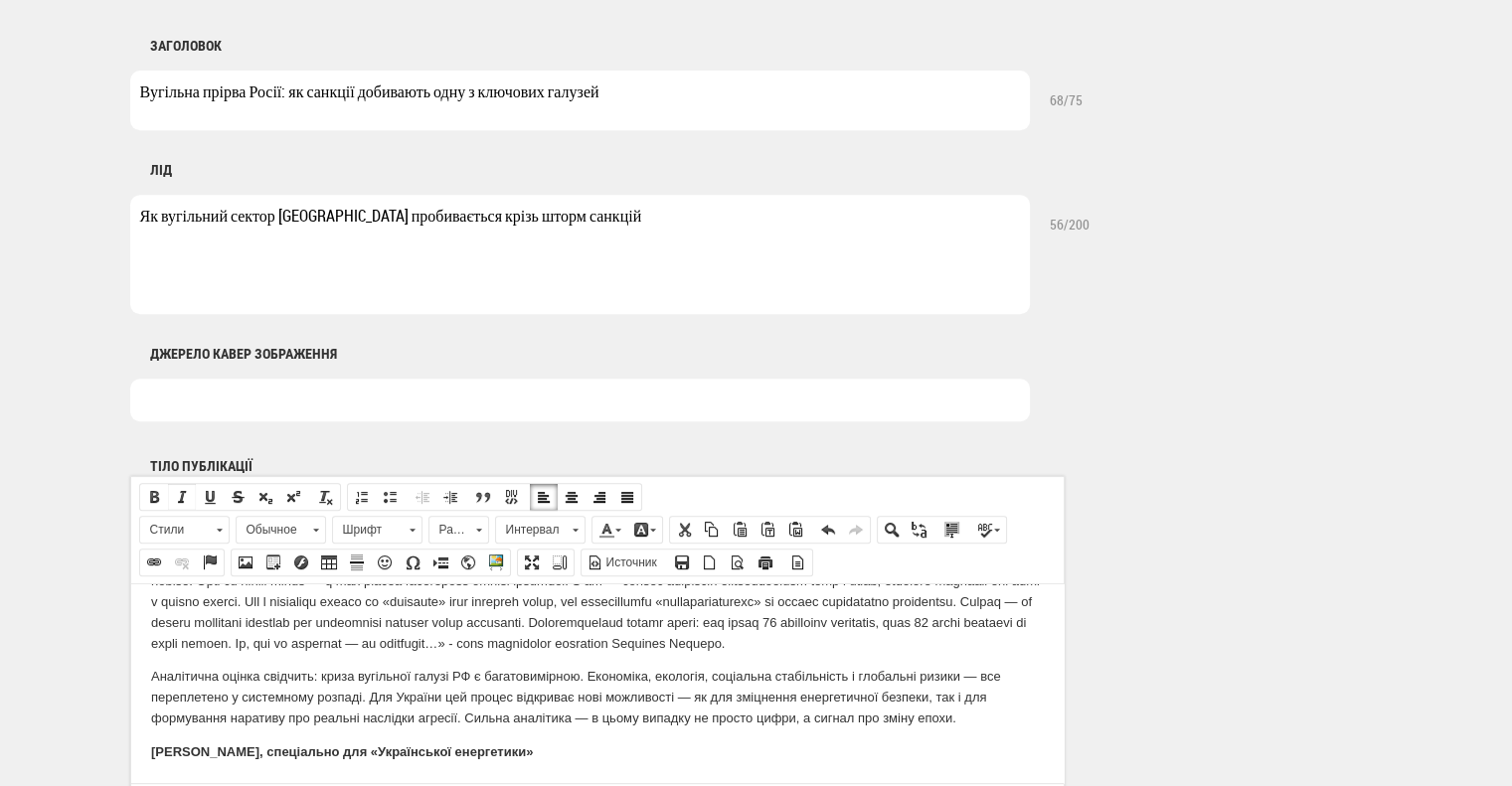 click at bounding box center [182, 497] 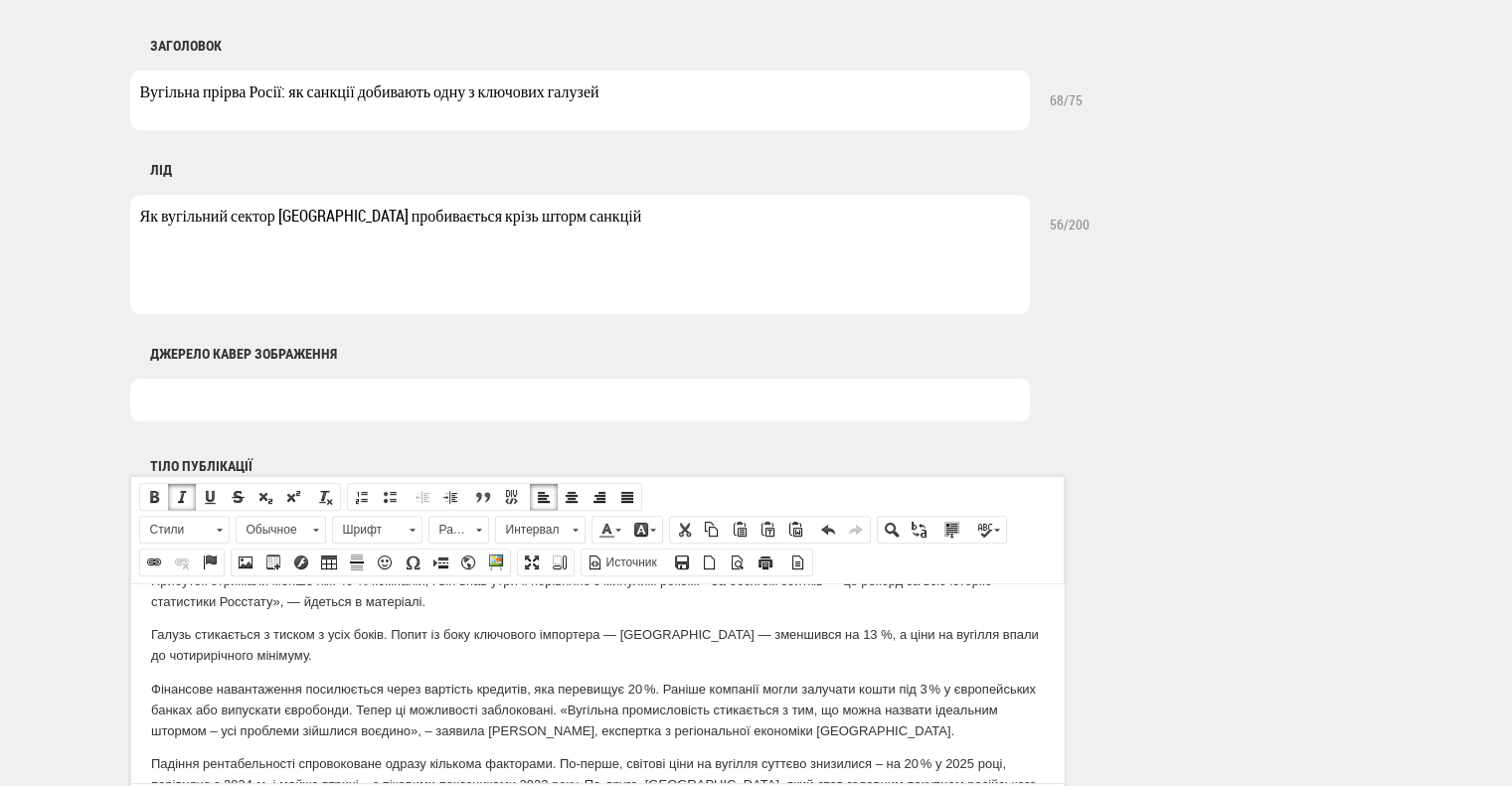 scroll, scrollTop: 0, scrollLeft: 0, axis: both 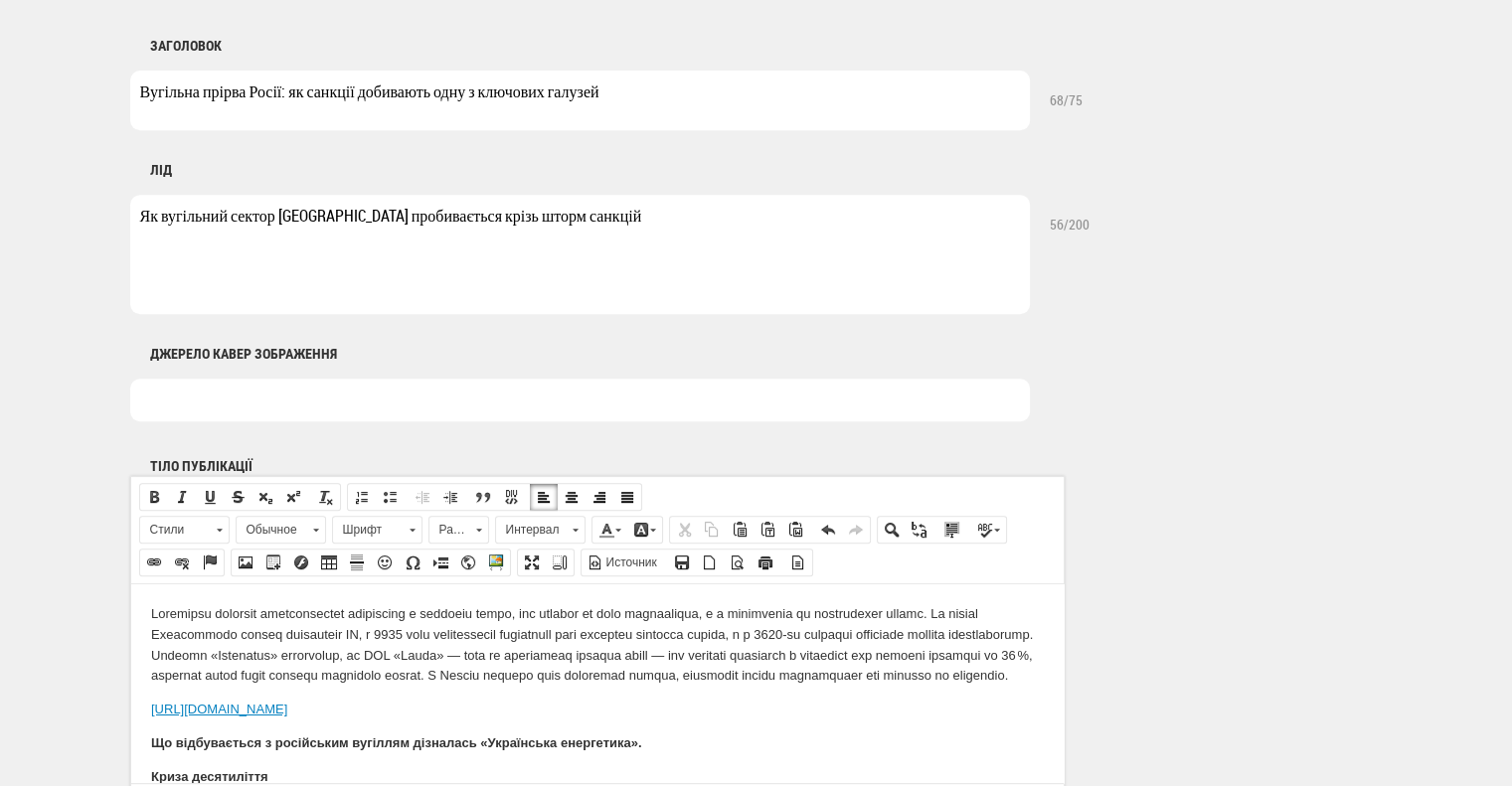 drag, startPoint x: 149, startPoint y: 733, endPoint x: 842, endPoint y: 708, distance: 693.4508 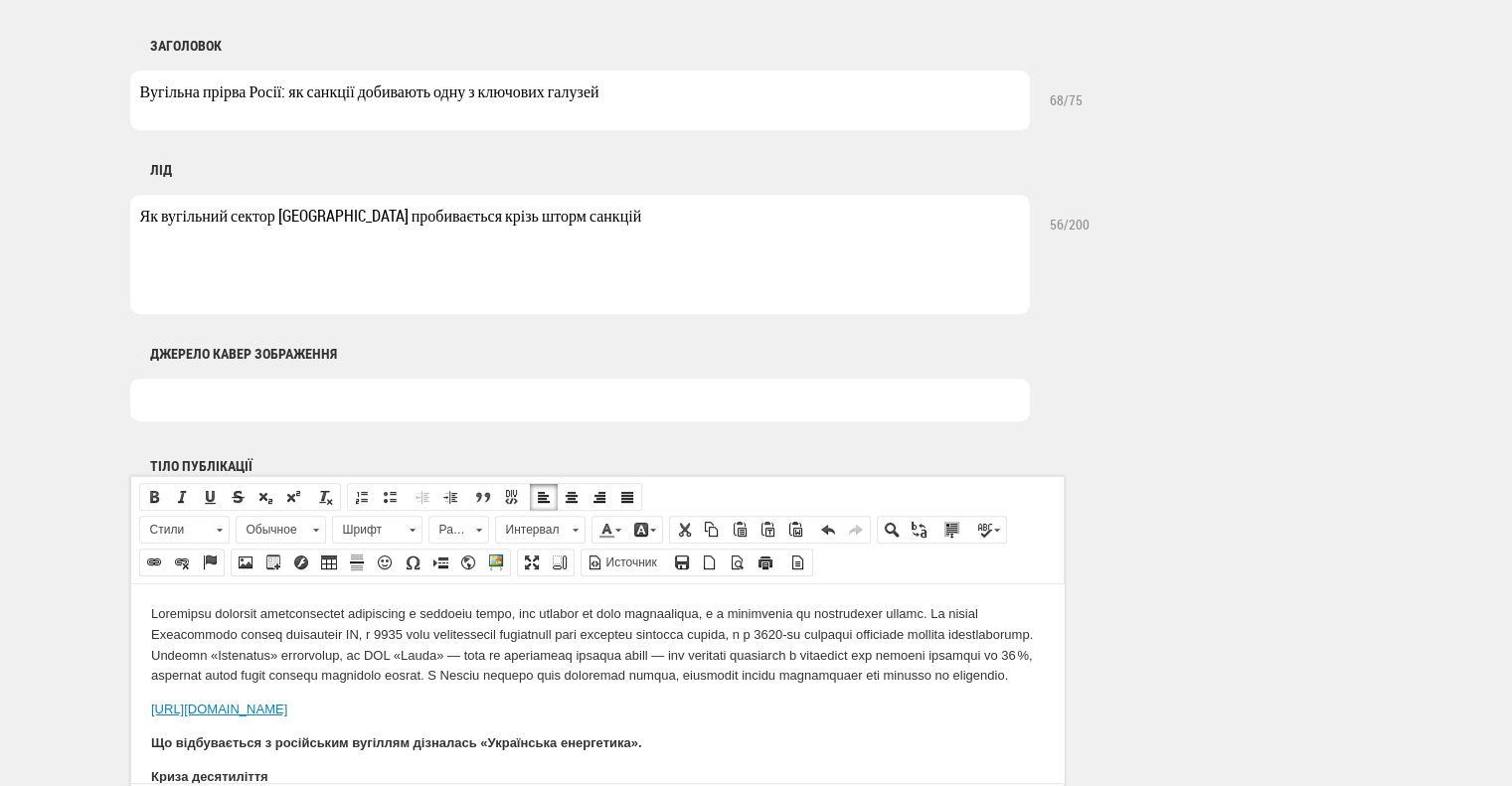 copy on "https://www.bloomberg.com/news/articles/2025-07-11/russian-coal-sector-s-slide-into-crisis-shows-cracks-in-economy" 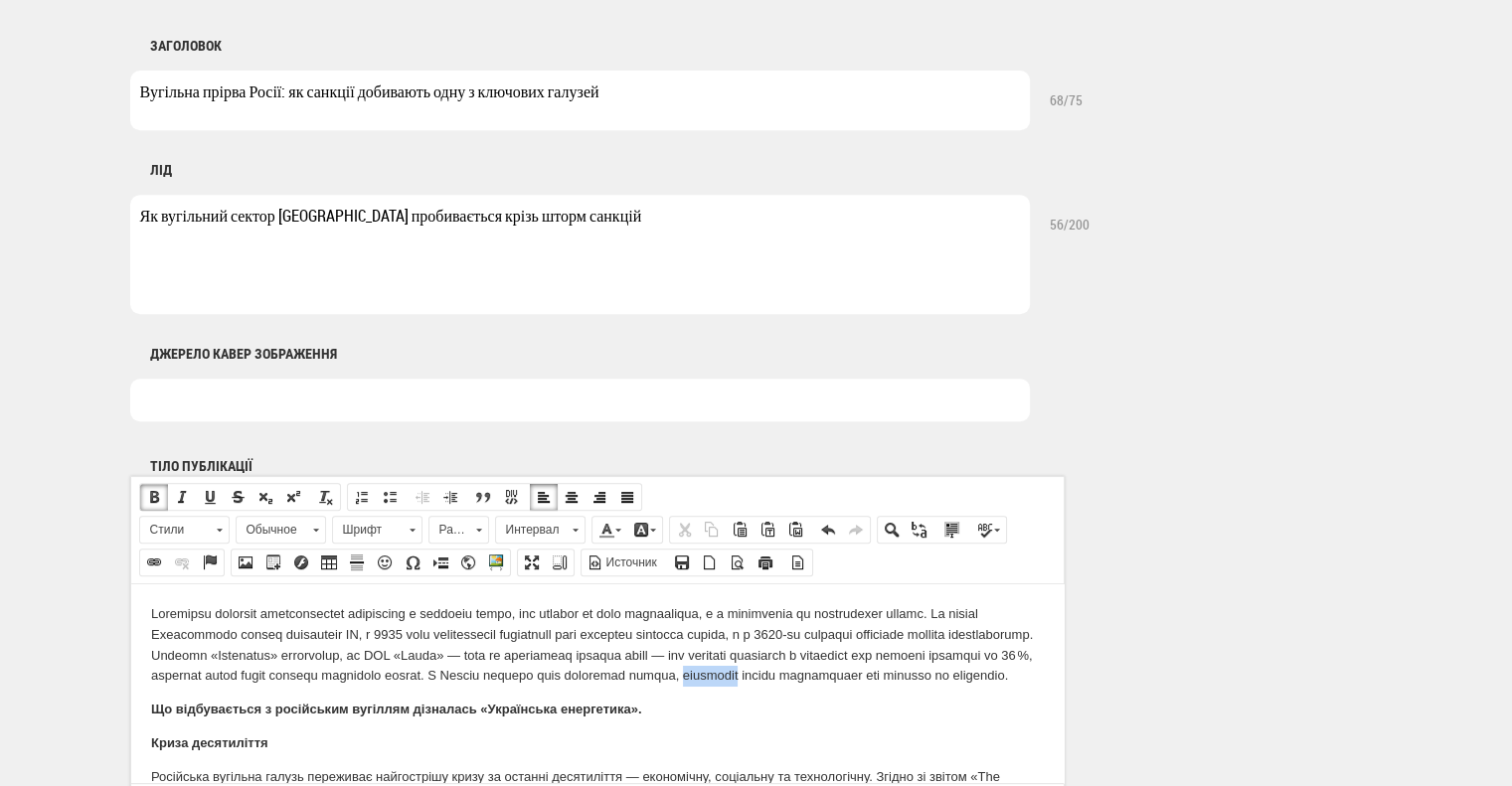 drag, startPoint x: 150, startPoint y: 699, endPoint x: 220, endPoint y: 693, distance: 70.256672 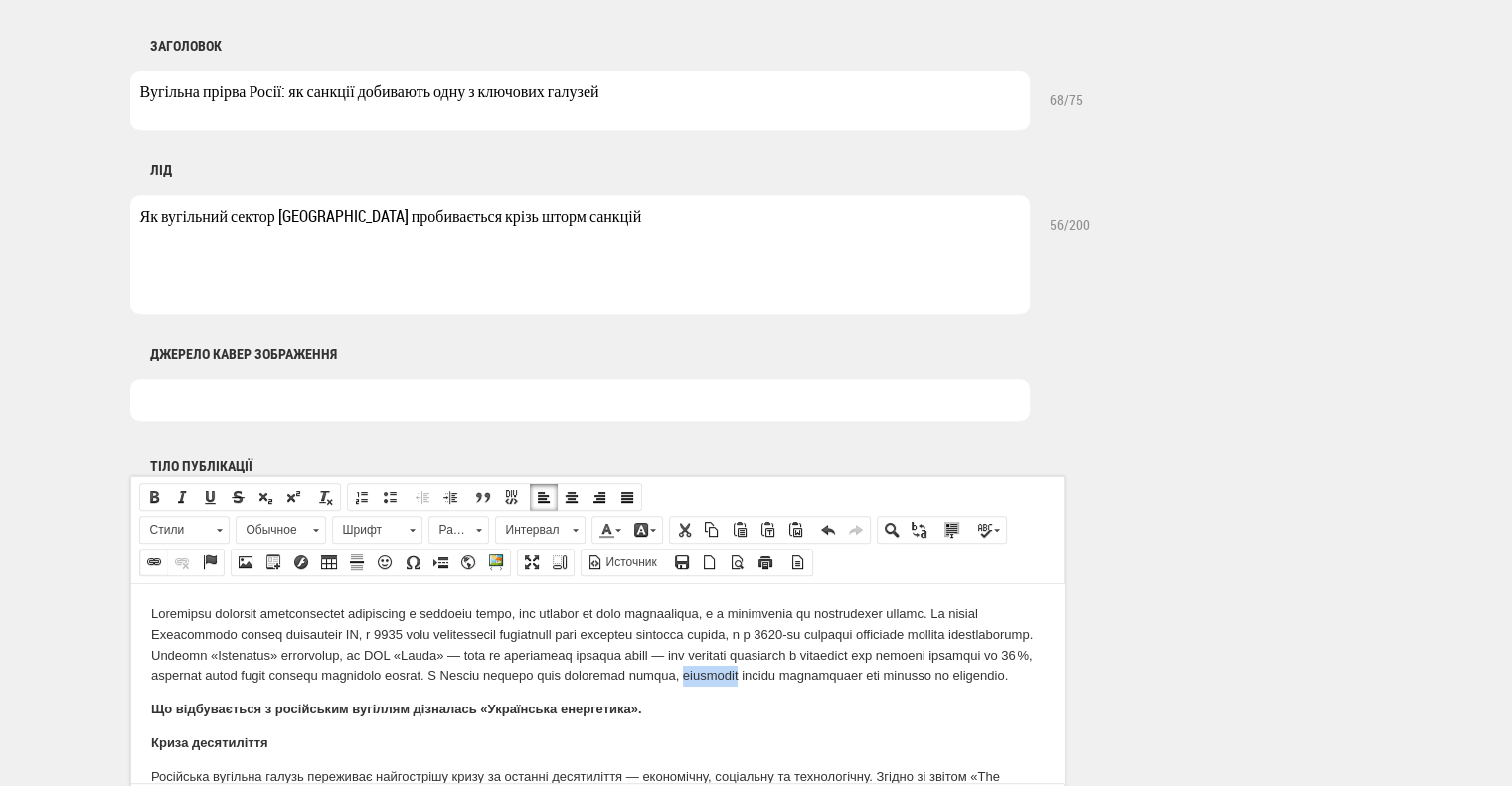 click at bounding box center (154, 562) 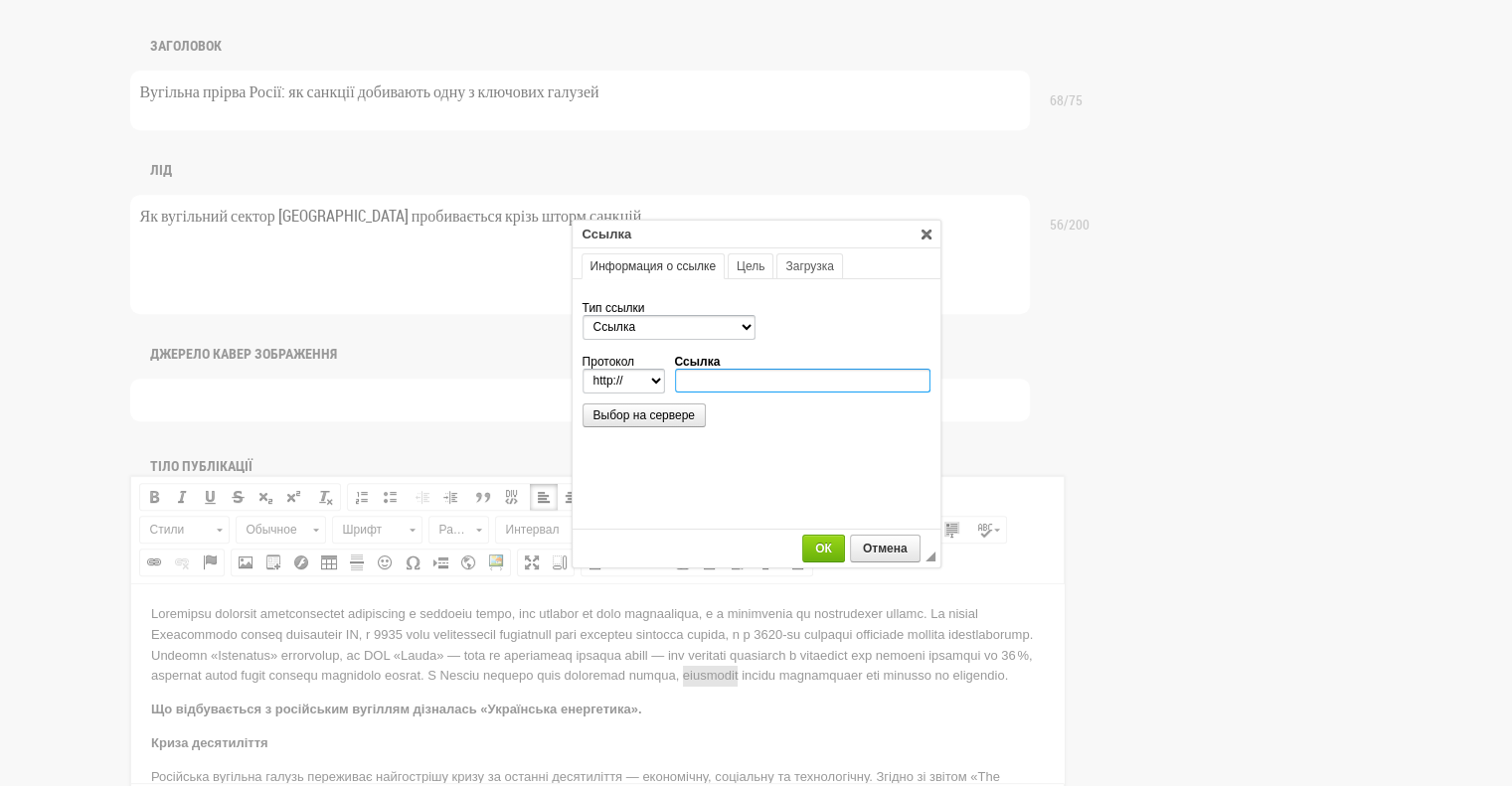 scroll, scrollTop: 0, scrollLeft: 0, axis: both 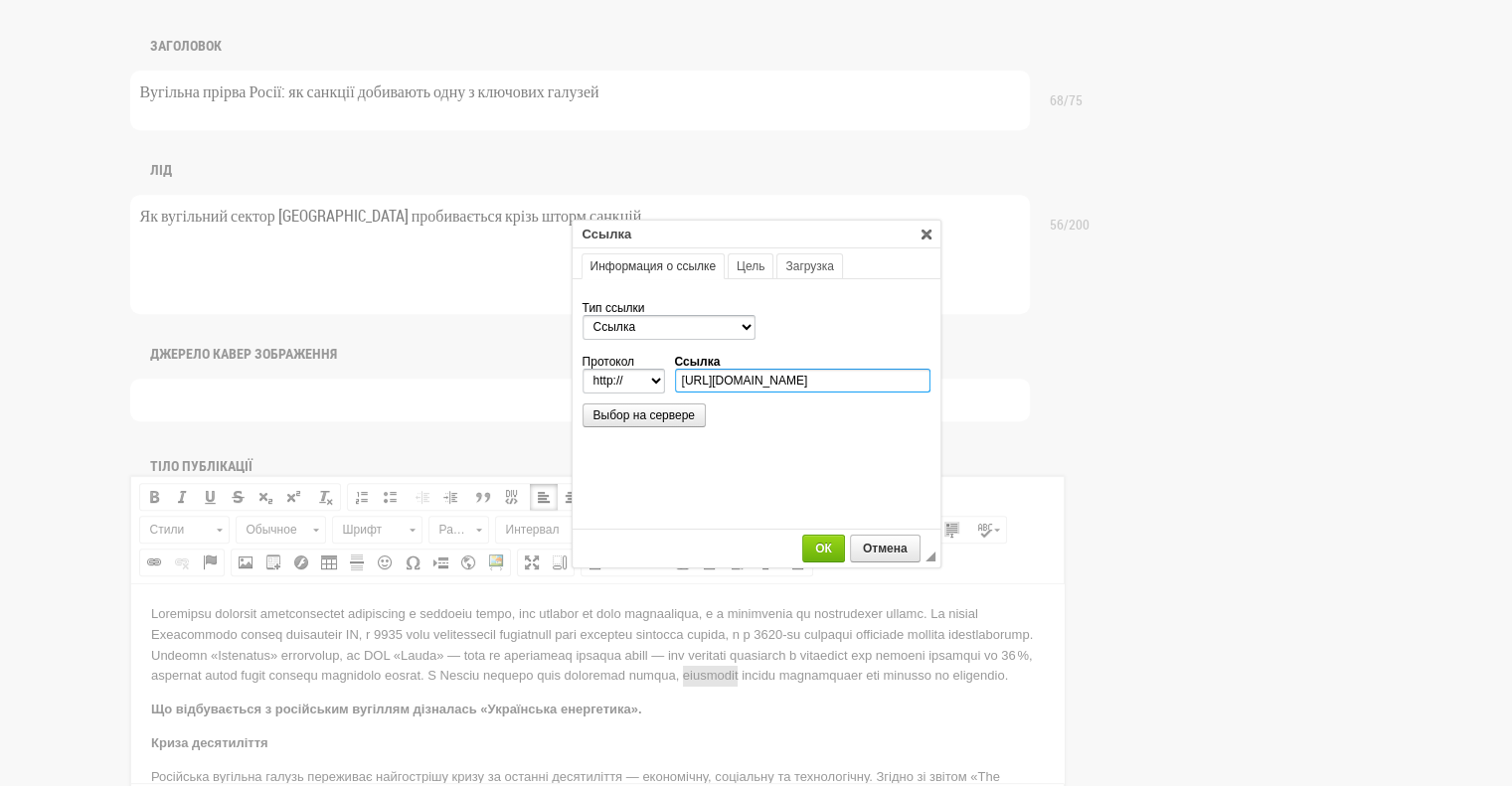 select on "https://" 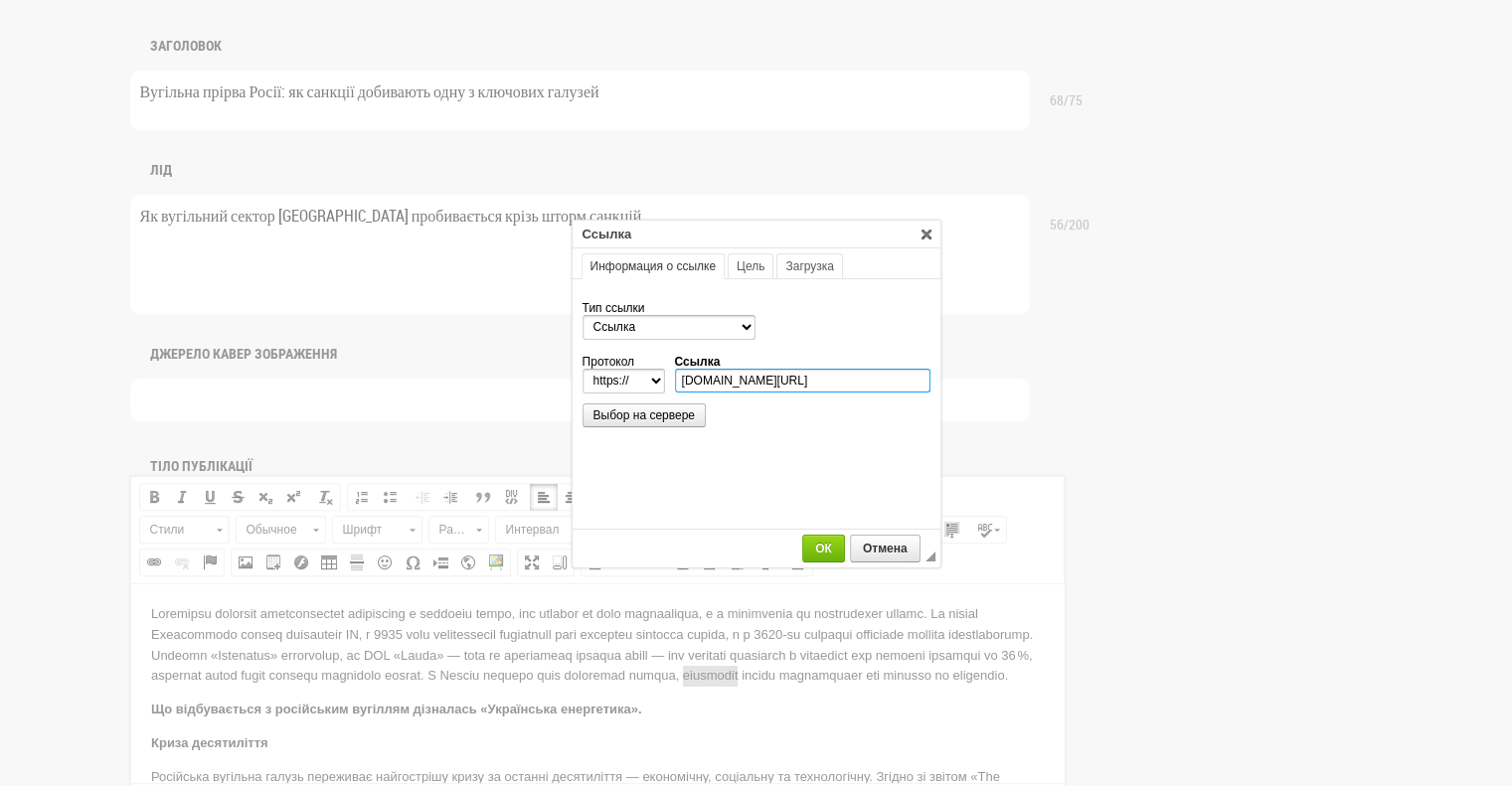 scroll, scrollTop: 0, scrollLeft: 342, axis: horizontal 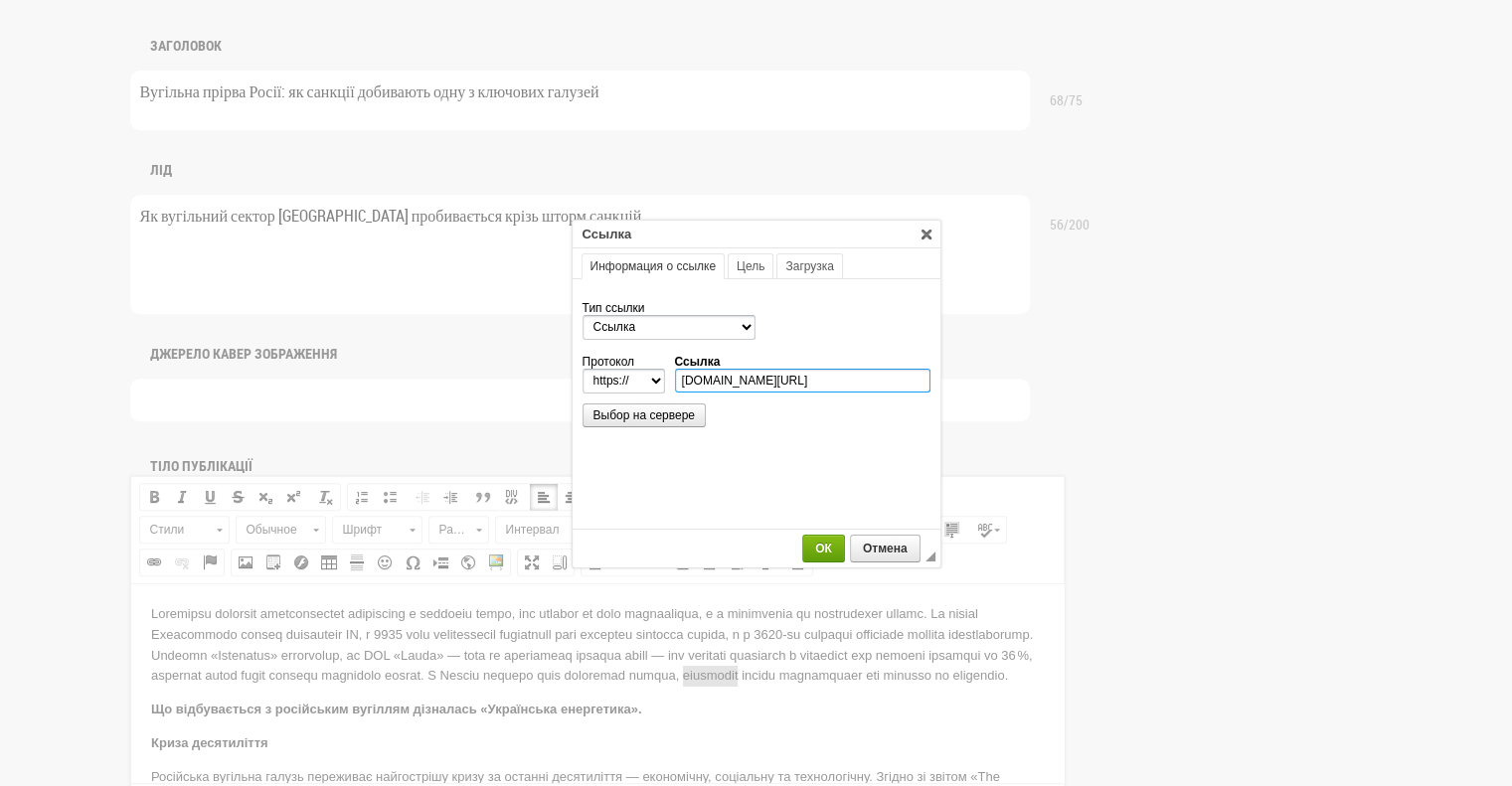 type on "www.bloomberg.com/news/articles/2025-07-11/russian-coal-sector-s-slide-into-crisis-shows-cracks-in-economy" 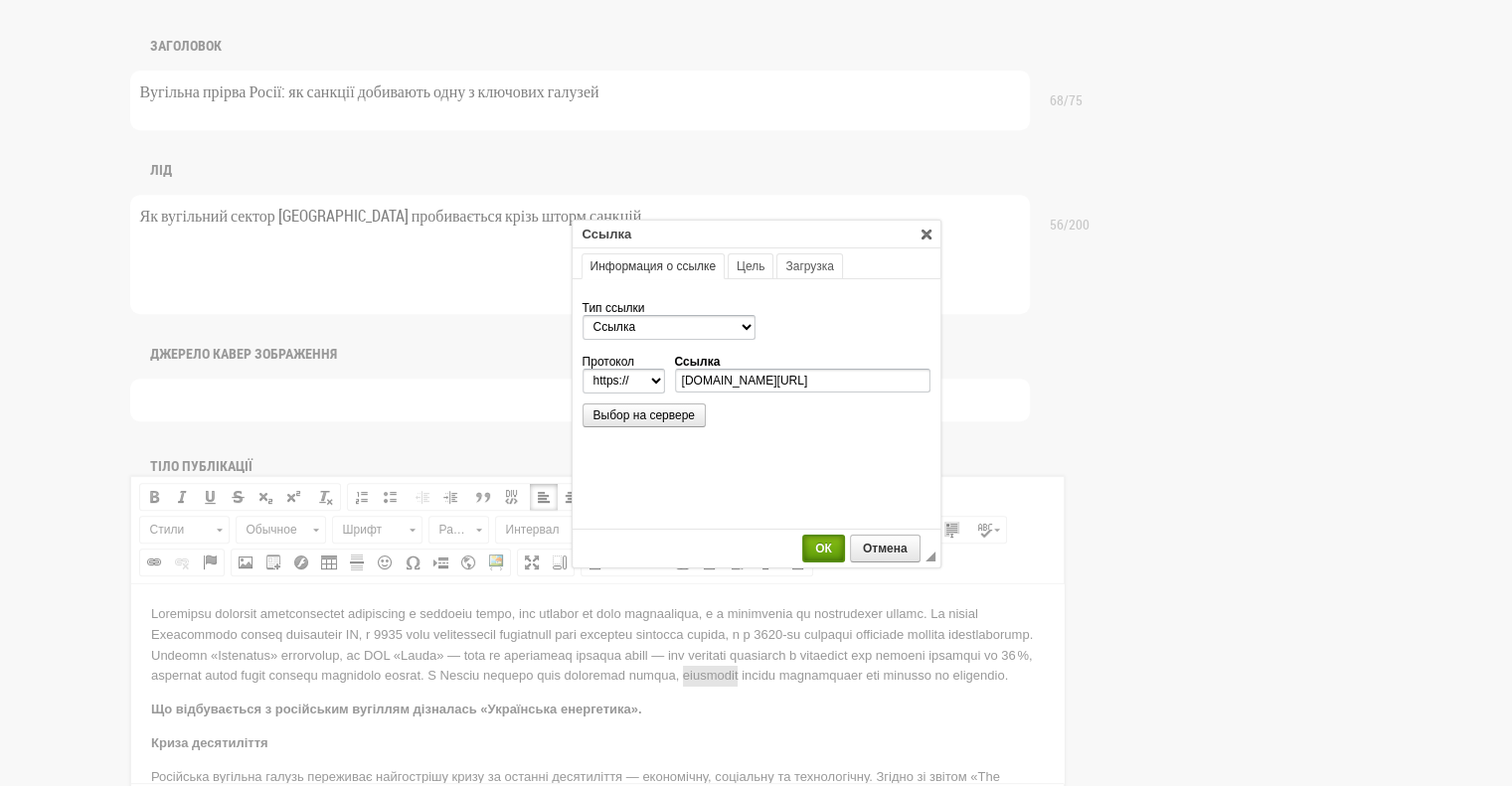 scroll, scrollTop: 0, scrollLeft: 0, axis: both 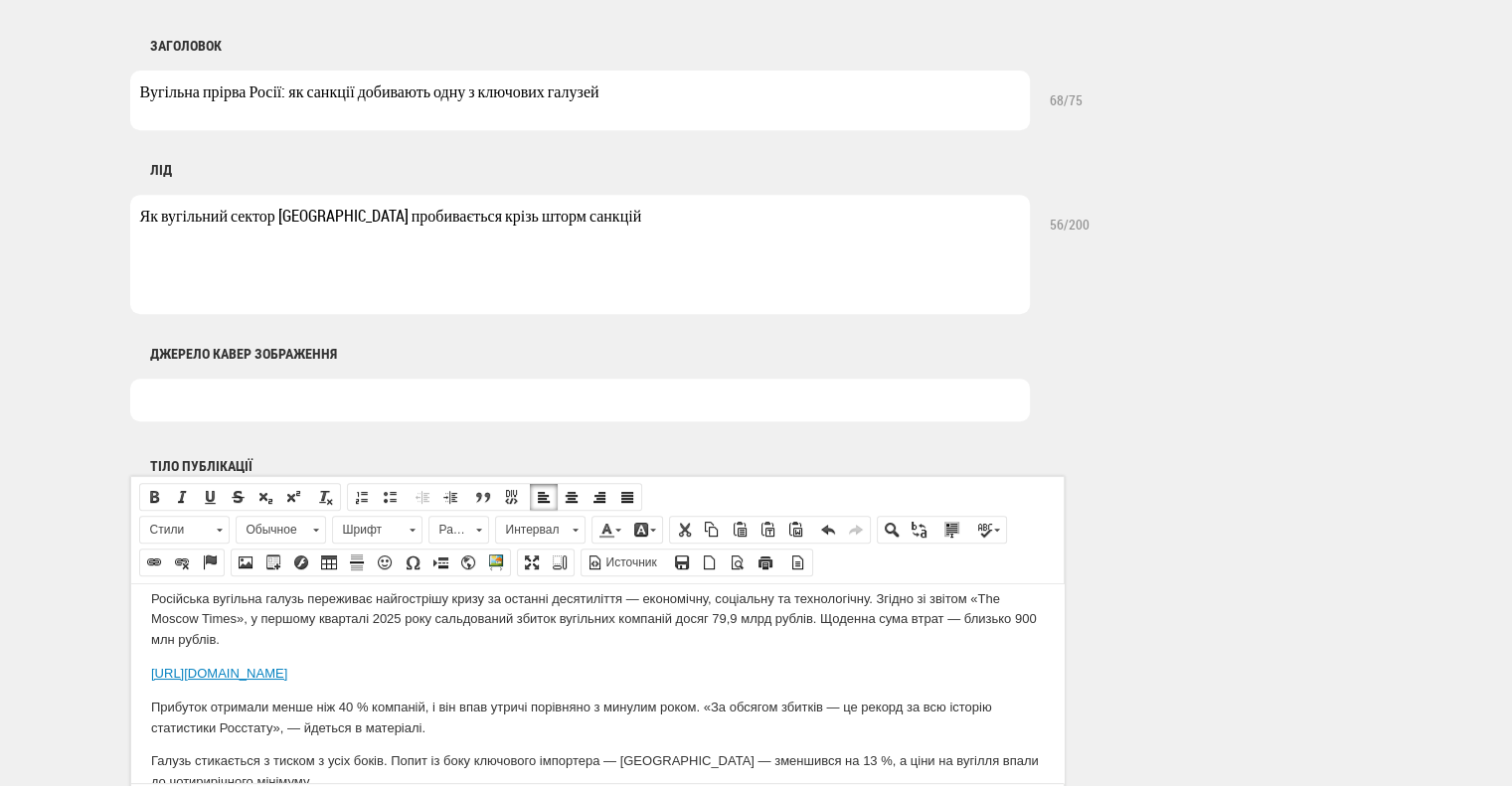 drag, startPoint x: 867, startPoint y: 671, endPoint x: 140, endPoint y: 674, distance: 727.00619 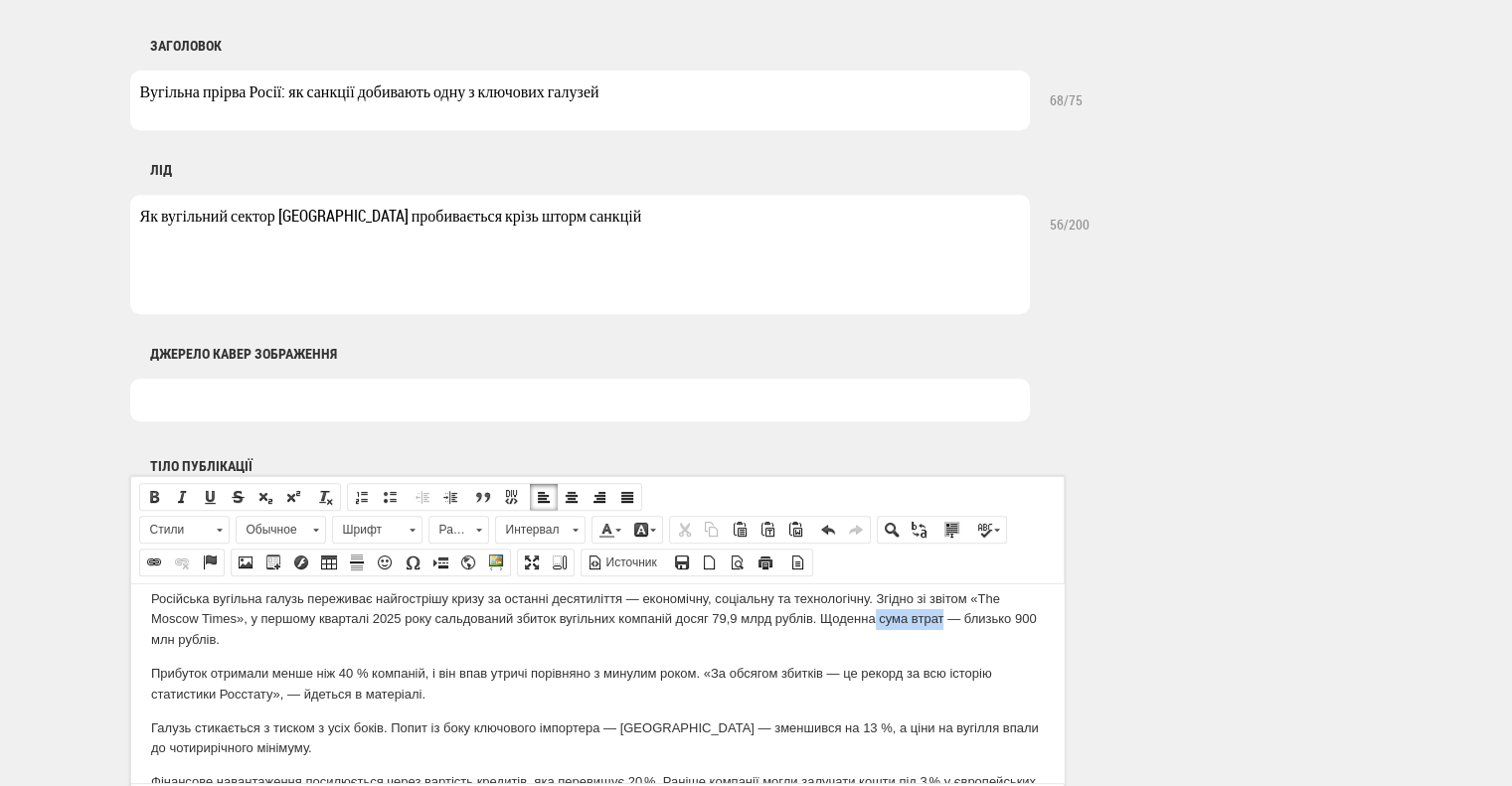 drag, startPoint x: 875, startPoint y: 622, endPoint x: 942, endPoint y: 620, distance: 67.0298 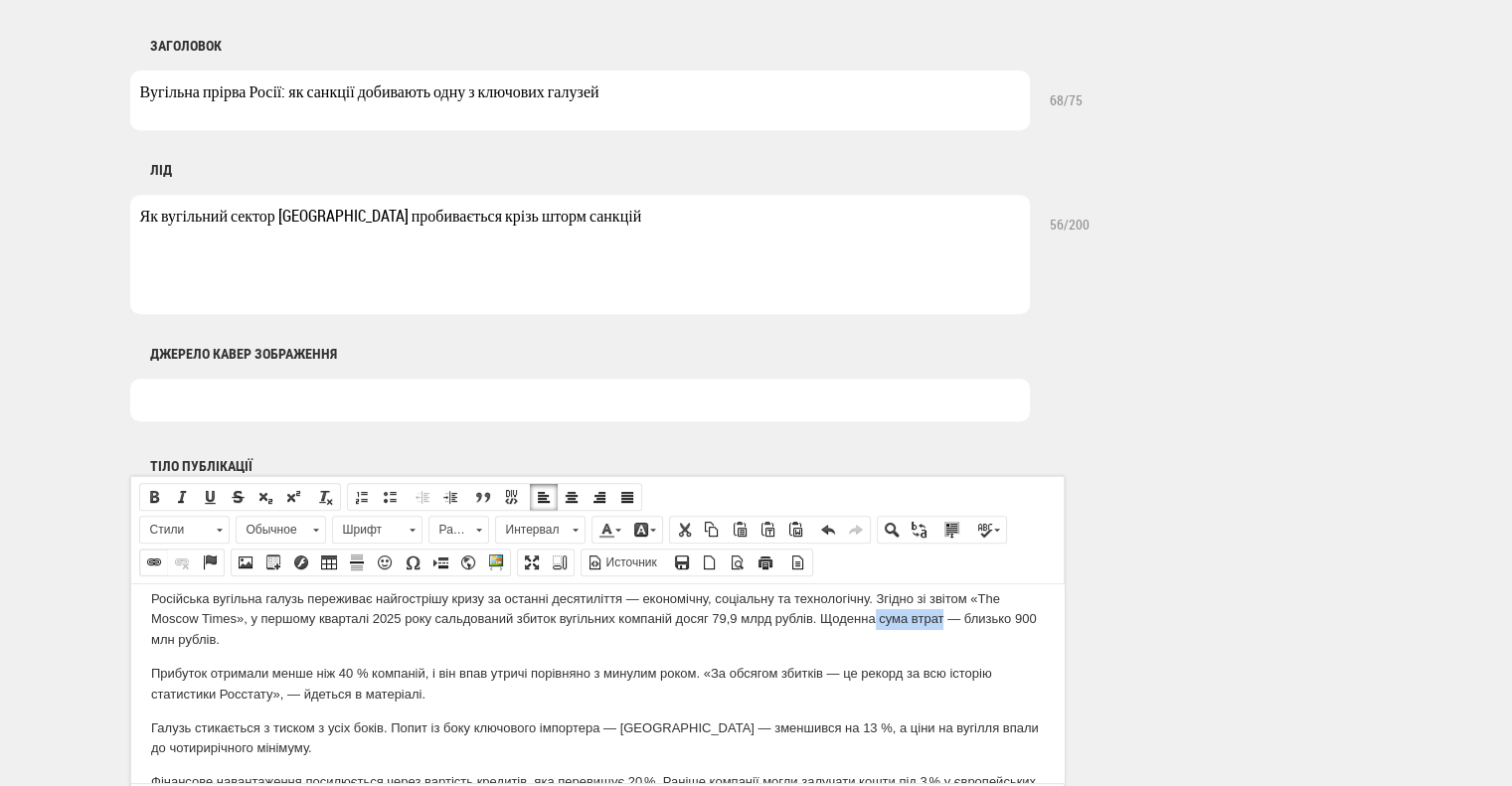 click on "Вставить/Редактировать ссылку" at bounding box center [154, 562] 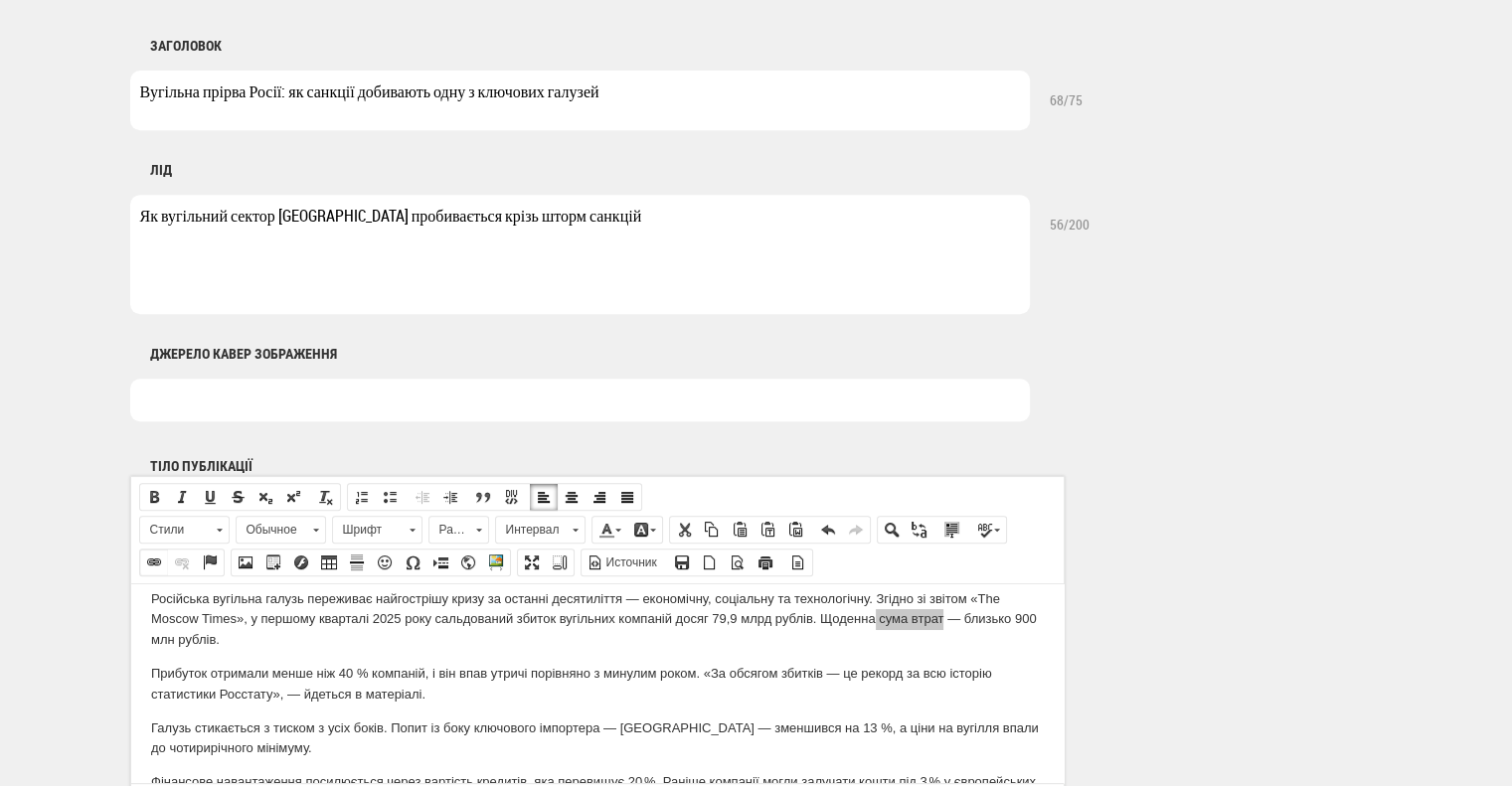select on "http://" 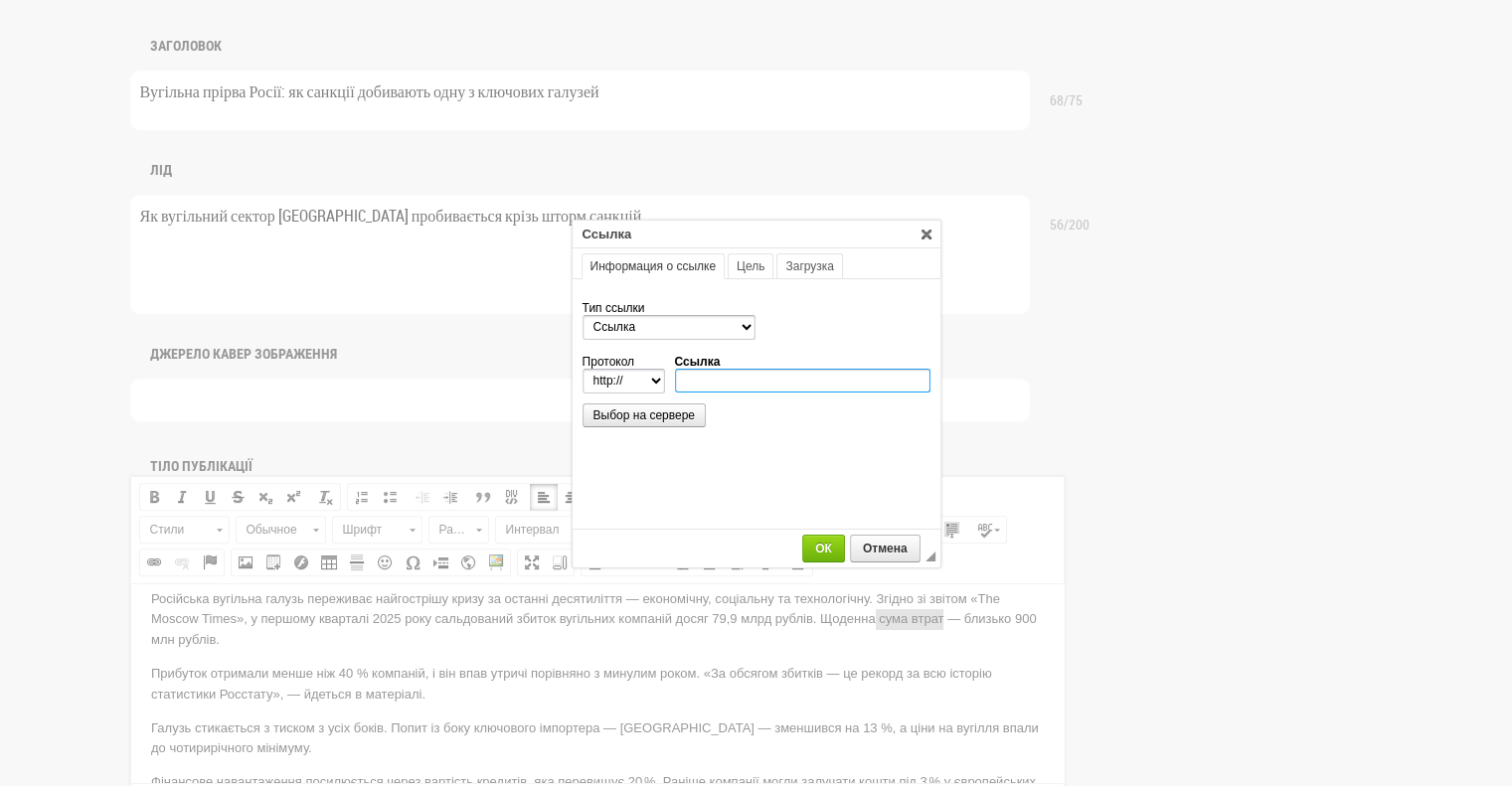 paste on "https://www.moscowtimes.ru/2025/07/07/antirekord-dira-v-rossiiskom-byudzhete-uvelichilas-v-shest-raz-za-god-a168134" 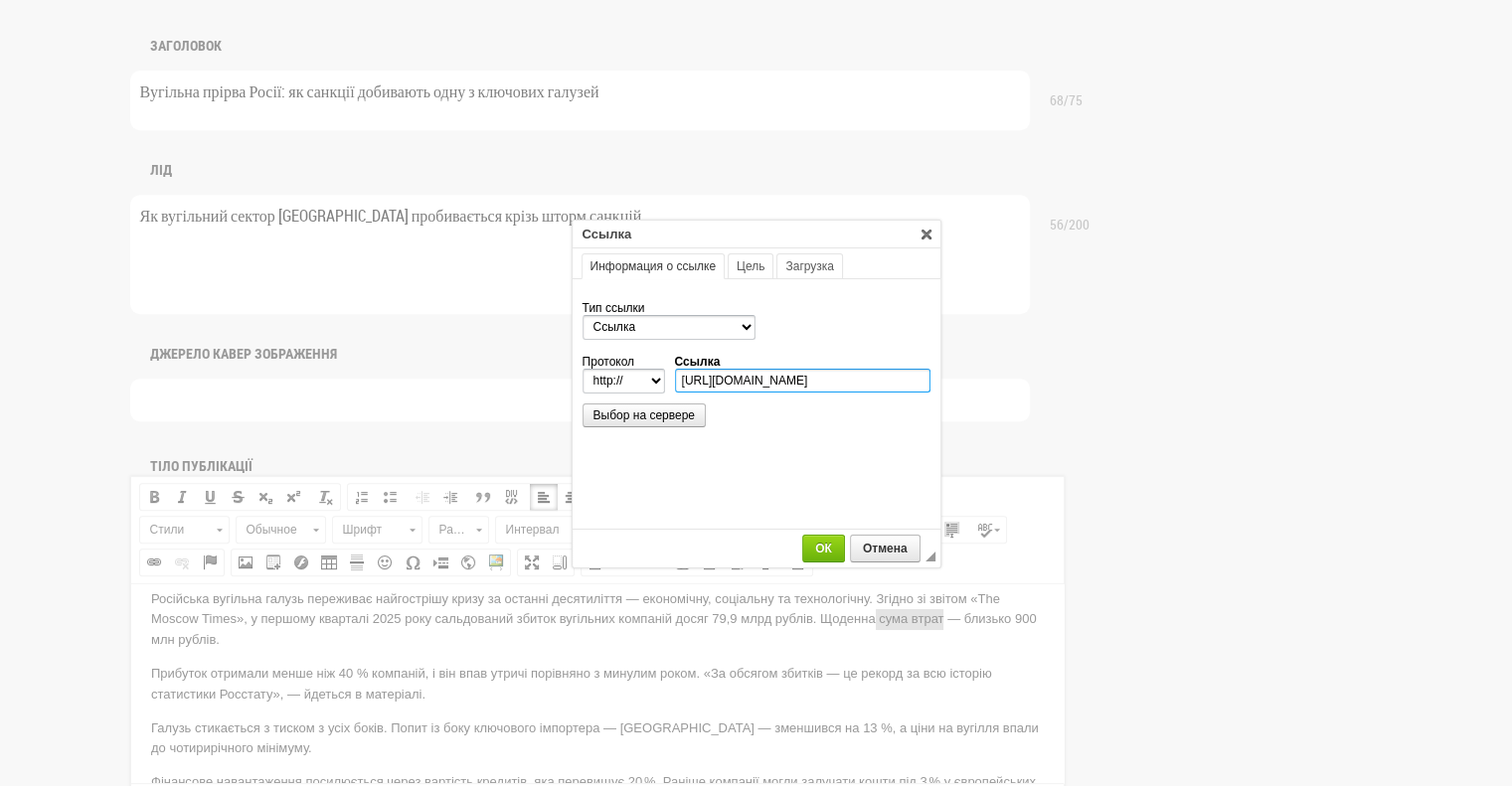 select on "https://" 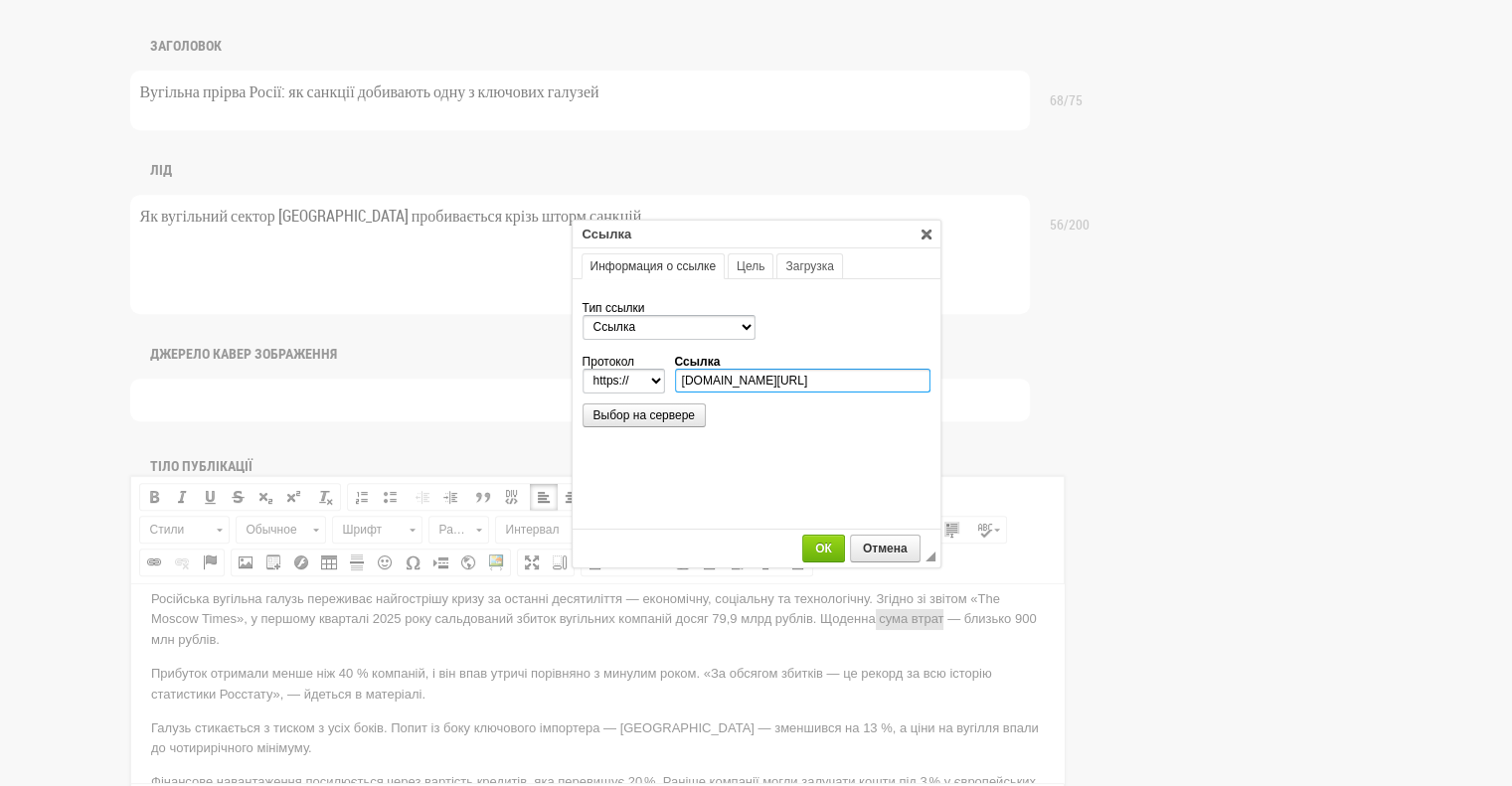 scroll, scrollTop: 0, scrollLeft: 356, axis: horizontal 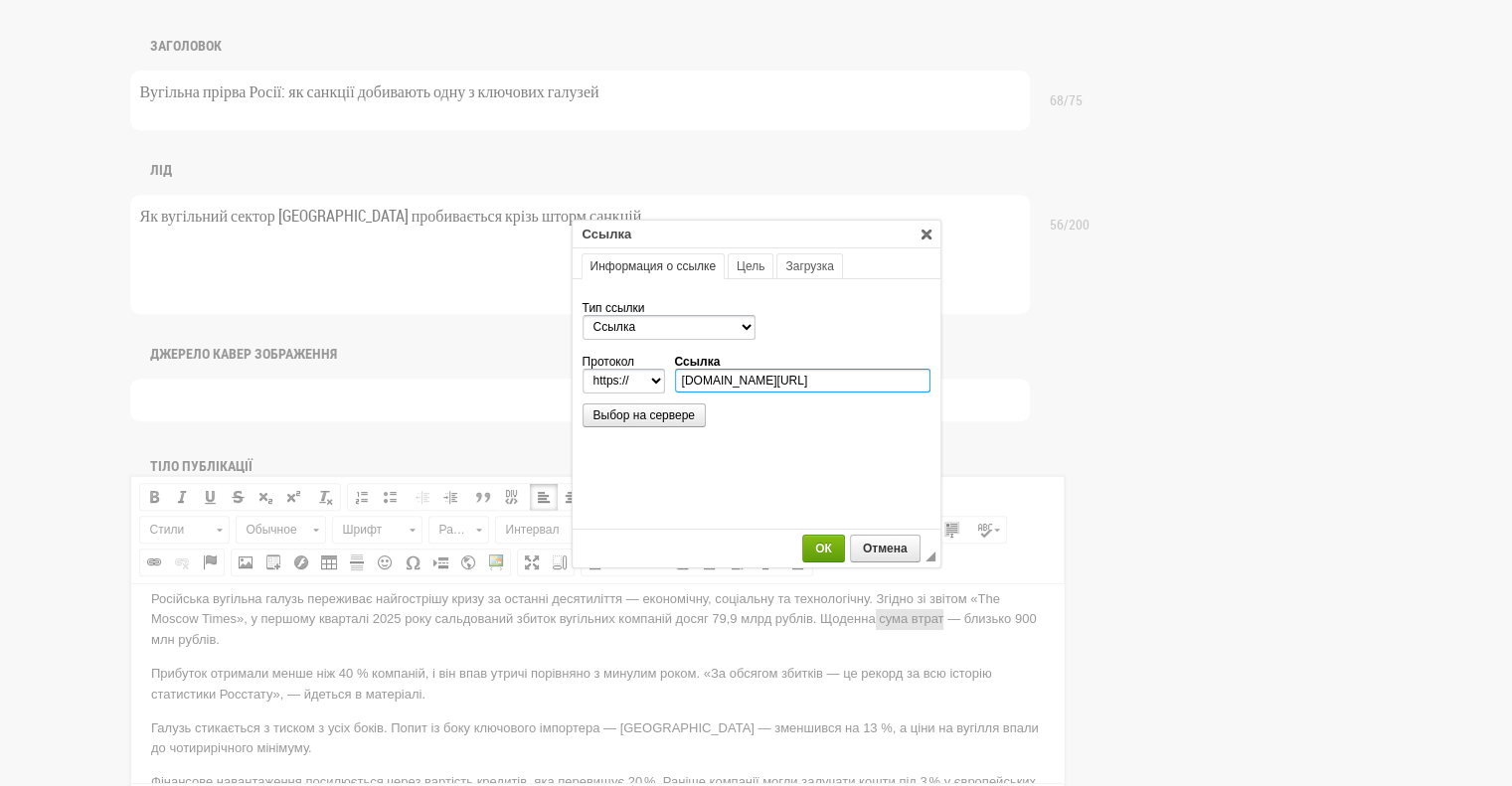 type on "www.moscowtimes.ru/2025/07/07/antirekord-dira-v-rossiiskom-byudzhete-uvelichilas-v-shest-raz-za-god-a168134" 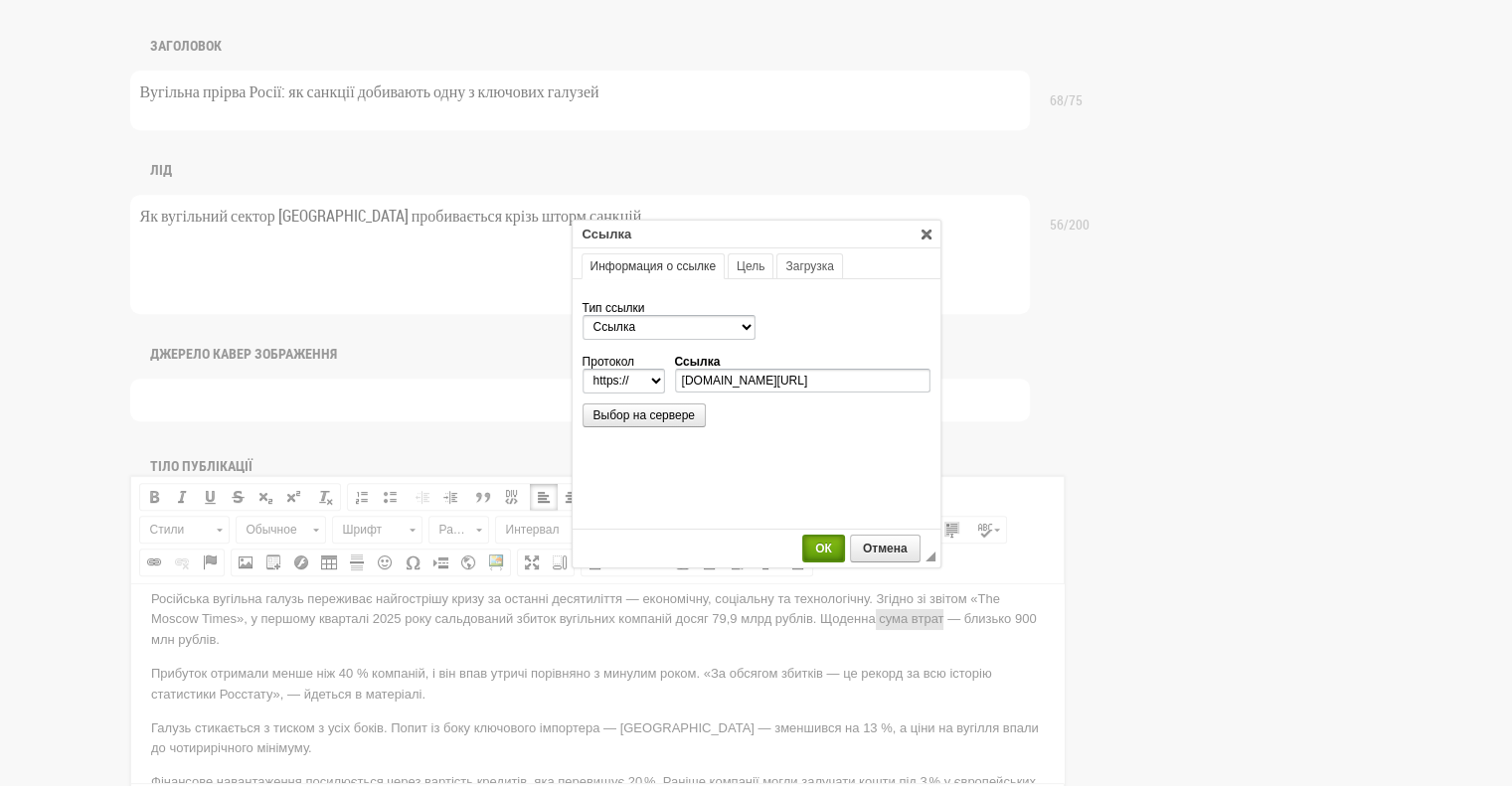 click on "ОК" at bounding box center (823, 549) 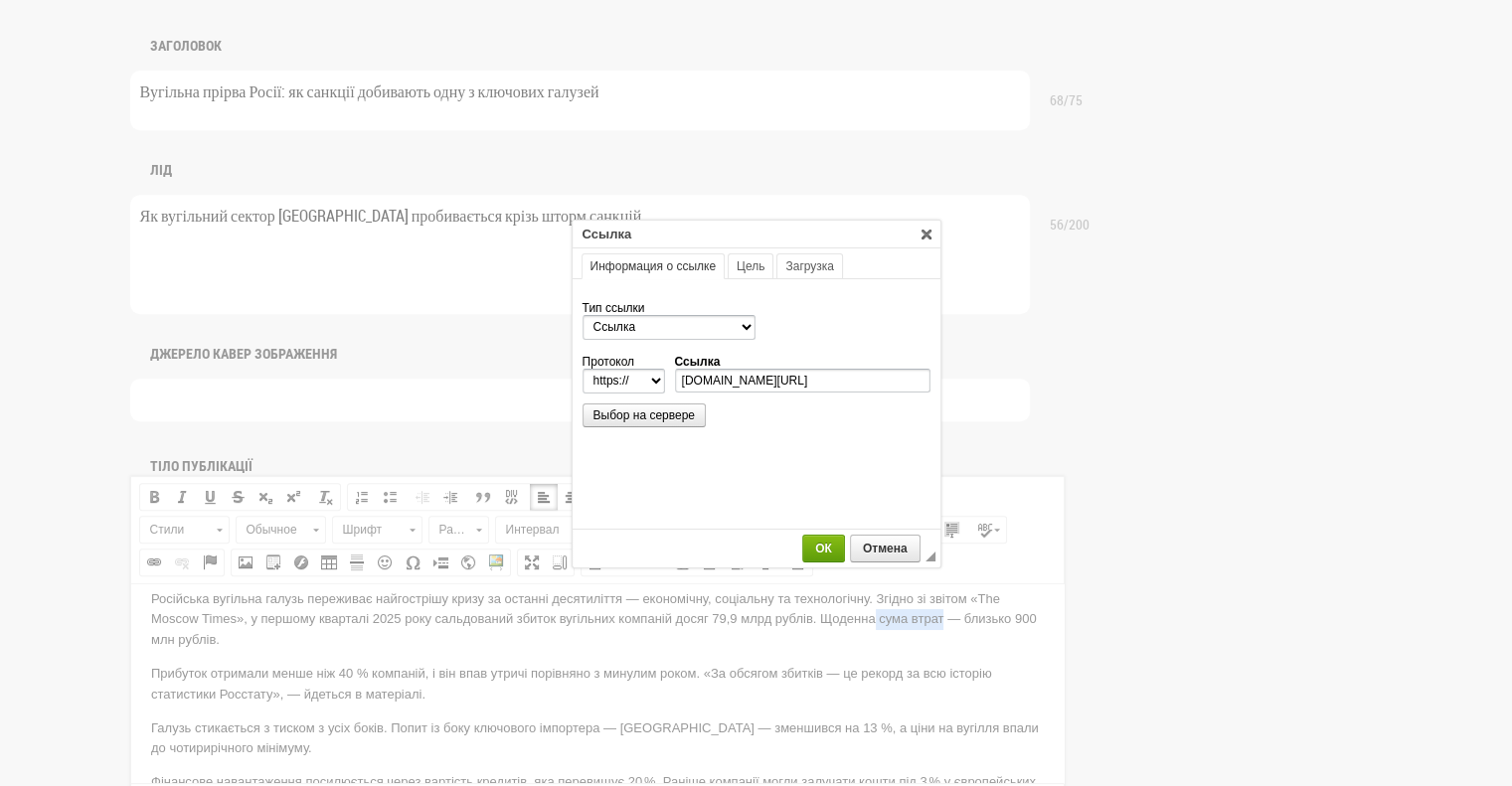 scroll, scrollTop: 0, scrollLeft: 0, axis: both 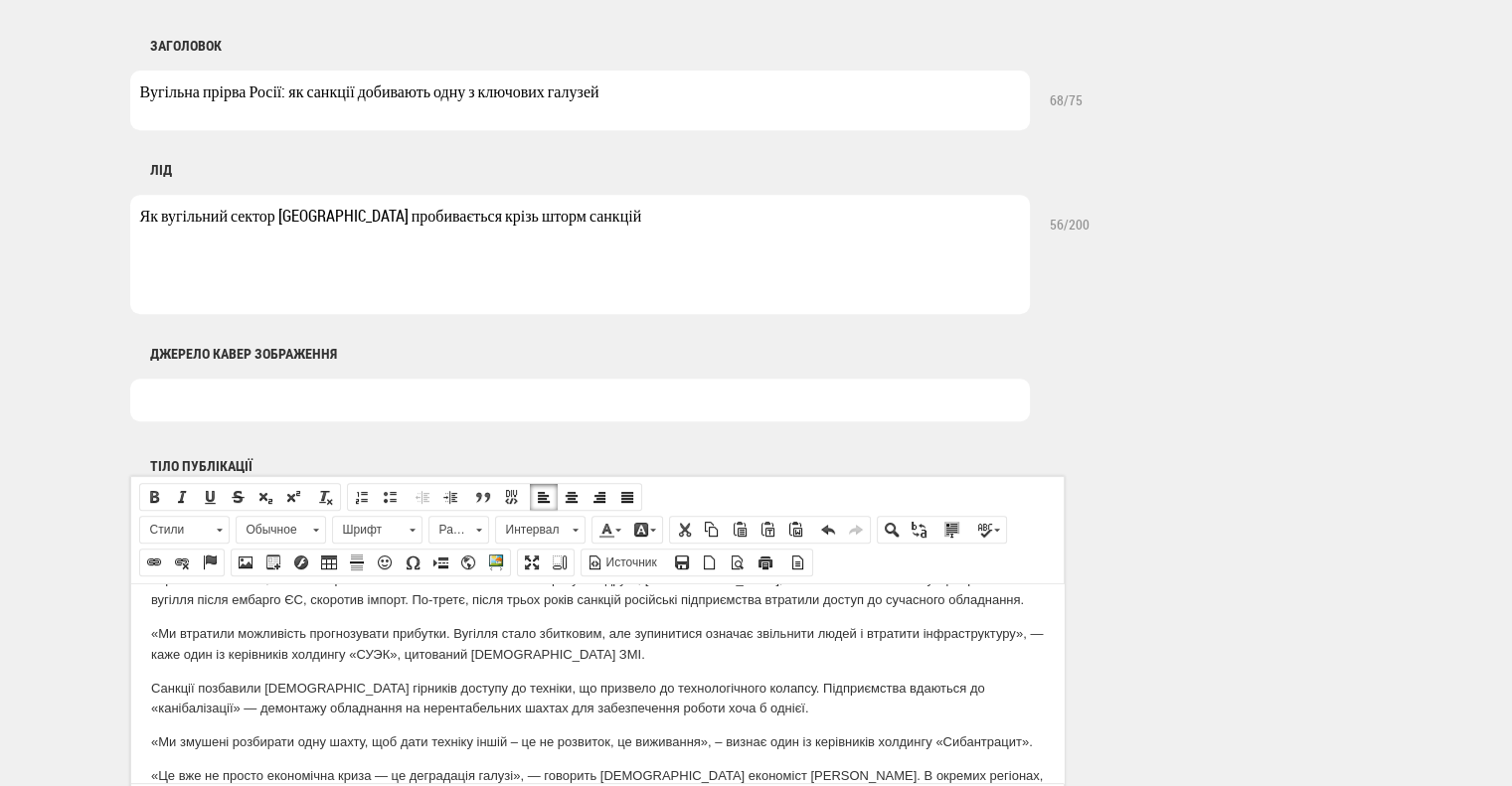 click on "«Ми втратили можливість прогнозувати прибутки. Вугілля стало збитковим, але зупинитися означає звільнити людей і втратити інфраструктуру», — каже один із керівників холдингу «СУЭК», цитований російськими ЗМІ." at bounding box center [596, 644] 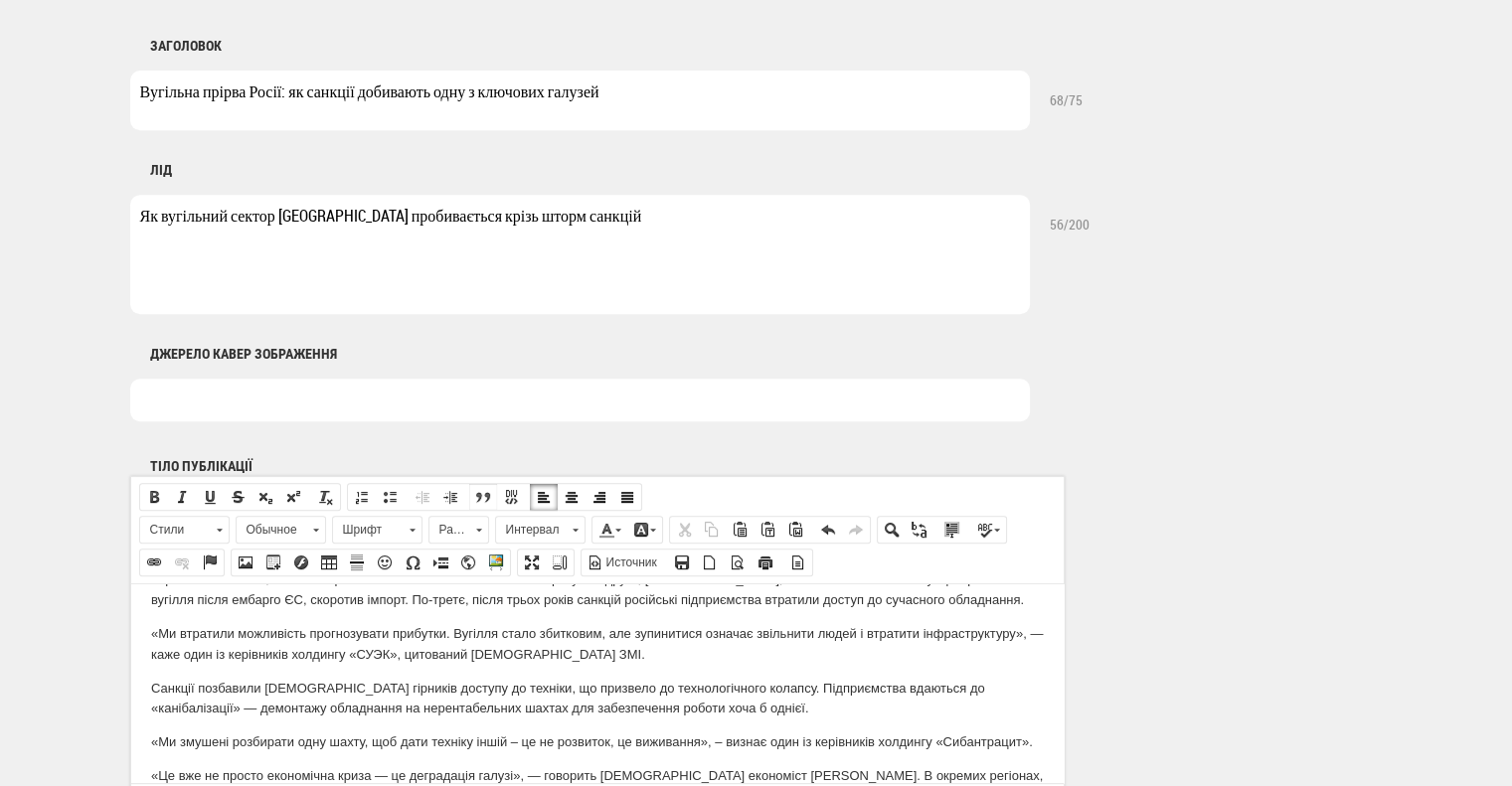 click at bounding box center (483, 497) 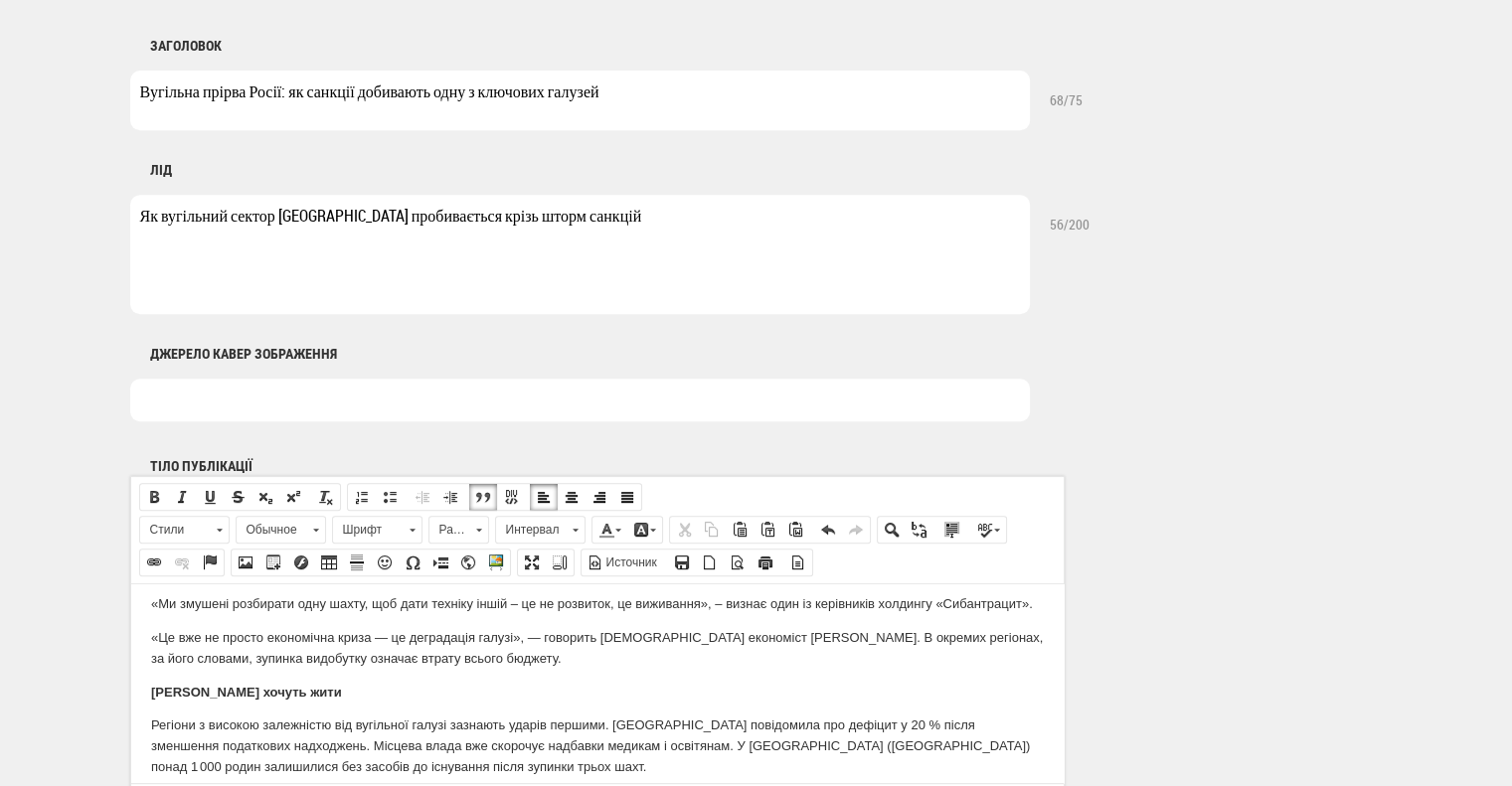 scroll, scrollTop: 696, scrollLeft: 0, axis: vertical 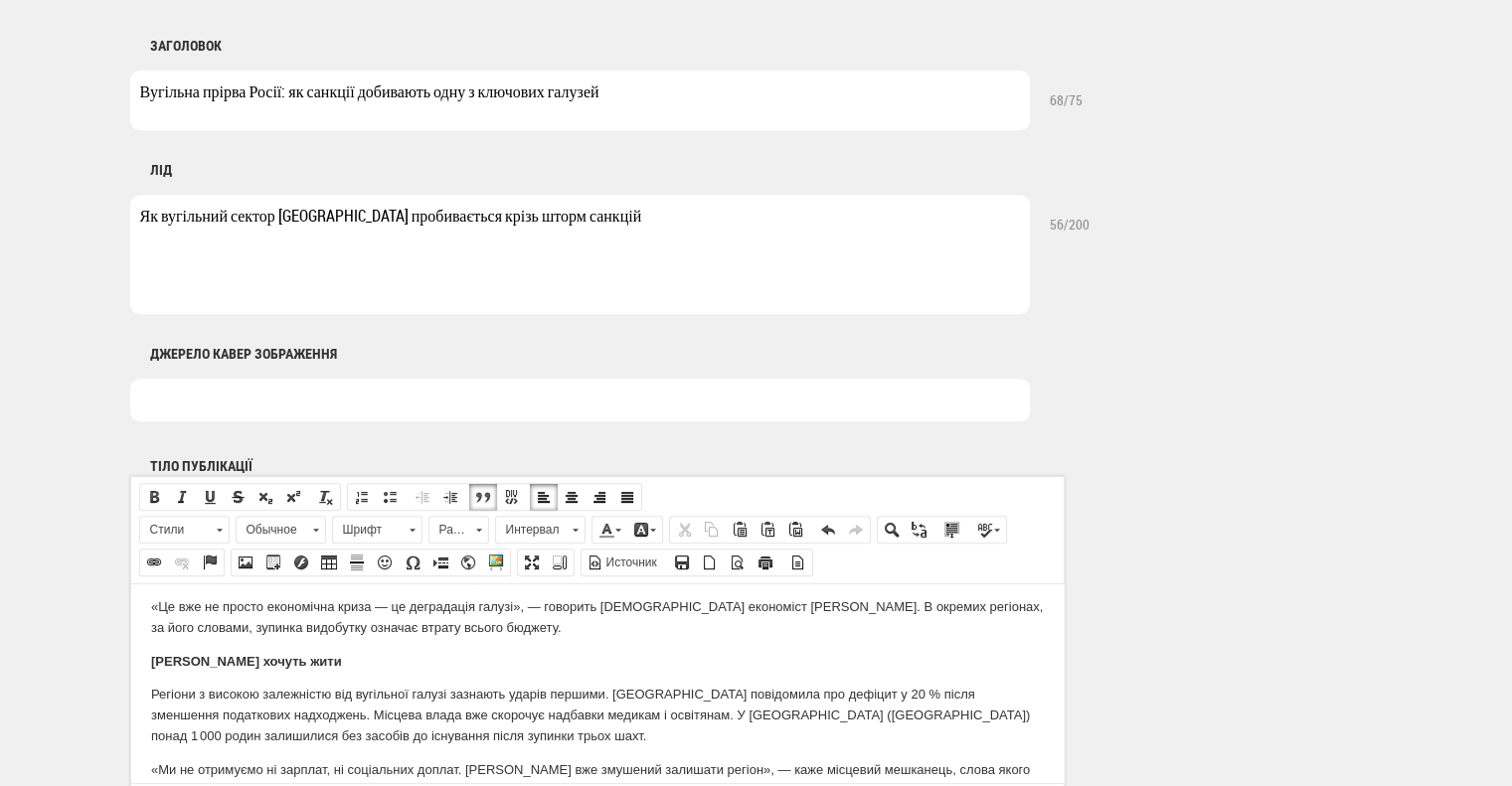 click on "«Ми змушені розбирати одну шахту, щоб дати техніку іншій – це не розвиток, це виживання», – визнає один із керівників холдингу «Сибантрацит»." at bounding box center [596, 572] 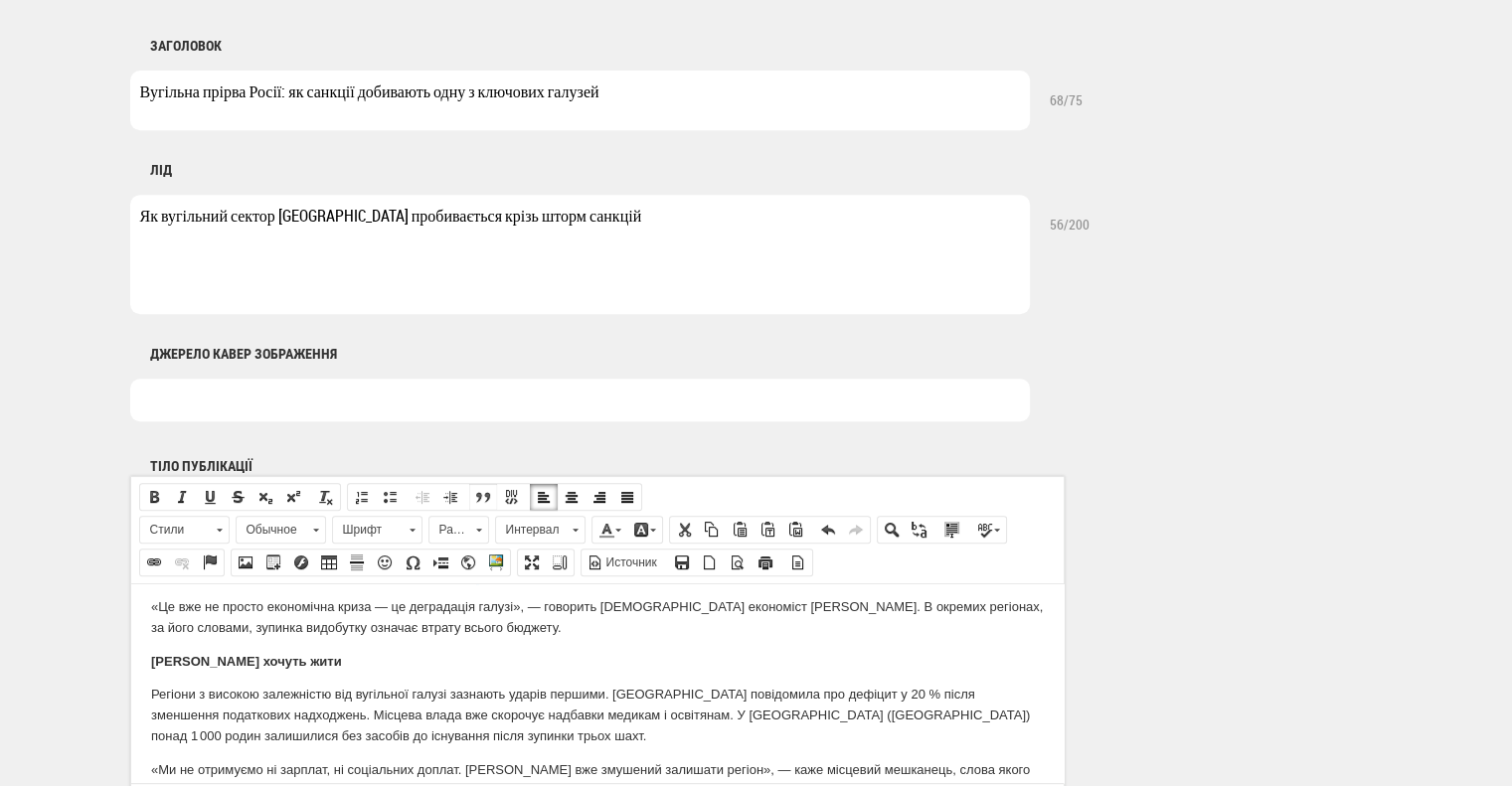 click at bounding box center [483, 497] 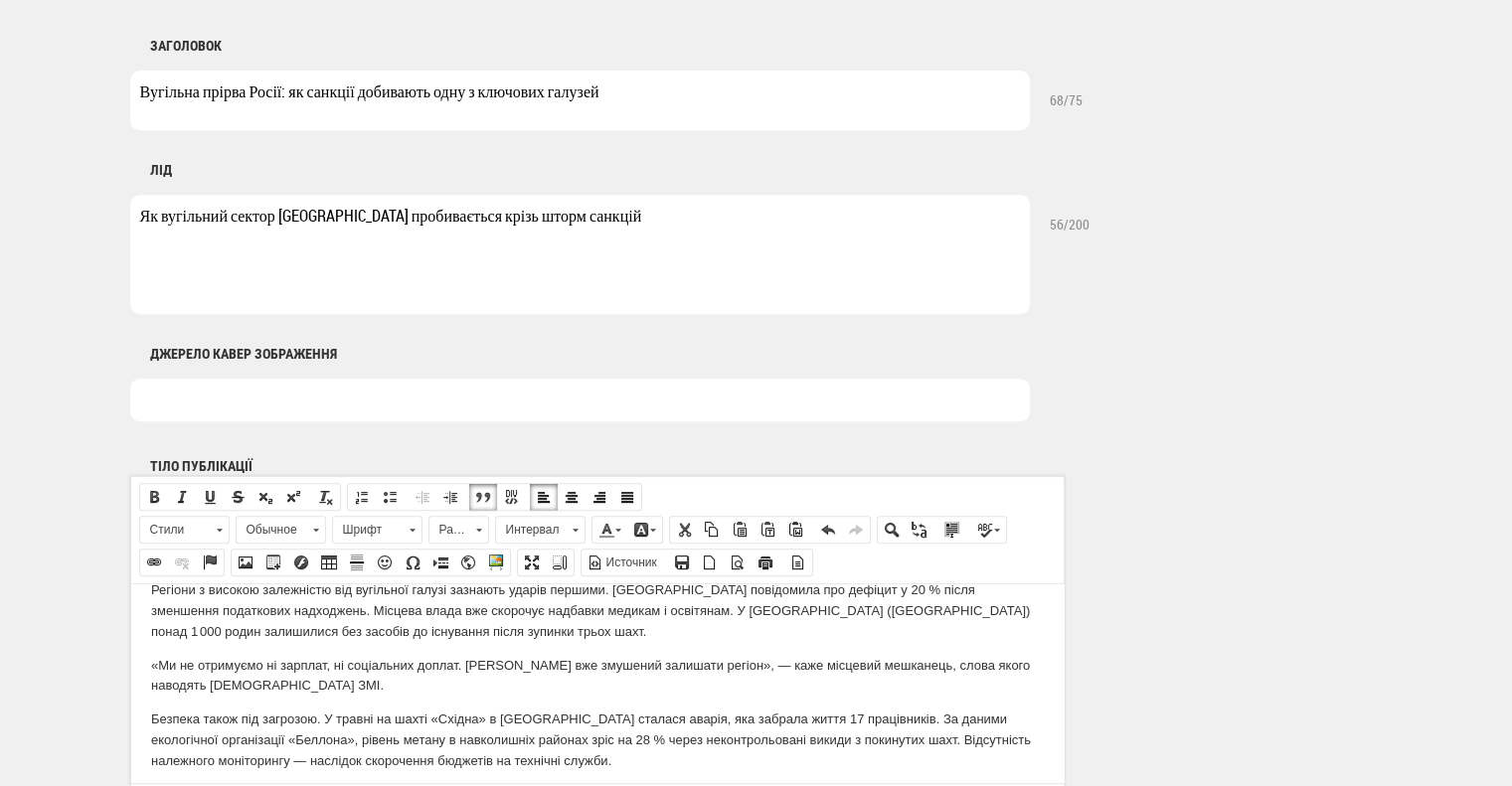 scroll, scrollTop: 894, scrollLeft: 0, axis: vertical 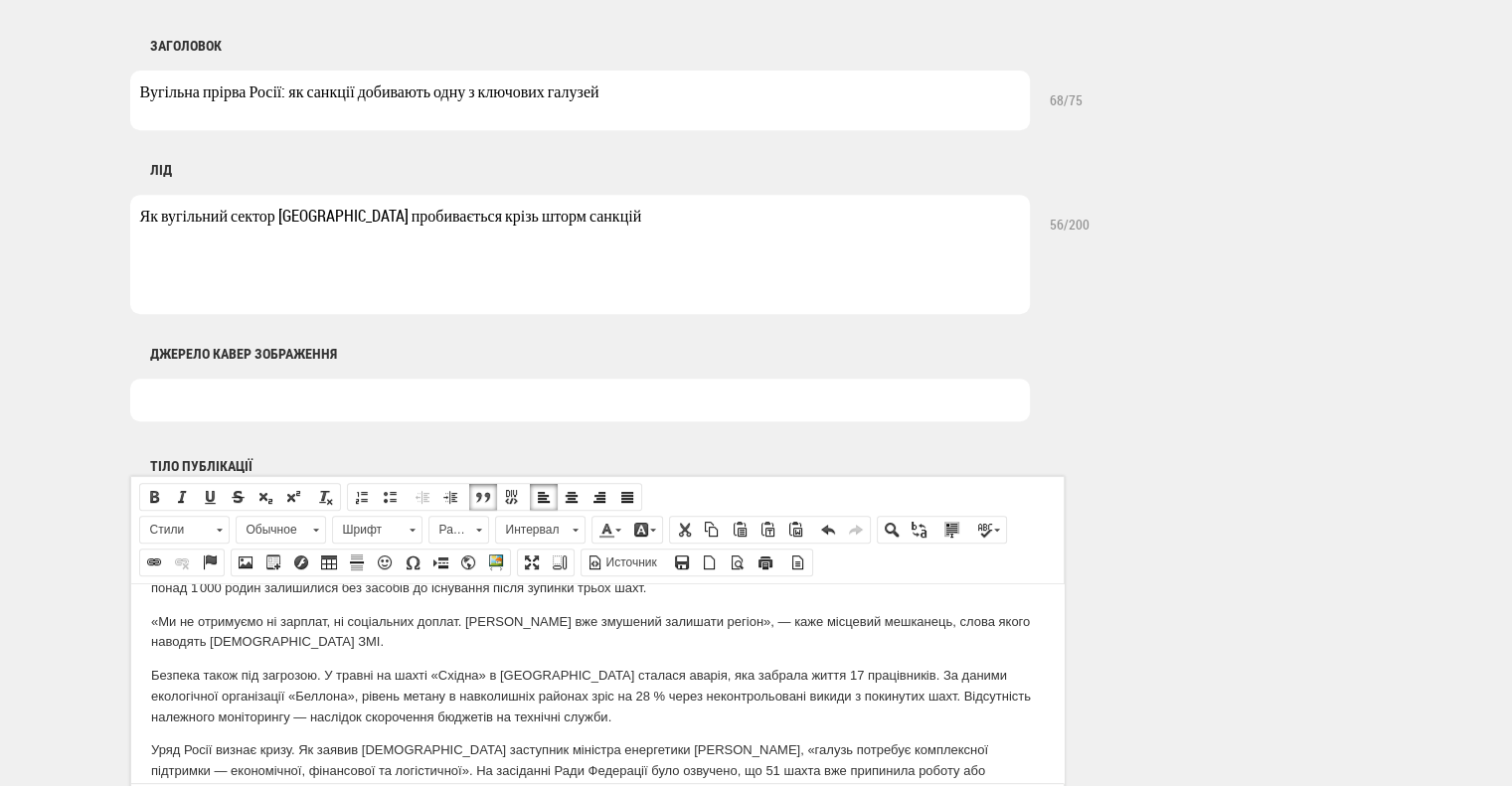 click on "«Ми не отримуємо ні зарплат, ні соціальних доплат. Дехто вже змушений залишати регіон», — каже місцевий мешканець, слова якого наводять російські ЗМІ." at bounding box center (596, 632) 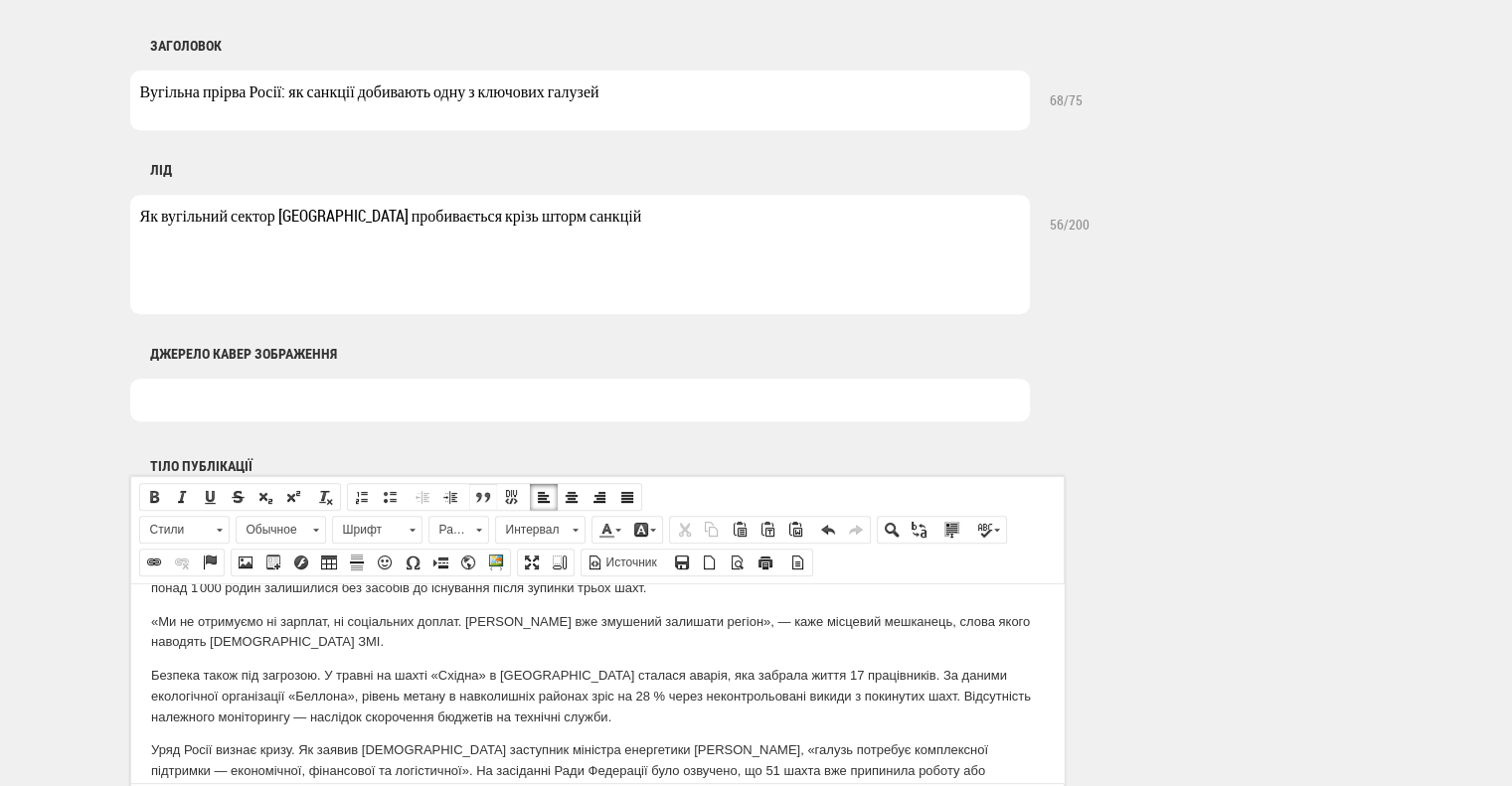 click at bounding box center [483, 497] 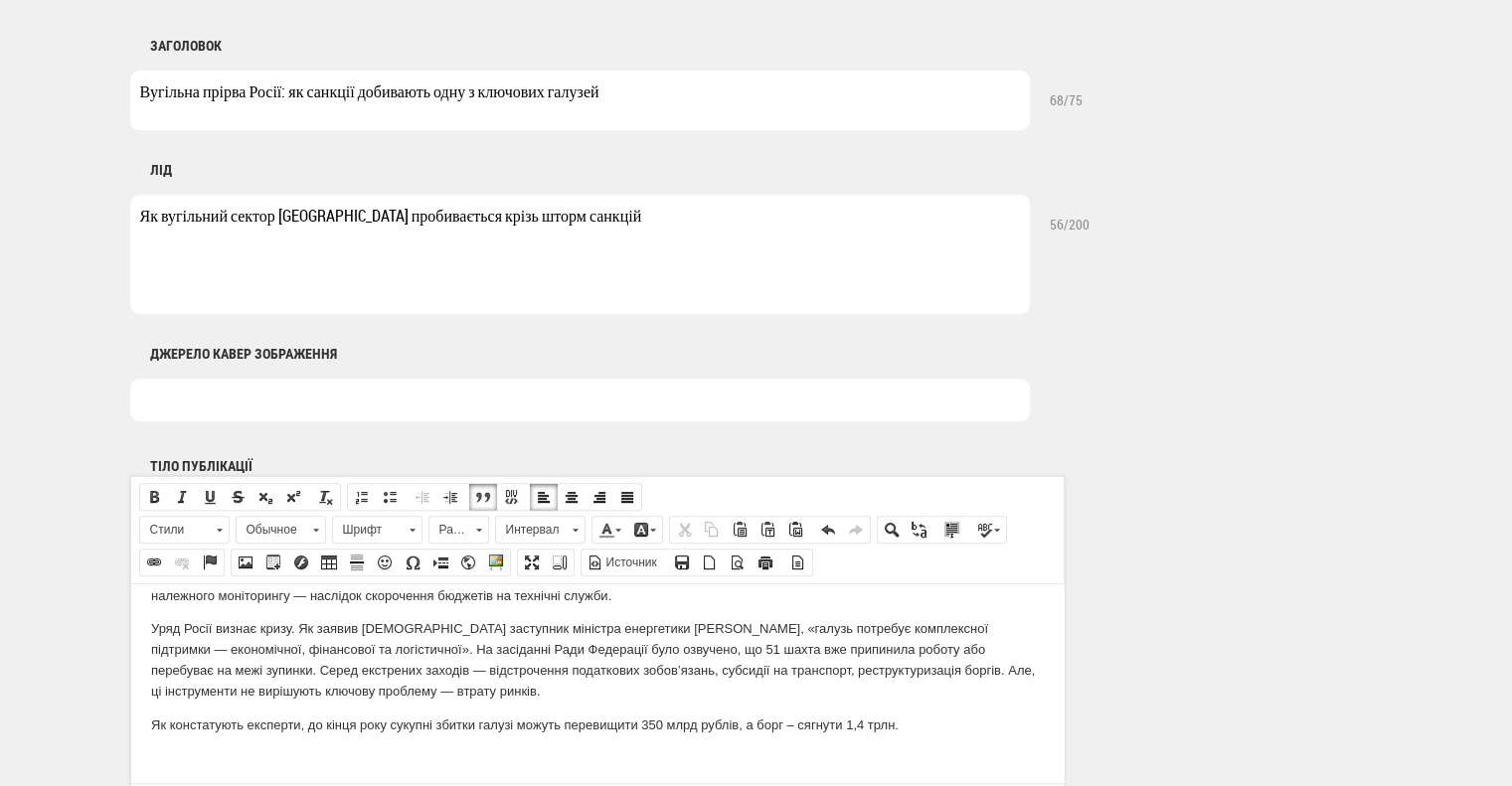 scroll, scrollTop: 1093, scrollLeft: 0, axis: vertical 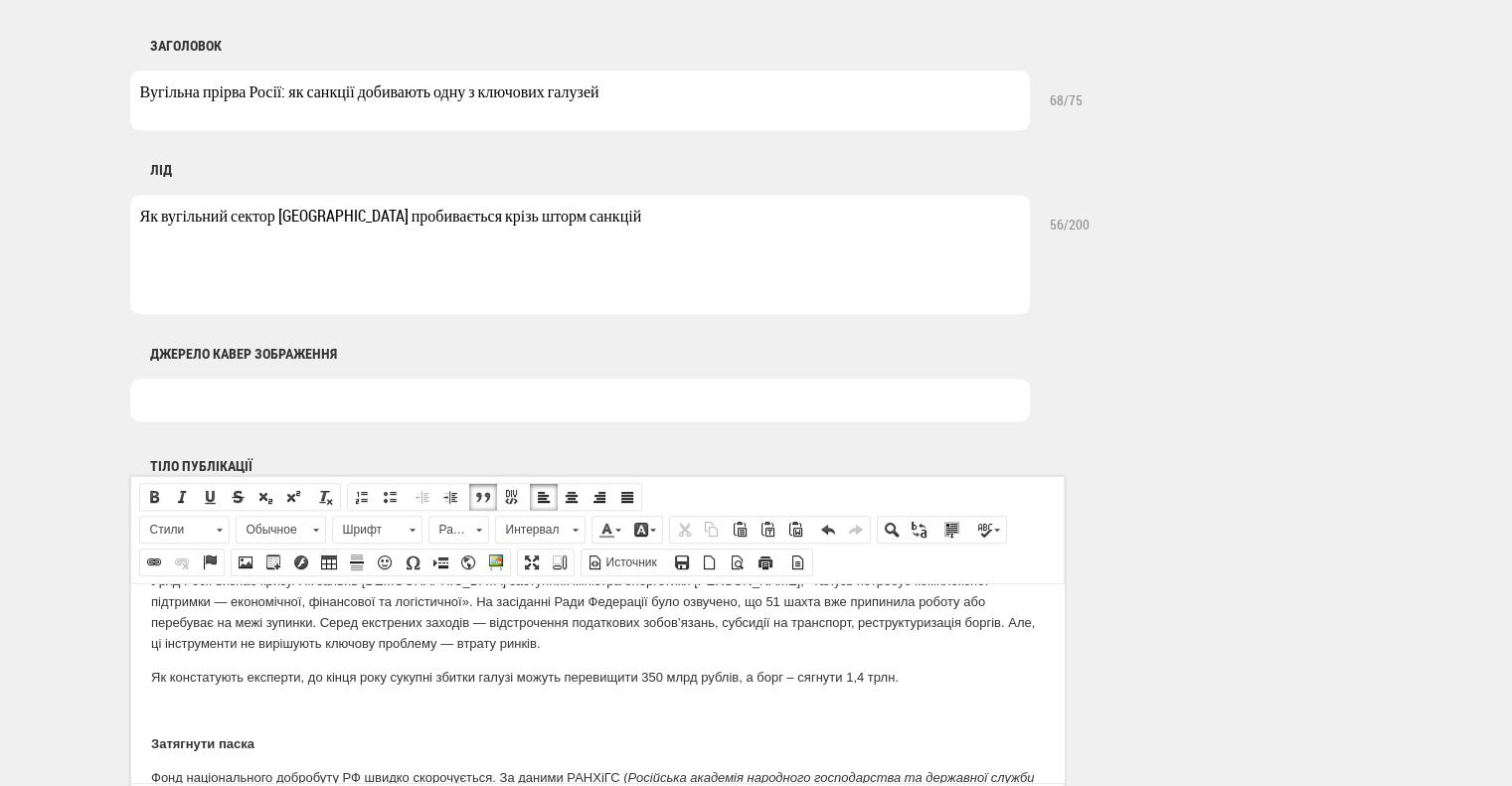 click on "Як констатують експерти, до кінця року сукупні збитки галузі можуть перевищити 350 млрд рублів, а борг – сягнути 1,4 трлн." at bounding box center [596, 677] 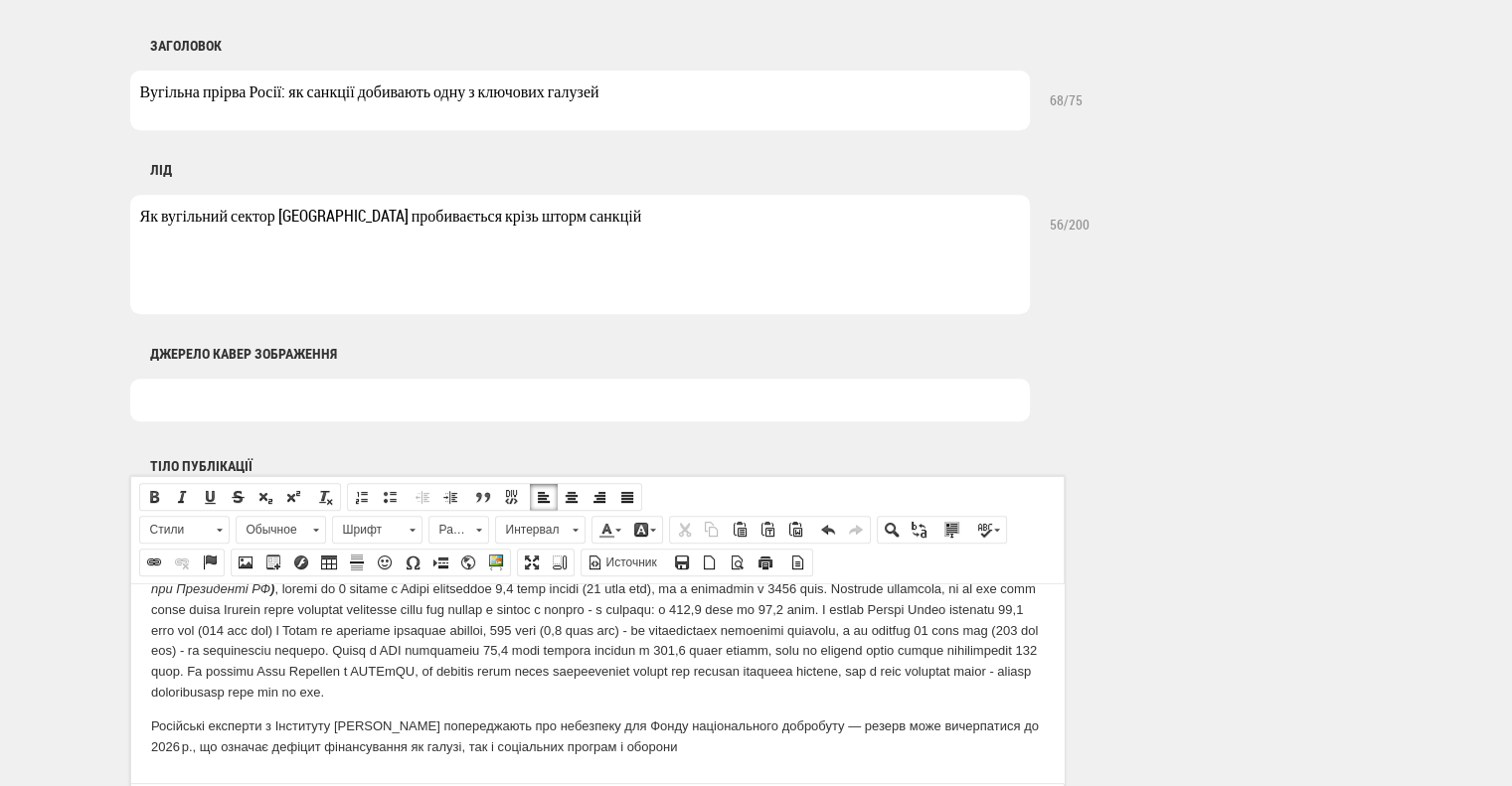 scroll, scrollTop: 1391, scrollLeft: 0, axis: vertical 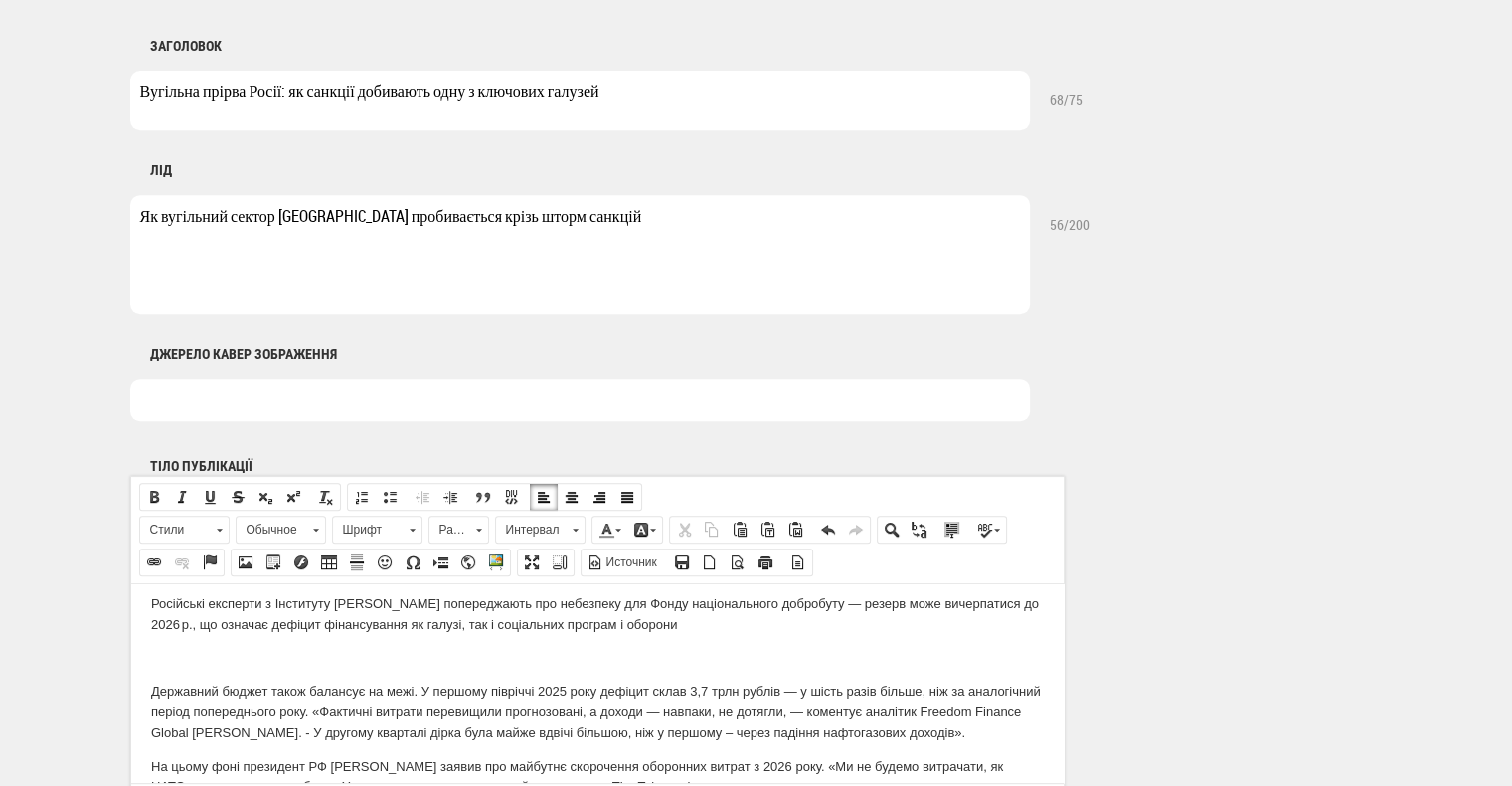 click on "Російські експерти з Інституту Гайдара попереджають про небезпеку для Фонду національного добробуту — резерв може вичерпатися до 2026 р., що означає дефіцит фінансування як галузі, так і соціальних програм і оборони" at bounding box center (596, 614) 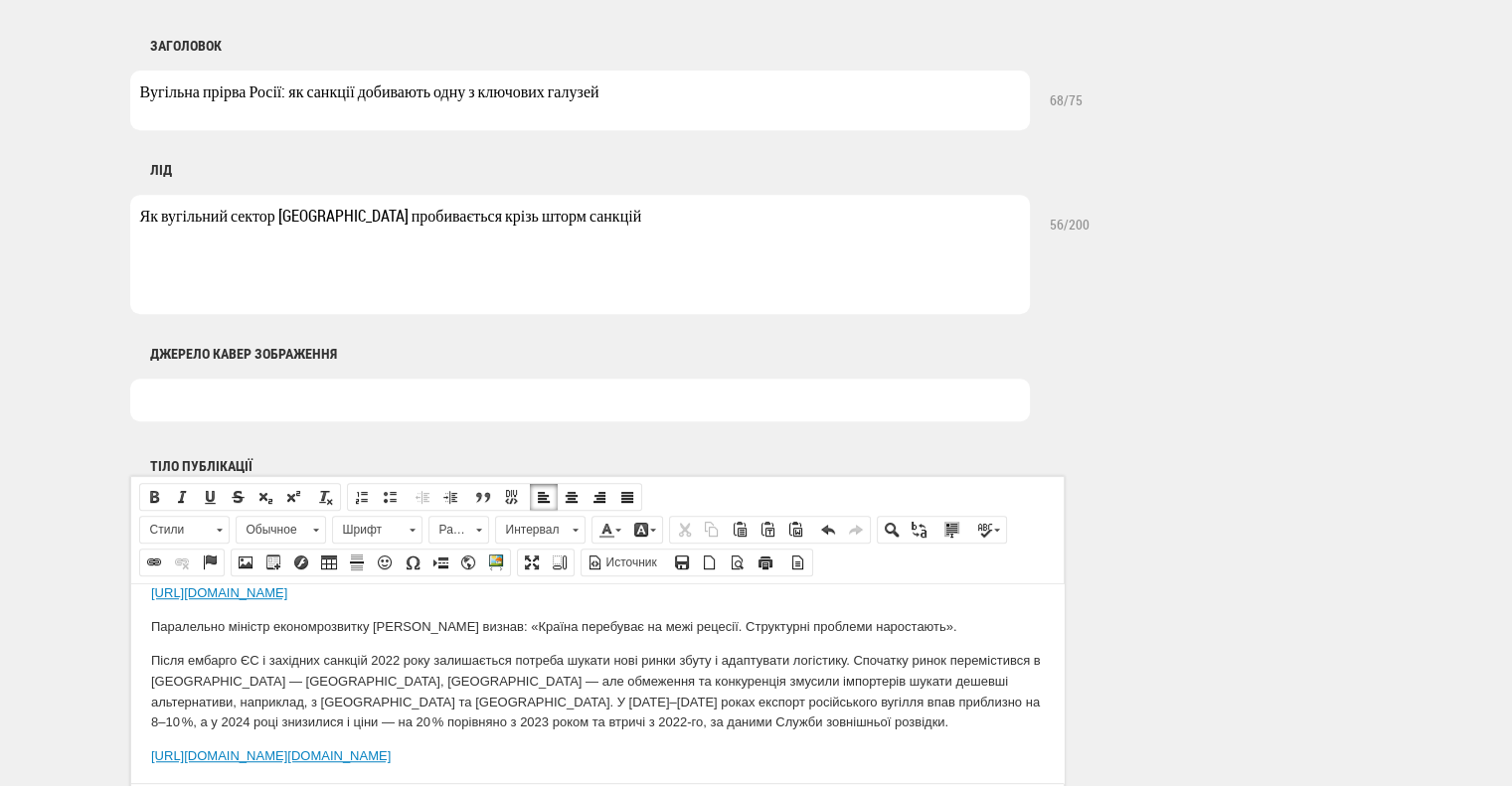 scroll, scrollTop: 1590, scrollLeft: 0, axis: vertical 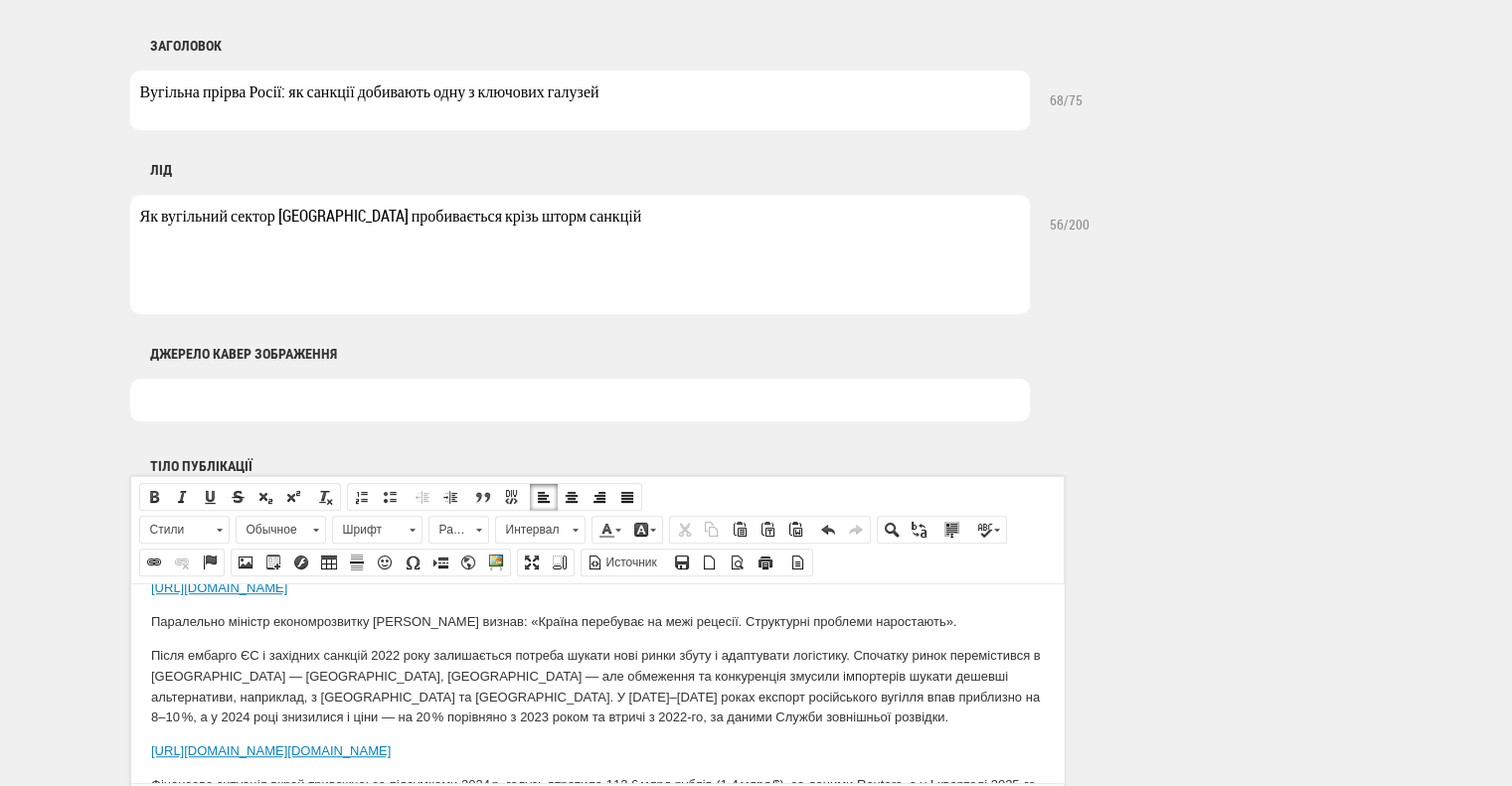 drag, startPoint x: 713, startPoint y: 634, endPoint x: 122, endPoint y: 618, distance: 591.21654 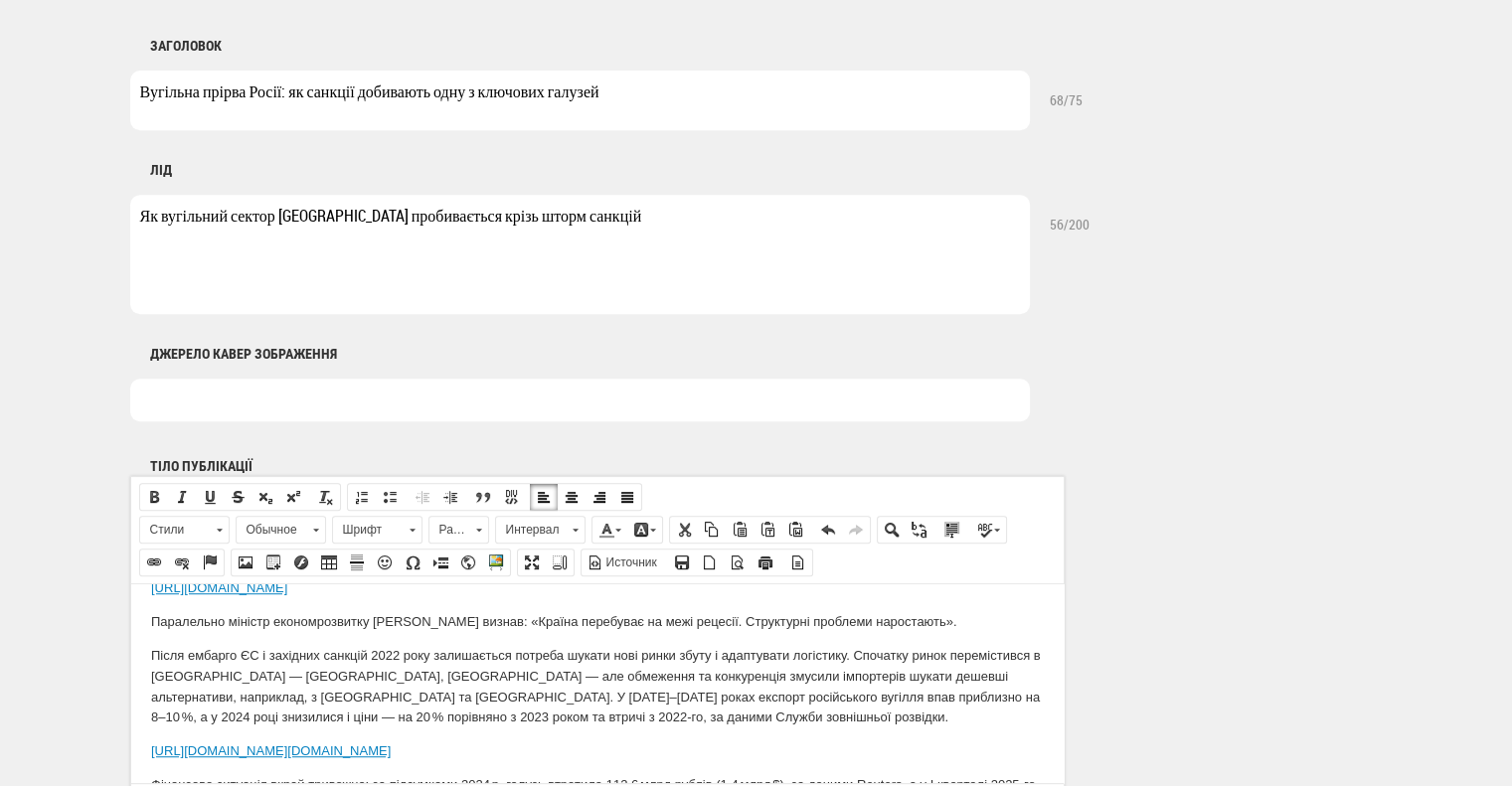 copy on "https://www.telegraph.co.uk/world-news/2025/06/27/putin-ready-scale-back-military-spending/" 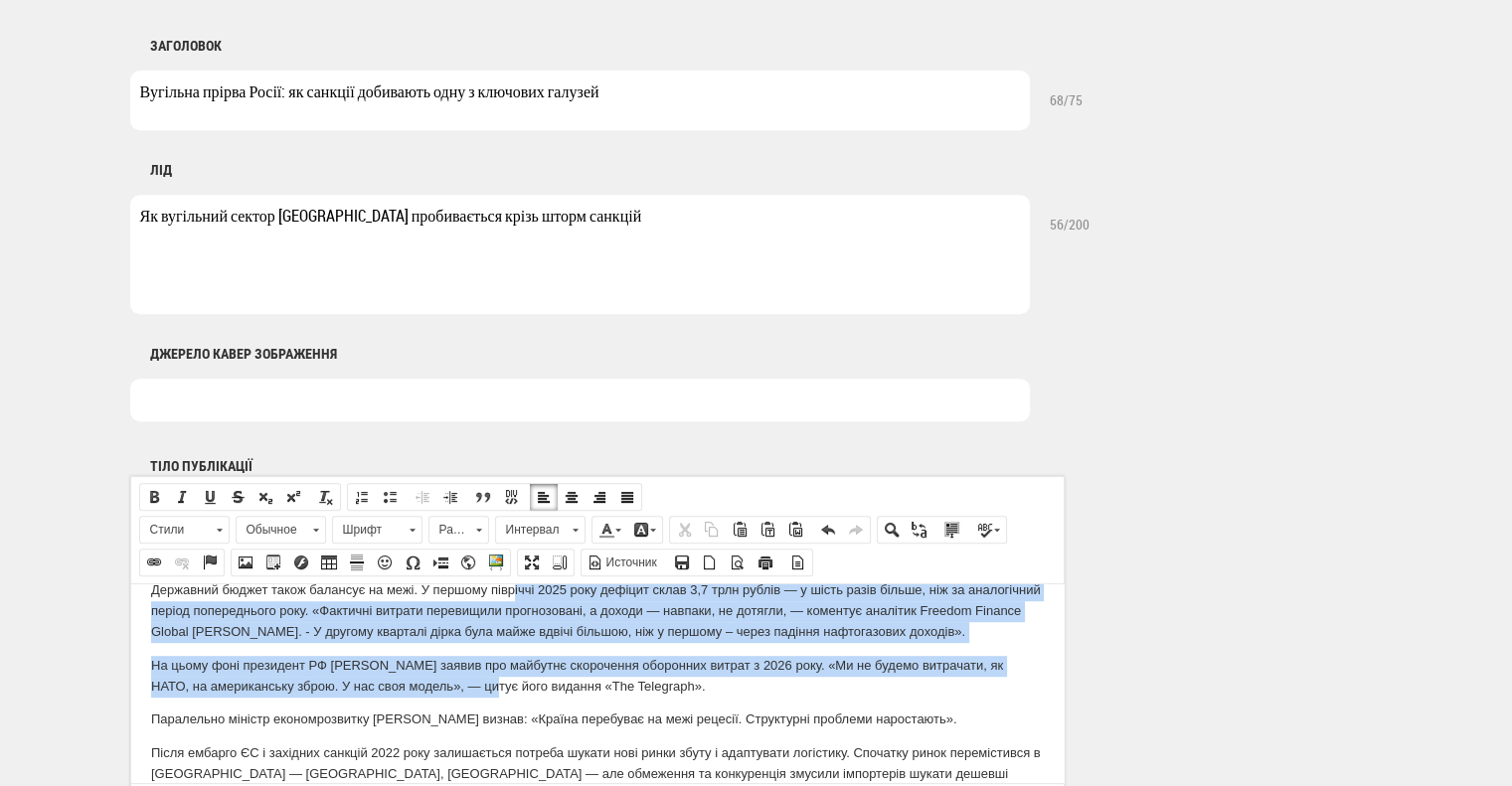 drag, startPoint x: 484, startPoint y: 595, endPoint x: 512, endPoint y: 597, distance: 28.071338 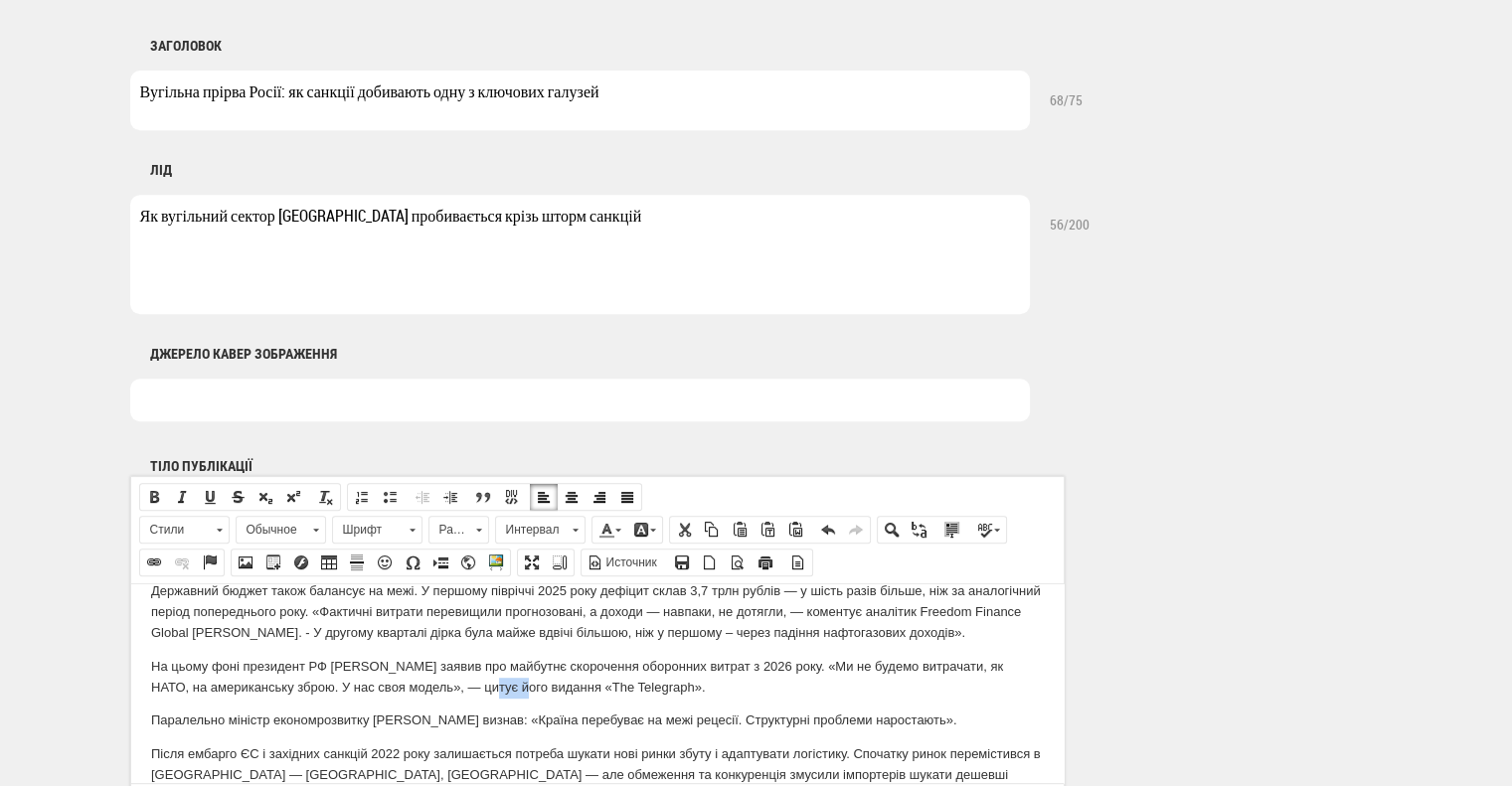 drag, startPoint x: 518, startPoint y: 728, endPoint x: 484, endPoint y: 728, distance: 34 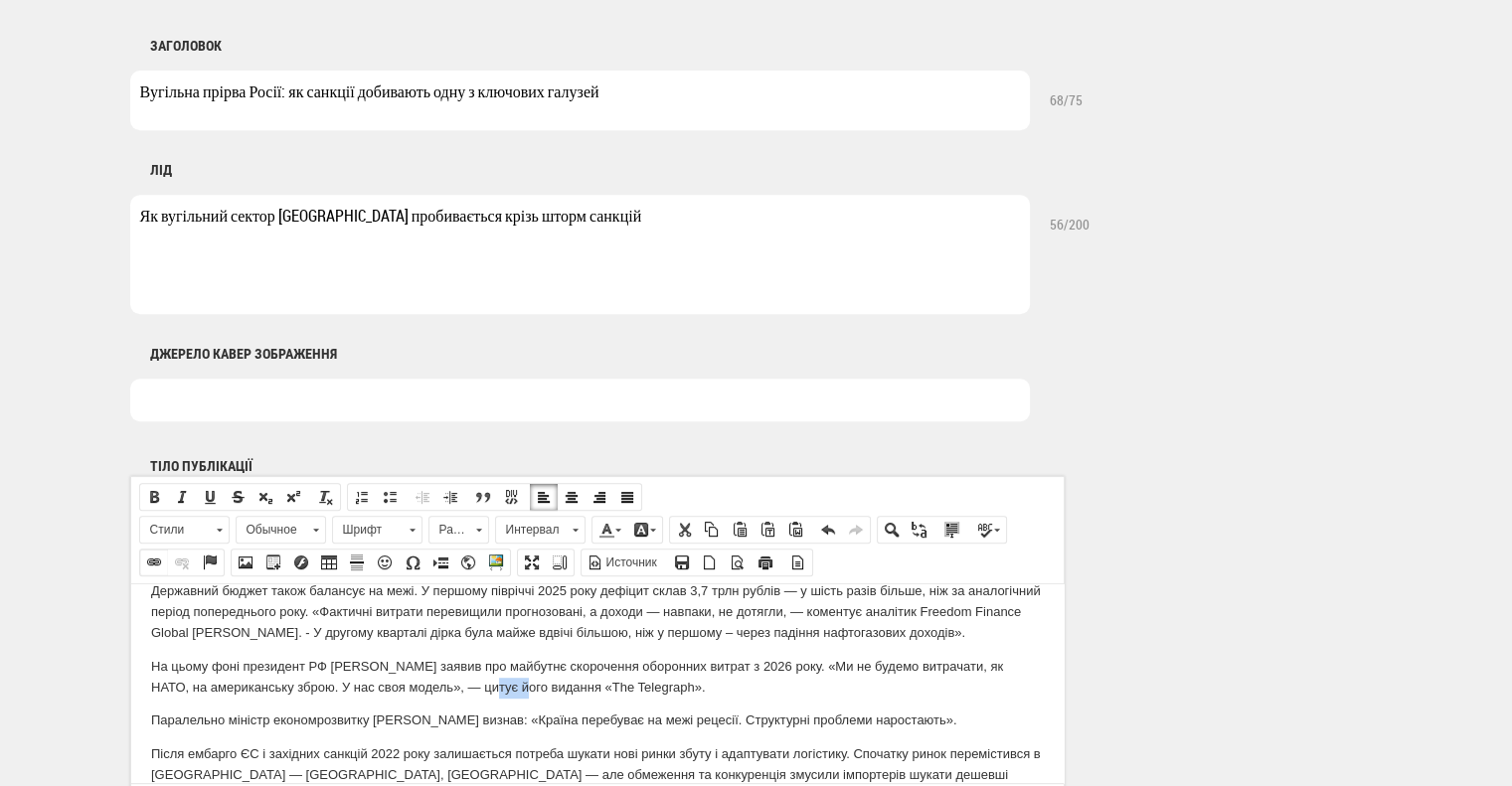 click at bounding box center [154, 562] 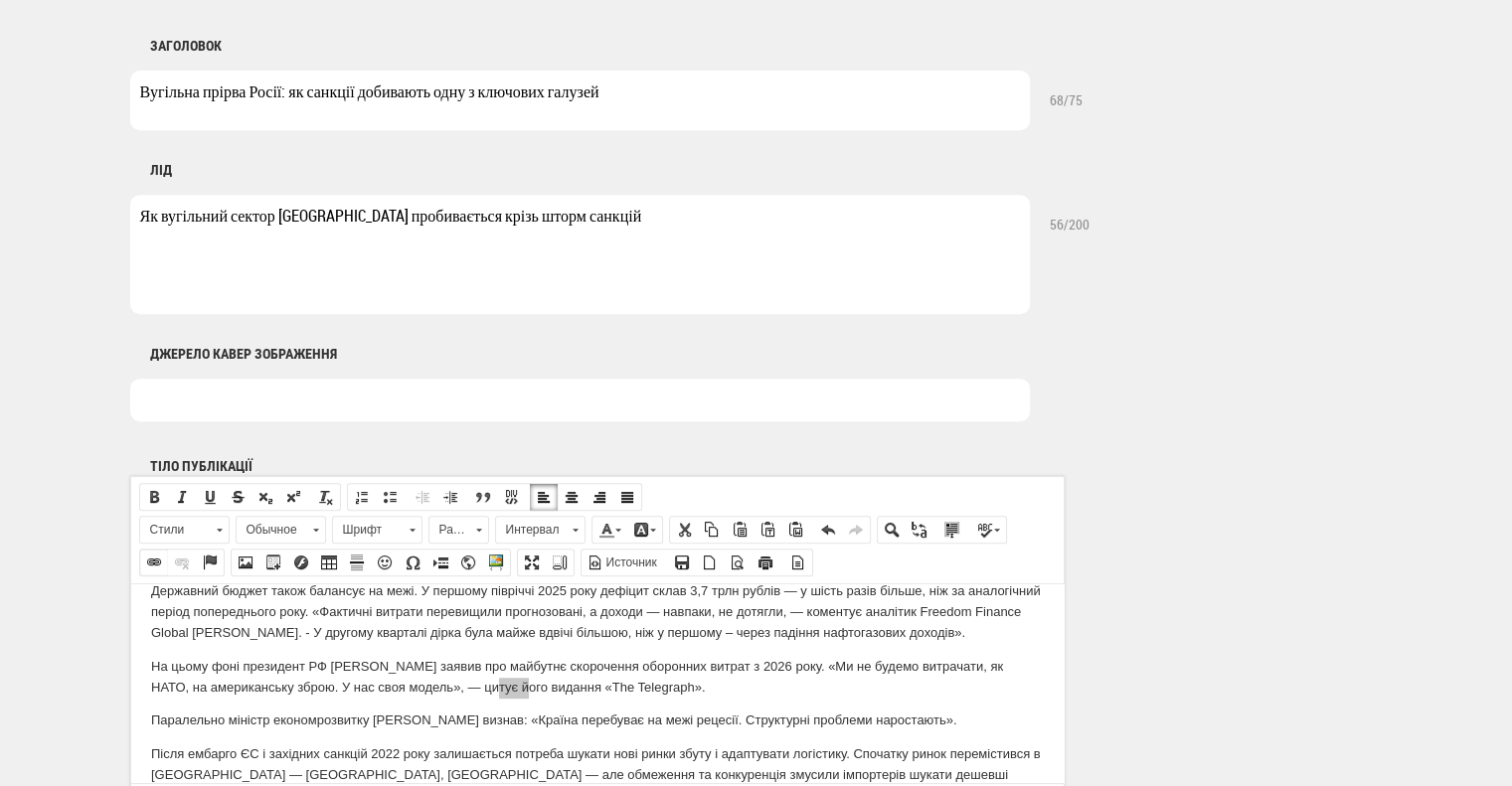 select on "http://" 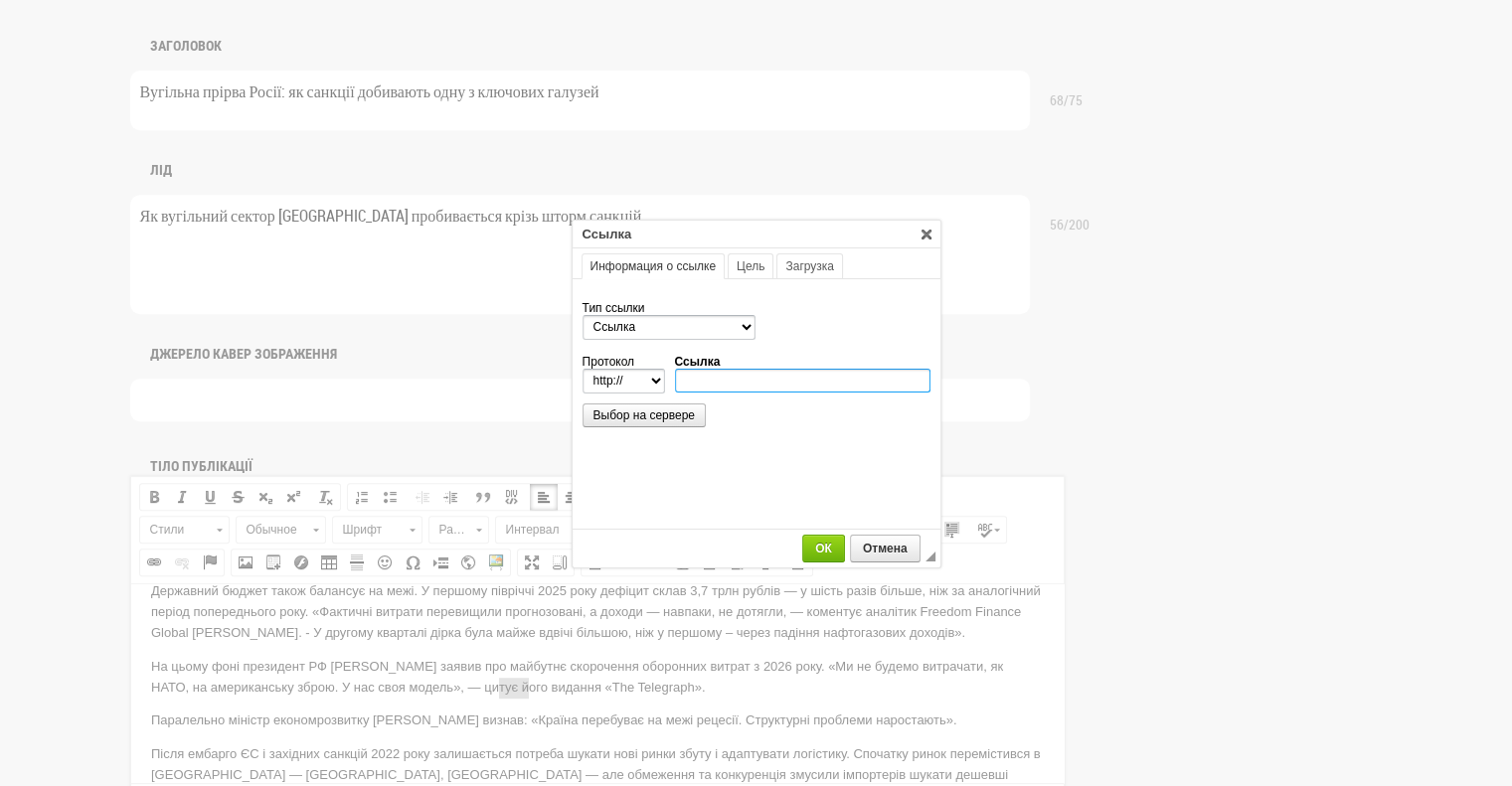 paste on "https://www.telegraph.co.uk/world-news/2025/06/27/putin-ready-scale-back-military-spending/" 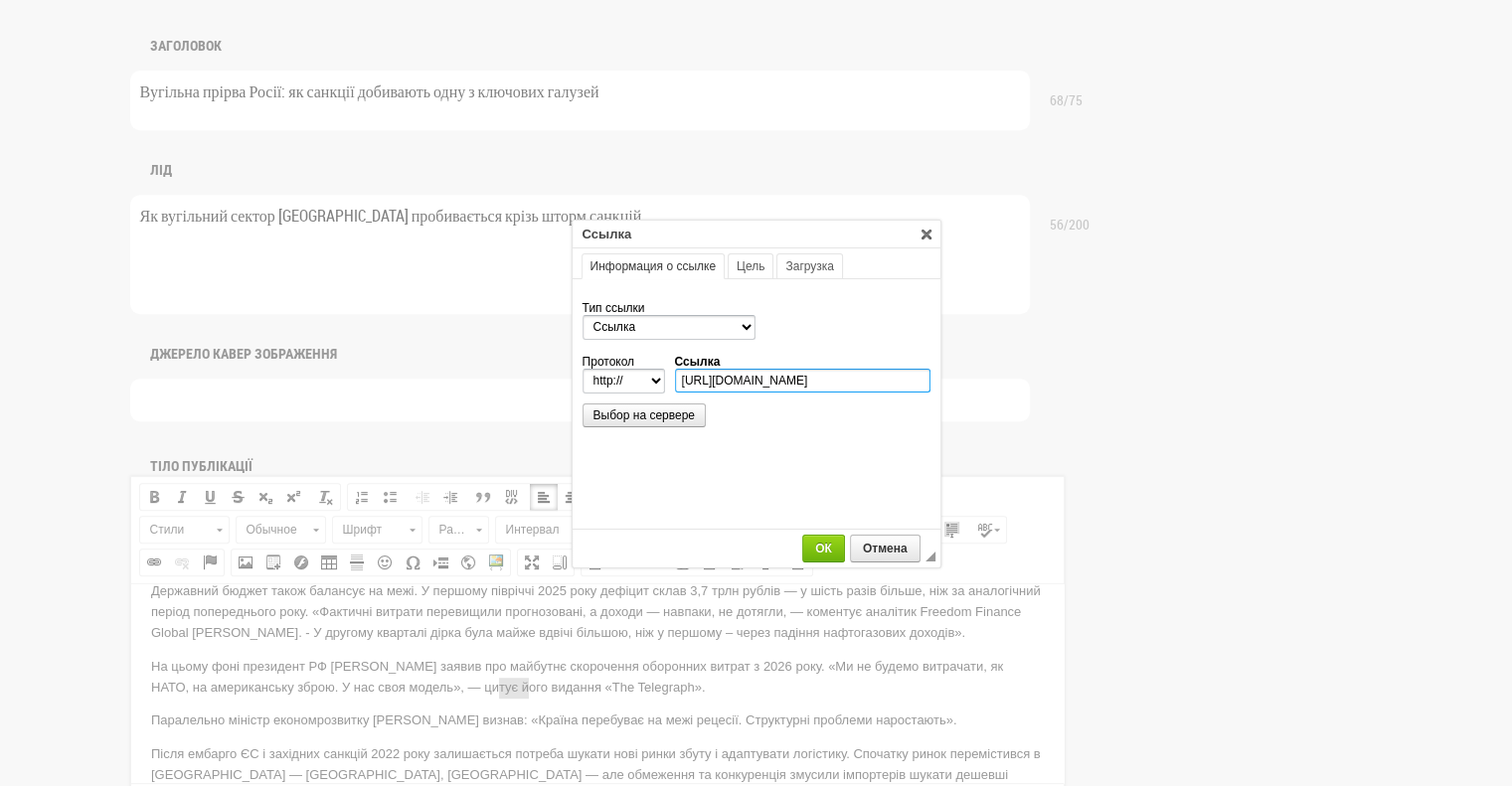 select on "https://" 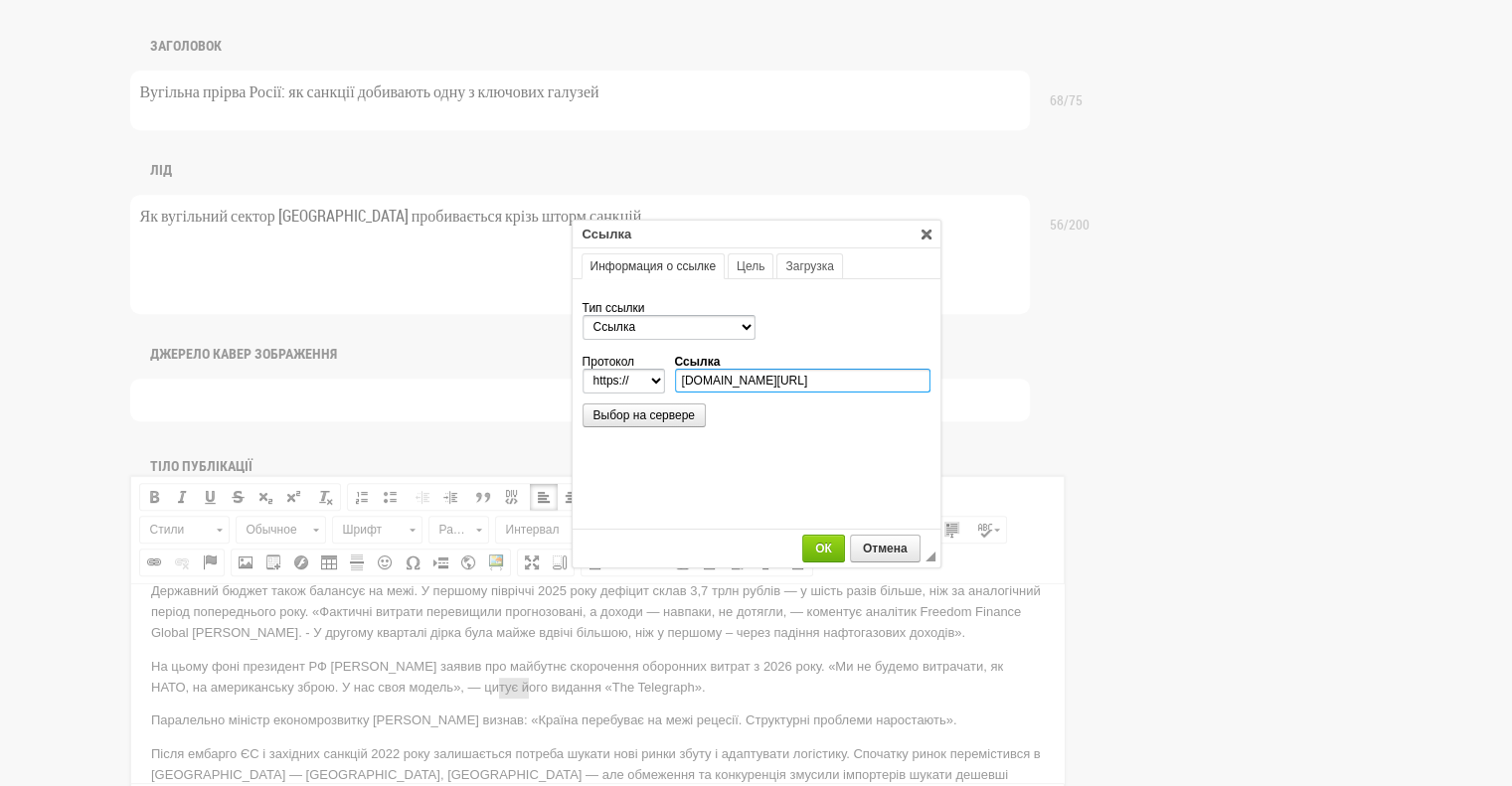scroll, scrollTop: 0, scrollLeft: 215, axis: horizontal 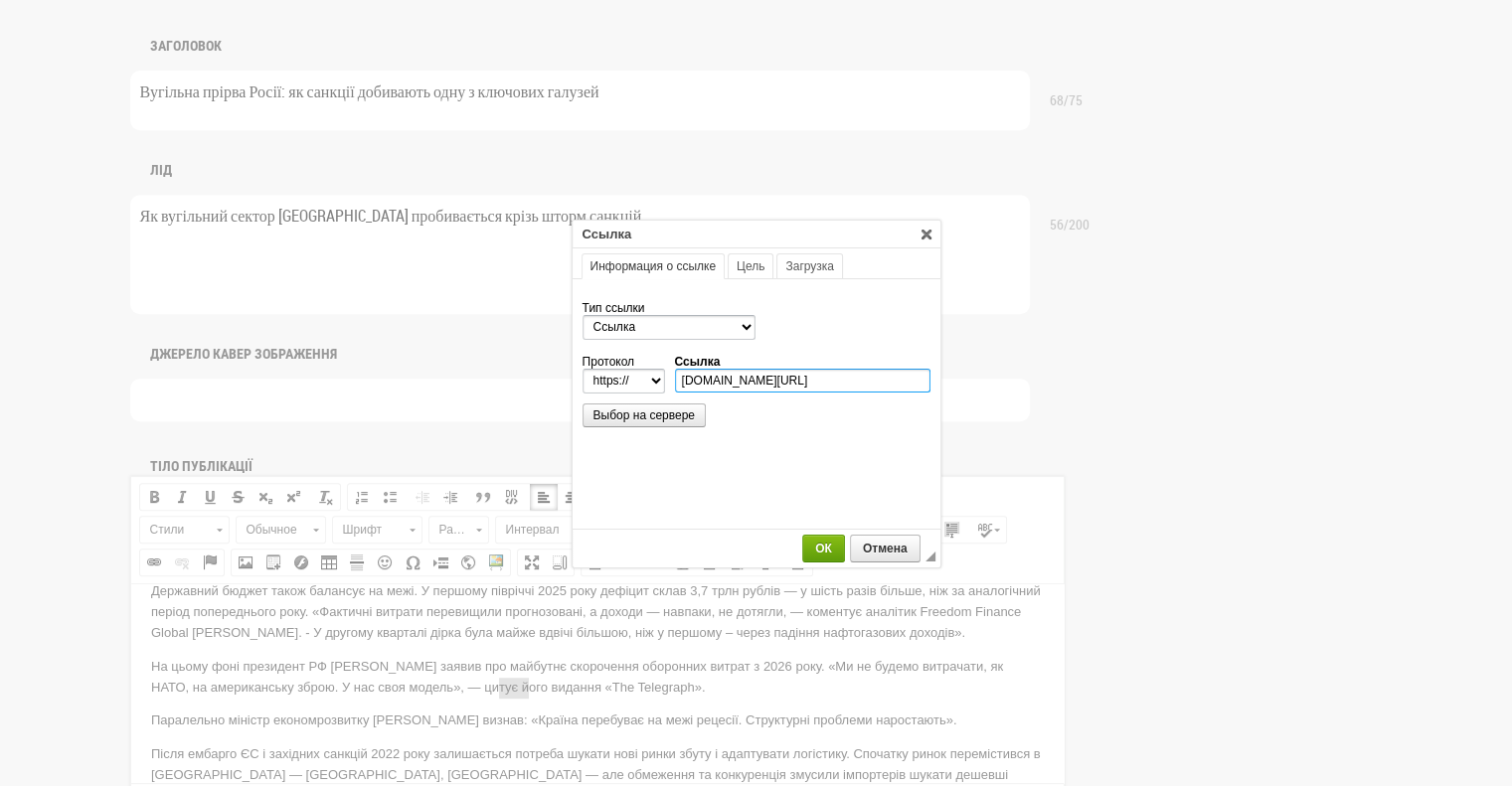 type on "www.telegraph.co.uk/world-news/2025/06/27/putin-ready-scale-back-military-spending/" 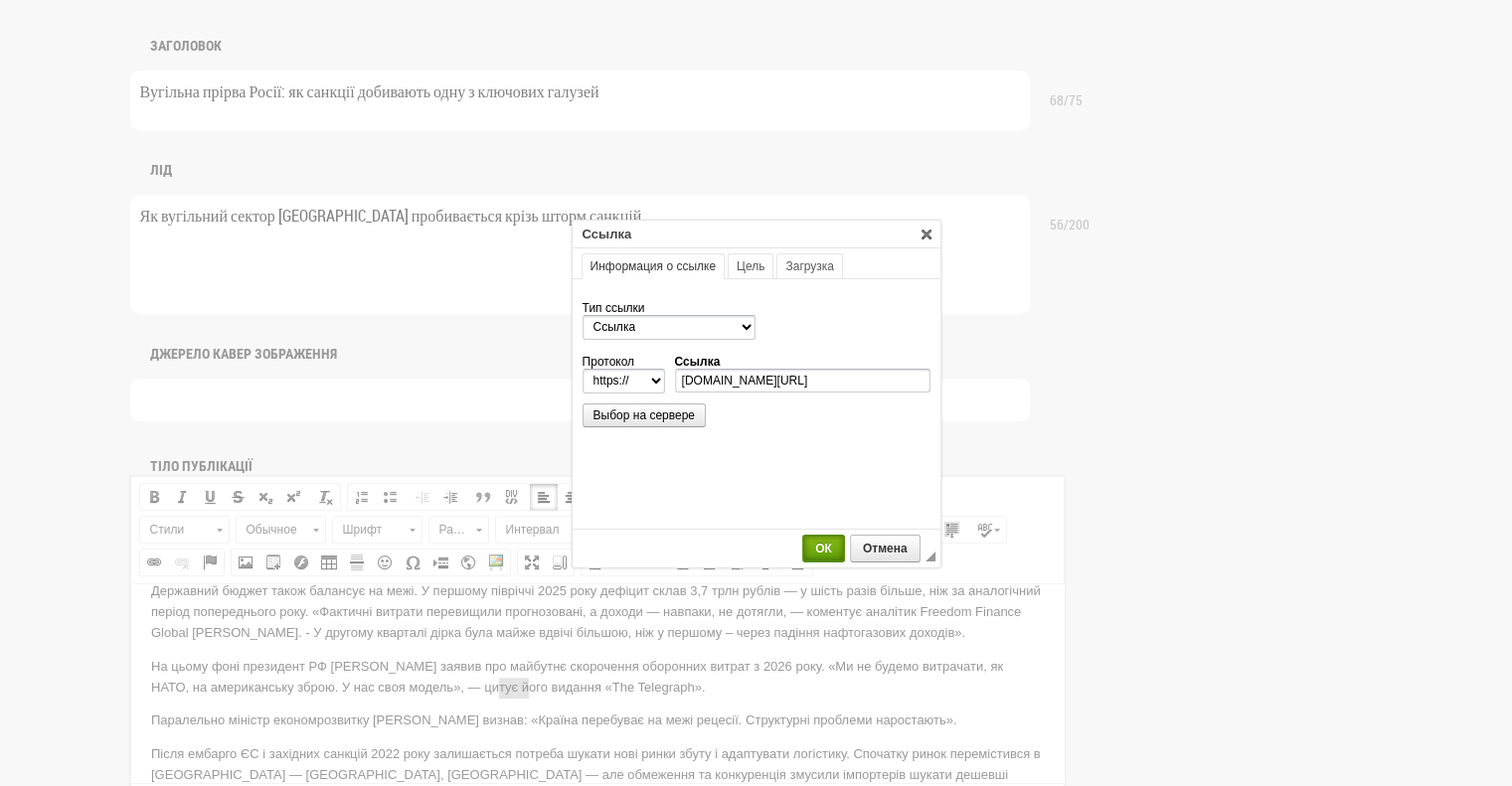 click on "ОК" at bounding box center (823, 549) 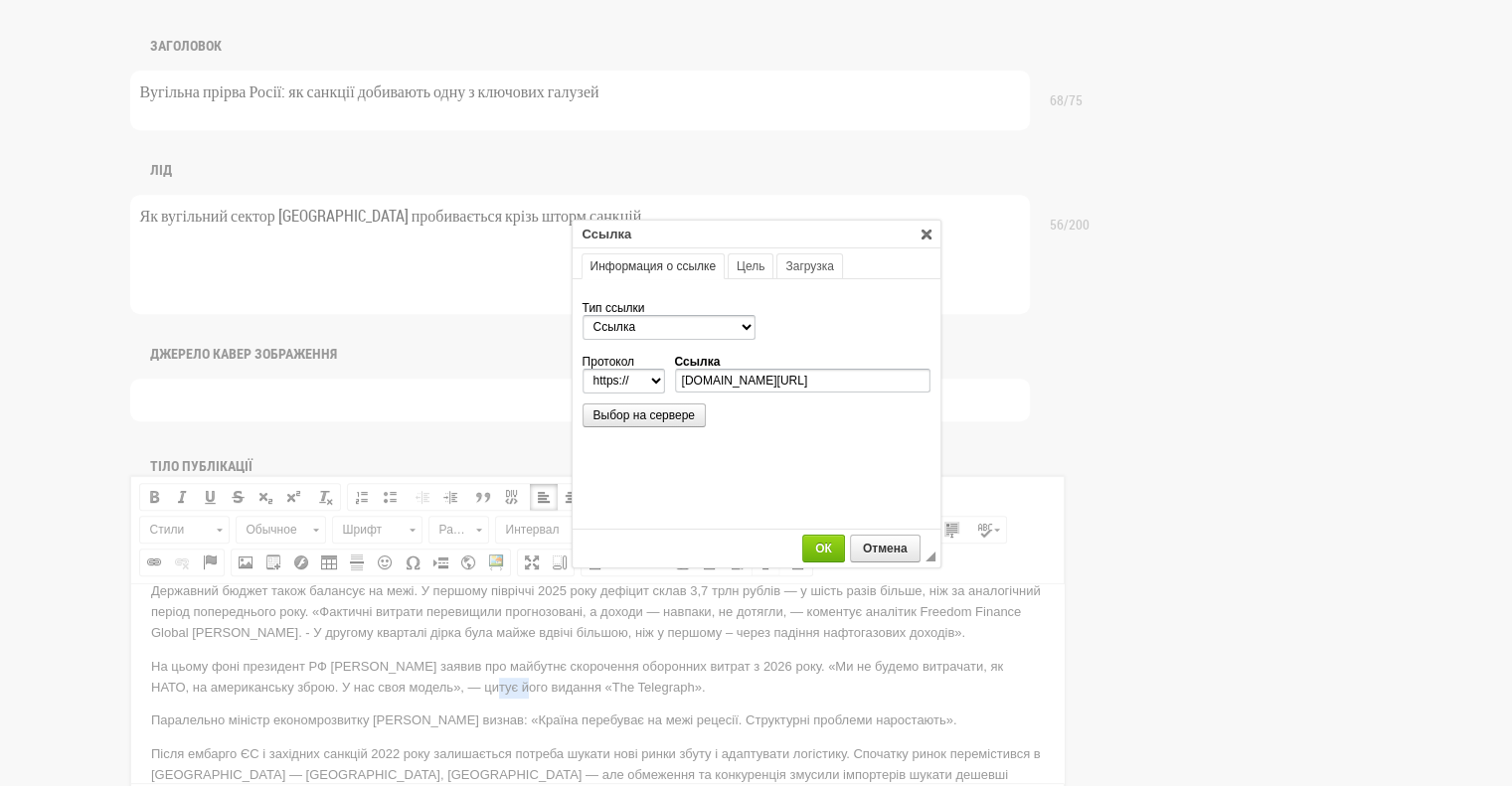 scroll, scrollTop: 0, scrollLeft: 0, axis: both 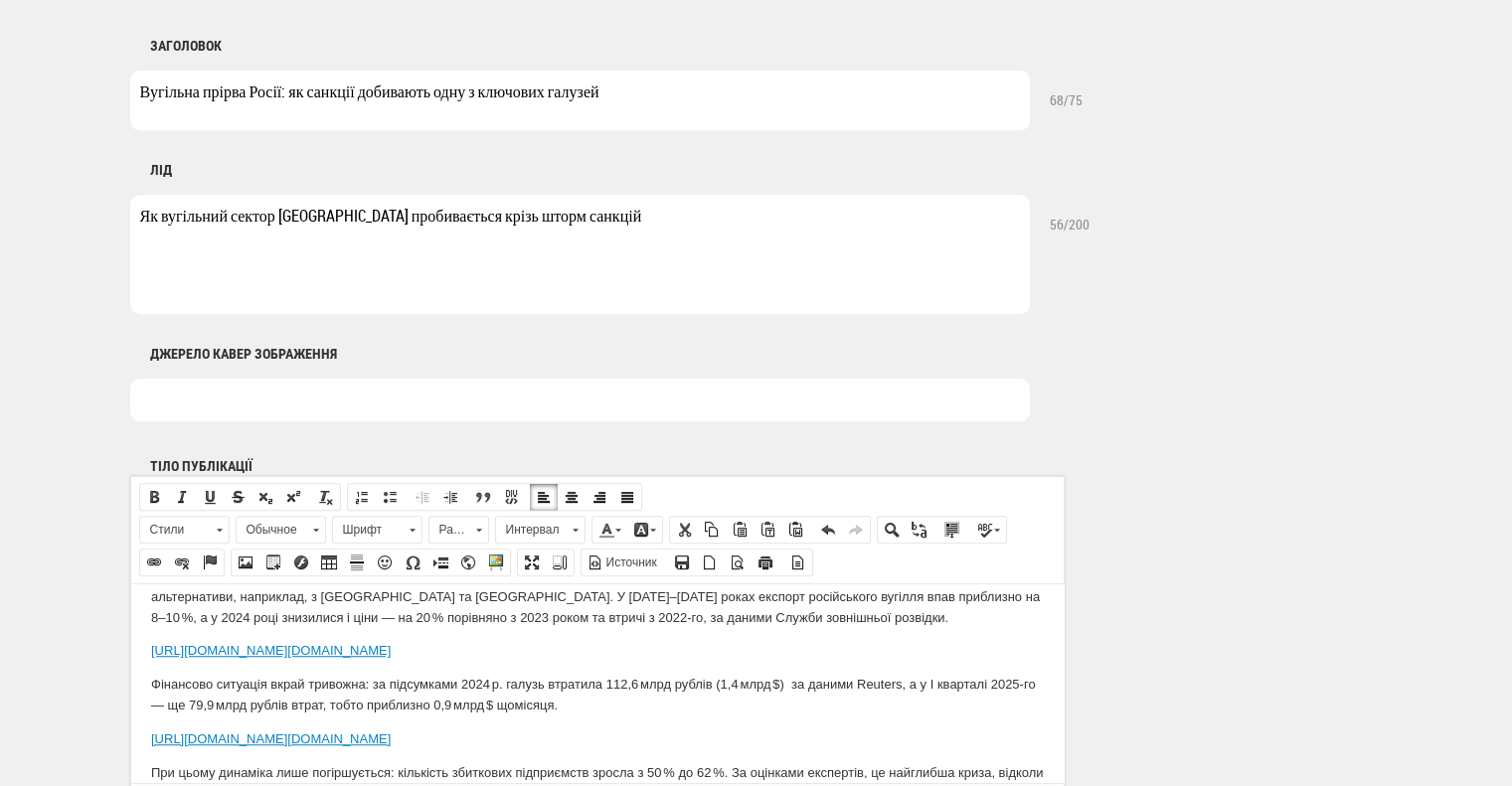 drag, startPoint x: 888, startPoint y: 700, endPoint x: 118, endPoint y: 674, distance: 770.4388 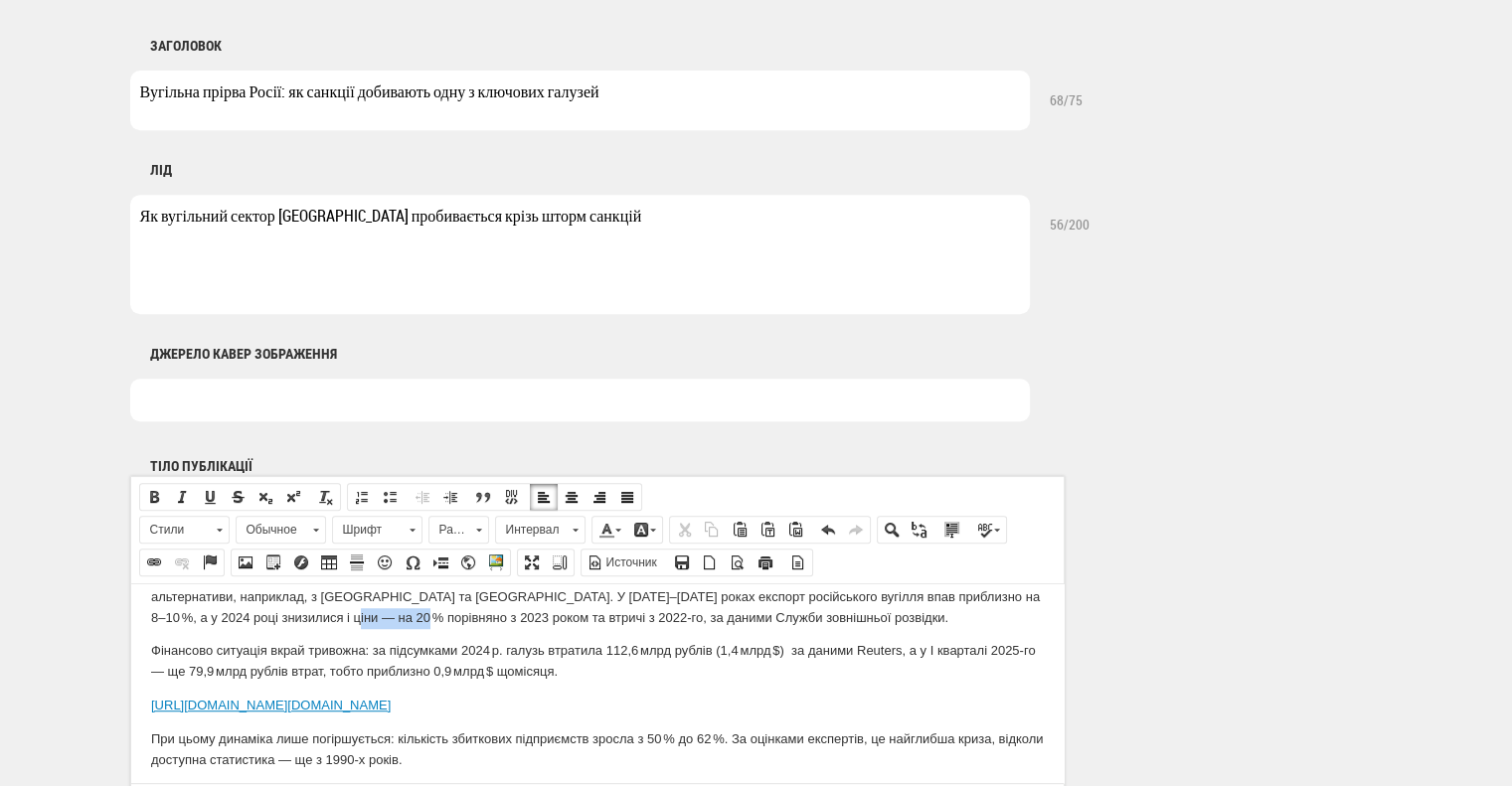 drag, startPoint x: 337, startPoint y: 658, endPoint x: 405, endPoint y: 652, distance: 68.26419 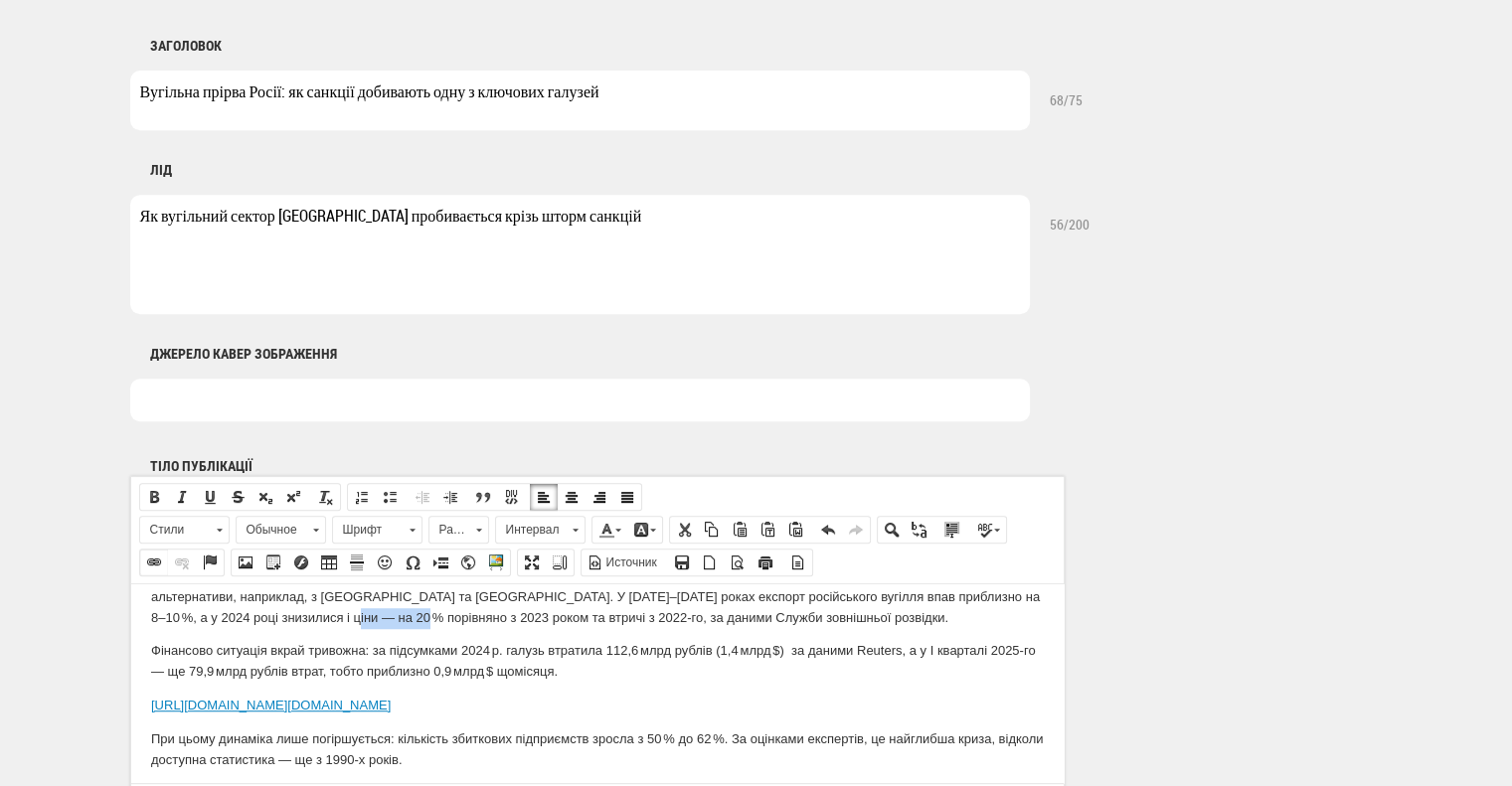 click on "Вставить/Редактировать ссылку" at bounding box center (154, 562) 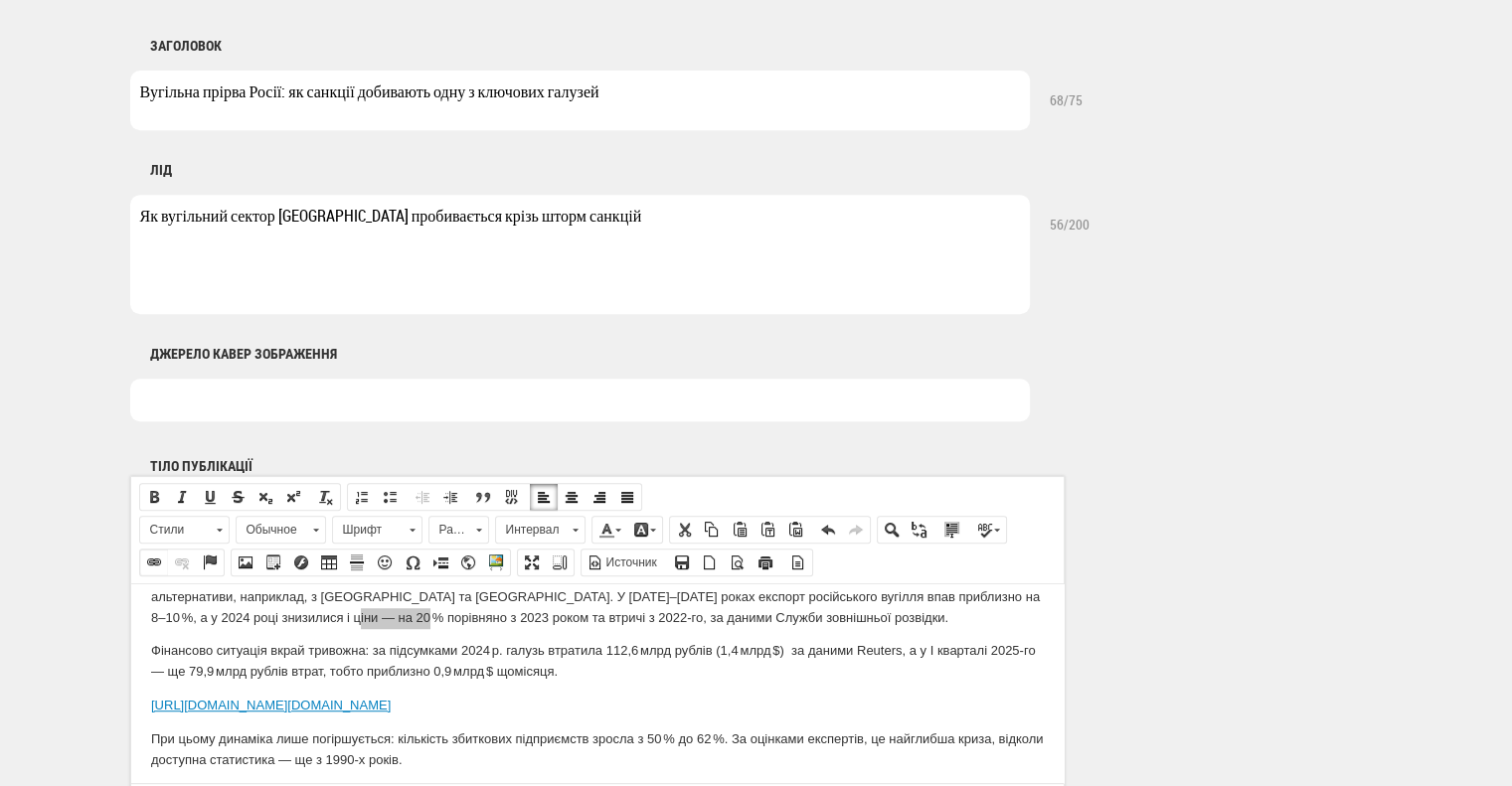 select on "http://" 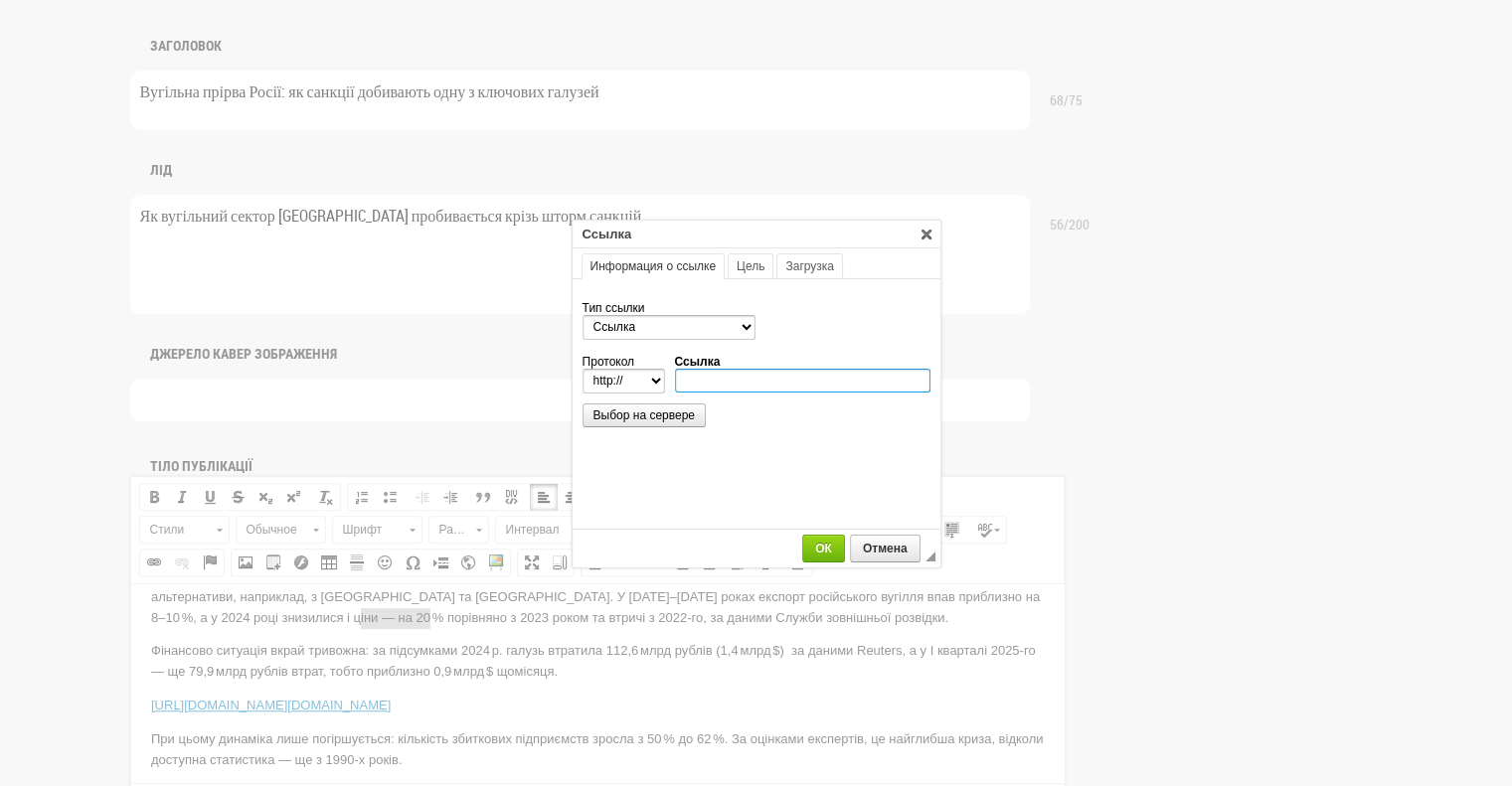 type on "https://www.szru.gov.ua/news-media/news/u-rosiiskii-vuhilnii-promyslovosti-pohlyblyuietsya-kryza?utm_source=chatgpt.com" 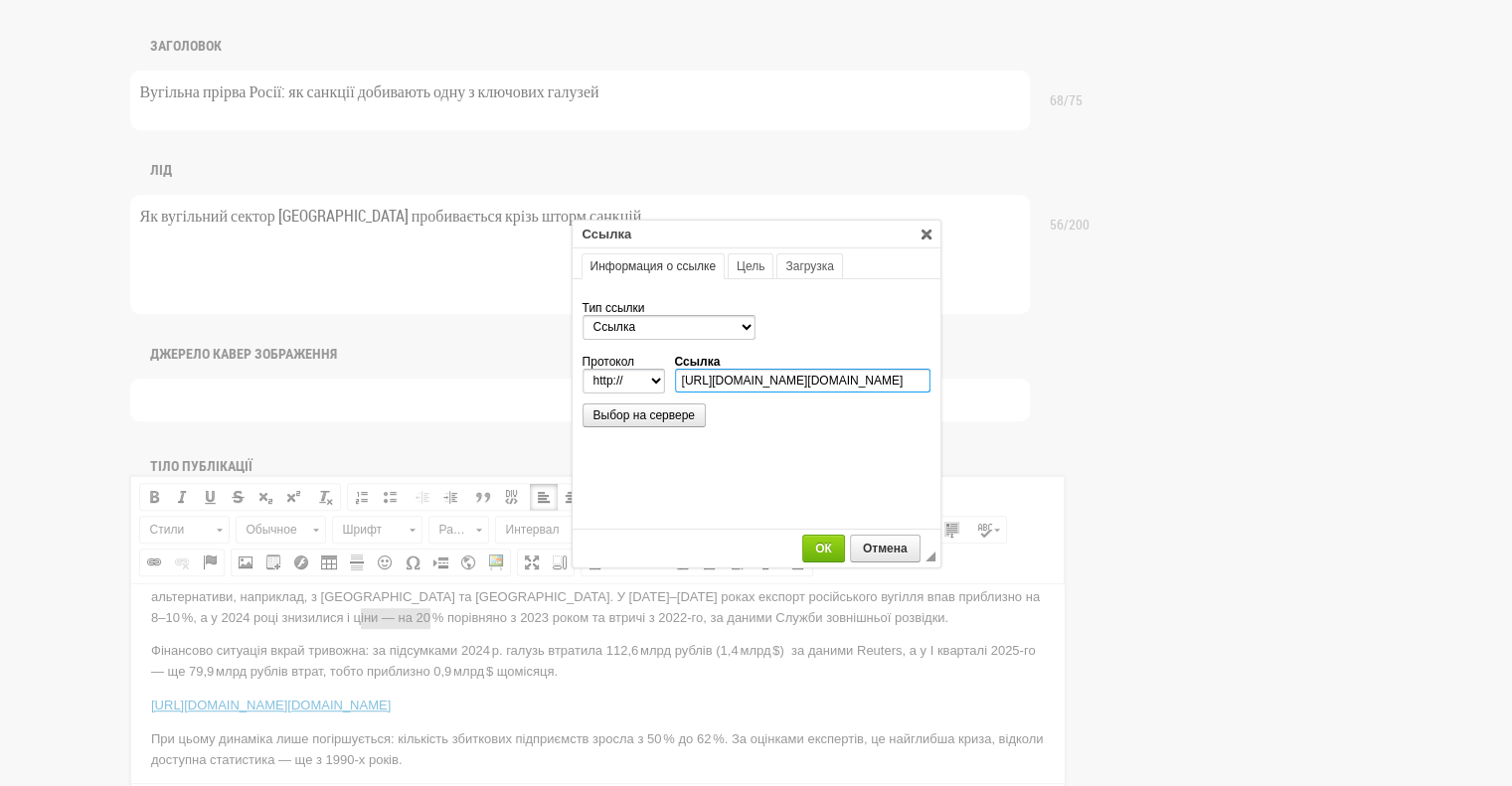 select on "https://" 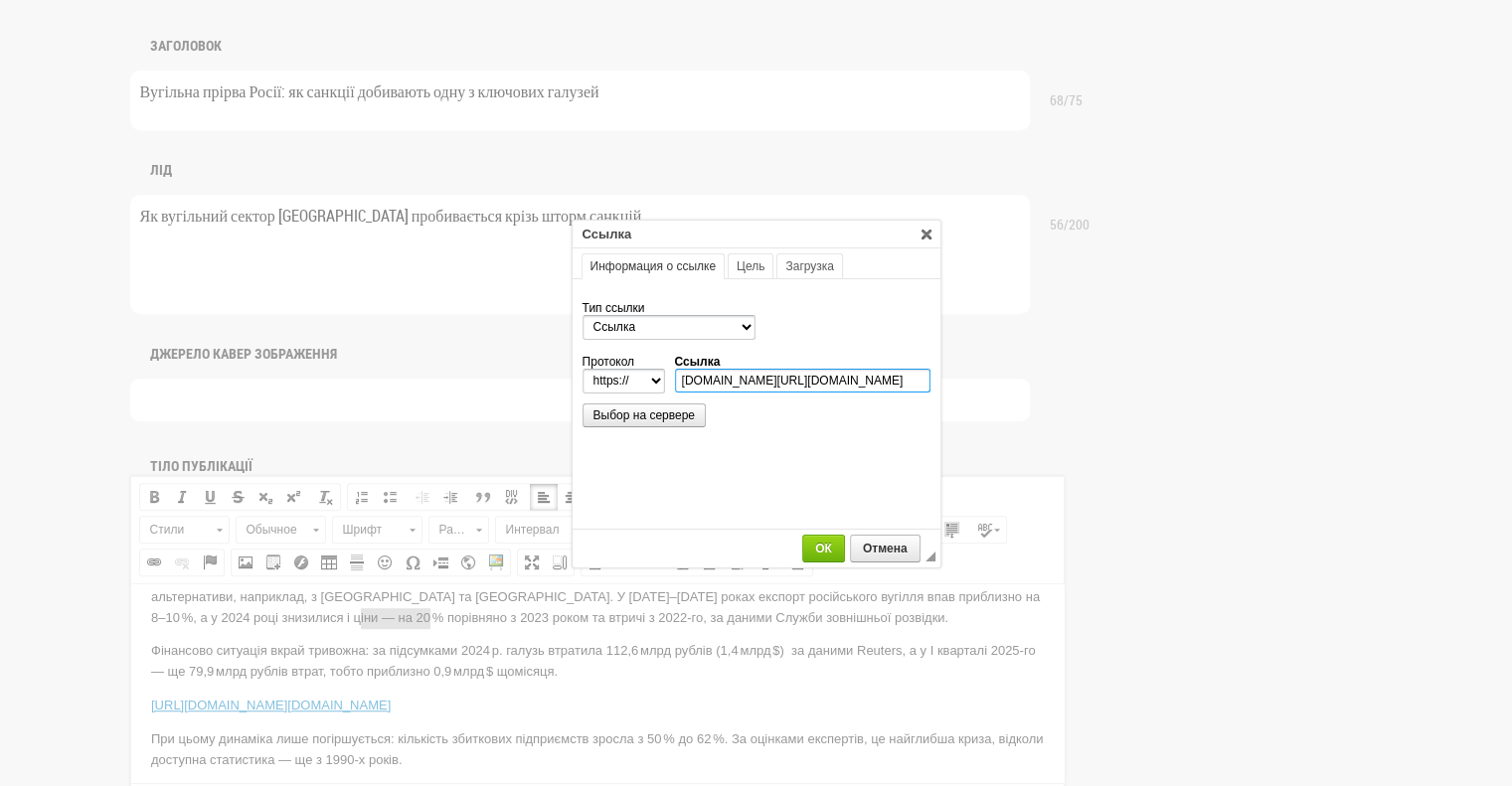 scroll, scrollTop: 0, scrollLeft: 374, axis: horizontal 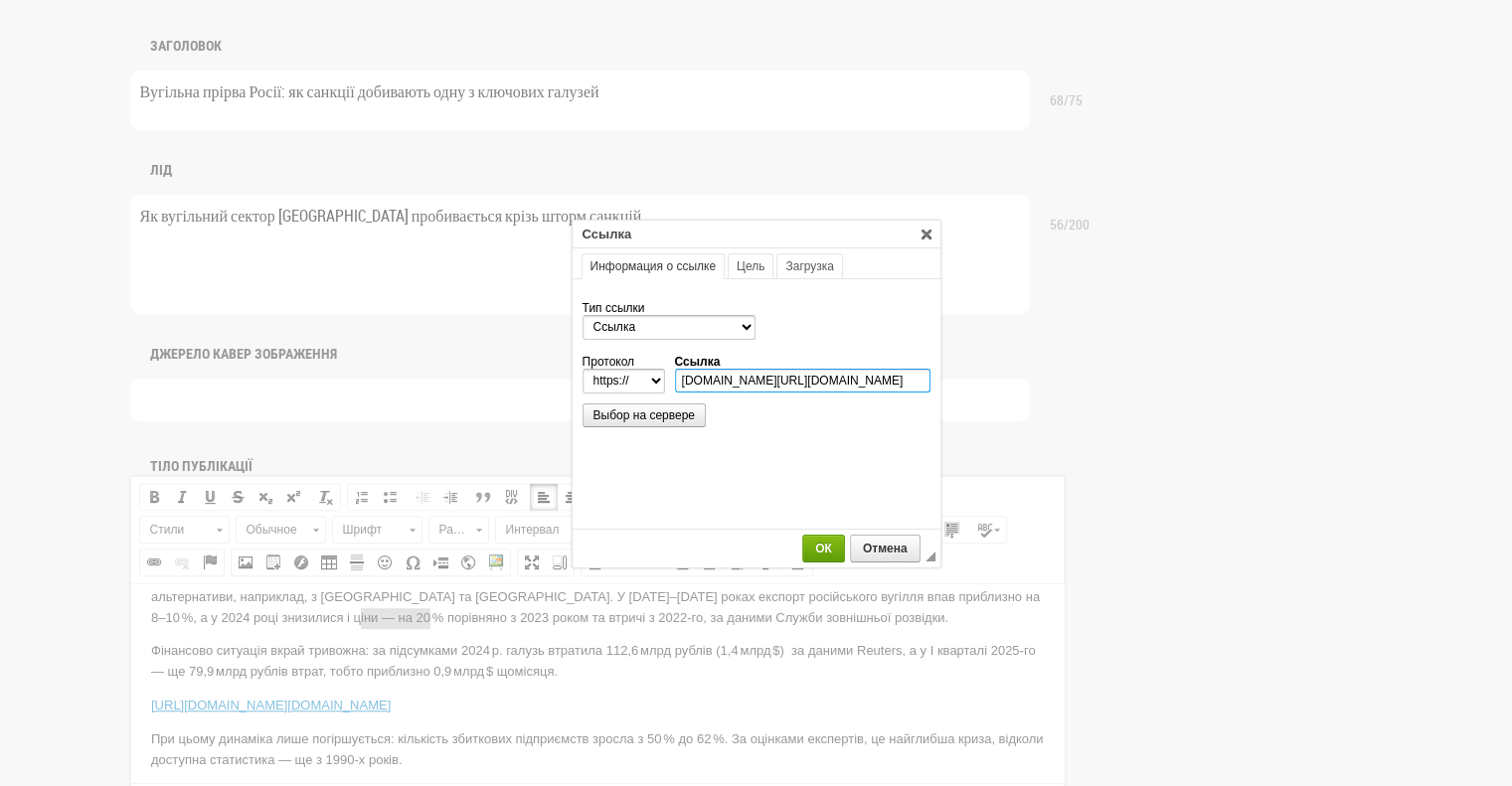 type on "www.szru.gov.ua/news-media/news/u-rosiiskii-vuhilnii-promyslovosti-pohlyblyuietsya-kryza?utm_source=chatgpt.com" 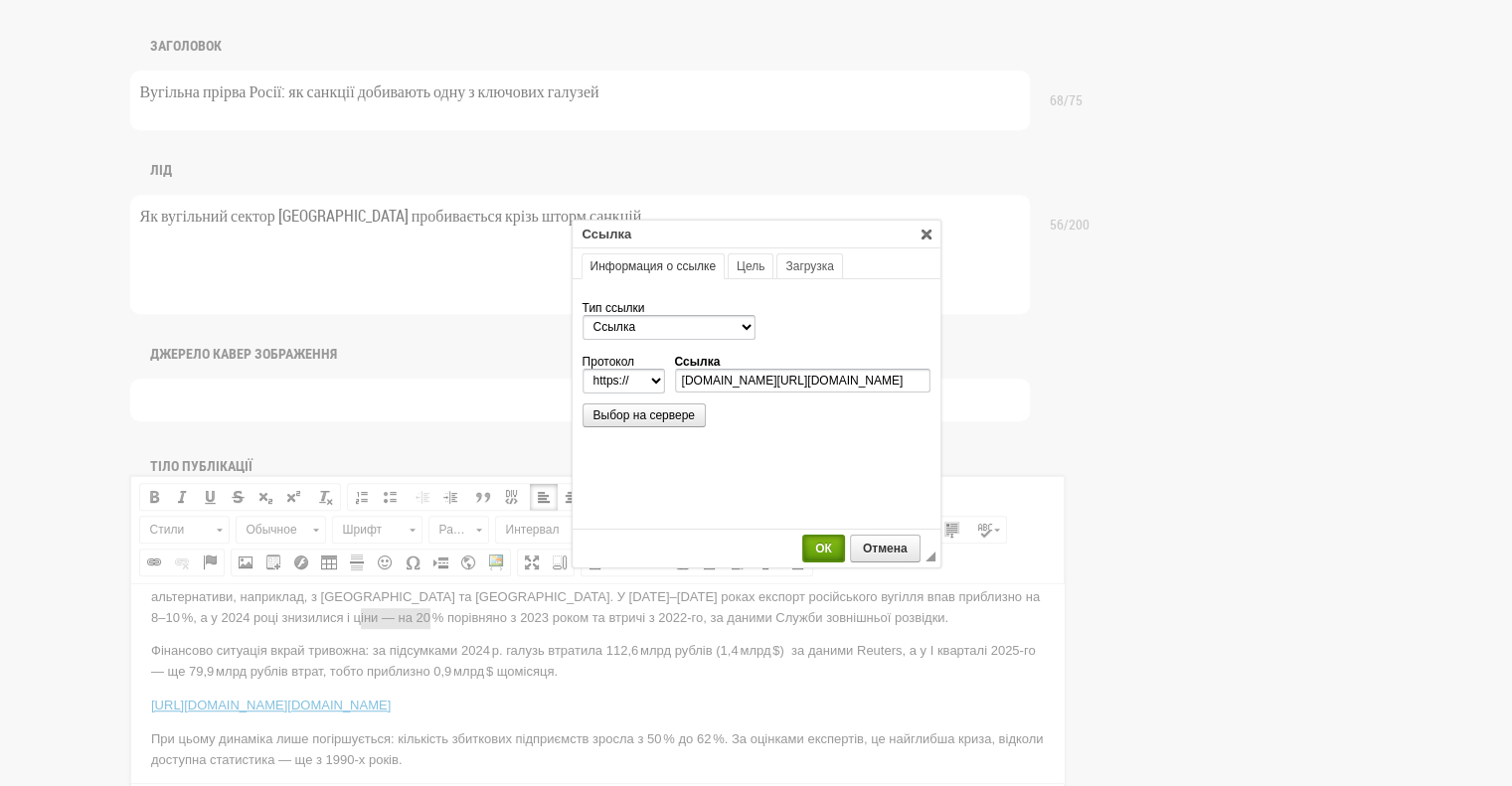 click on "ОК" at bounding box center [823, 549] 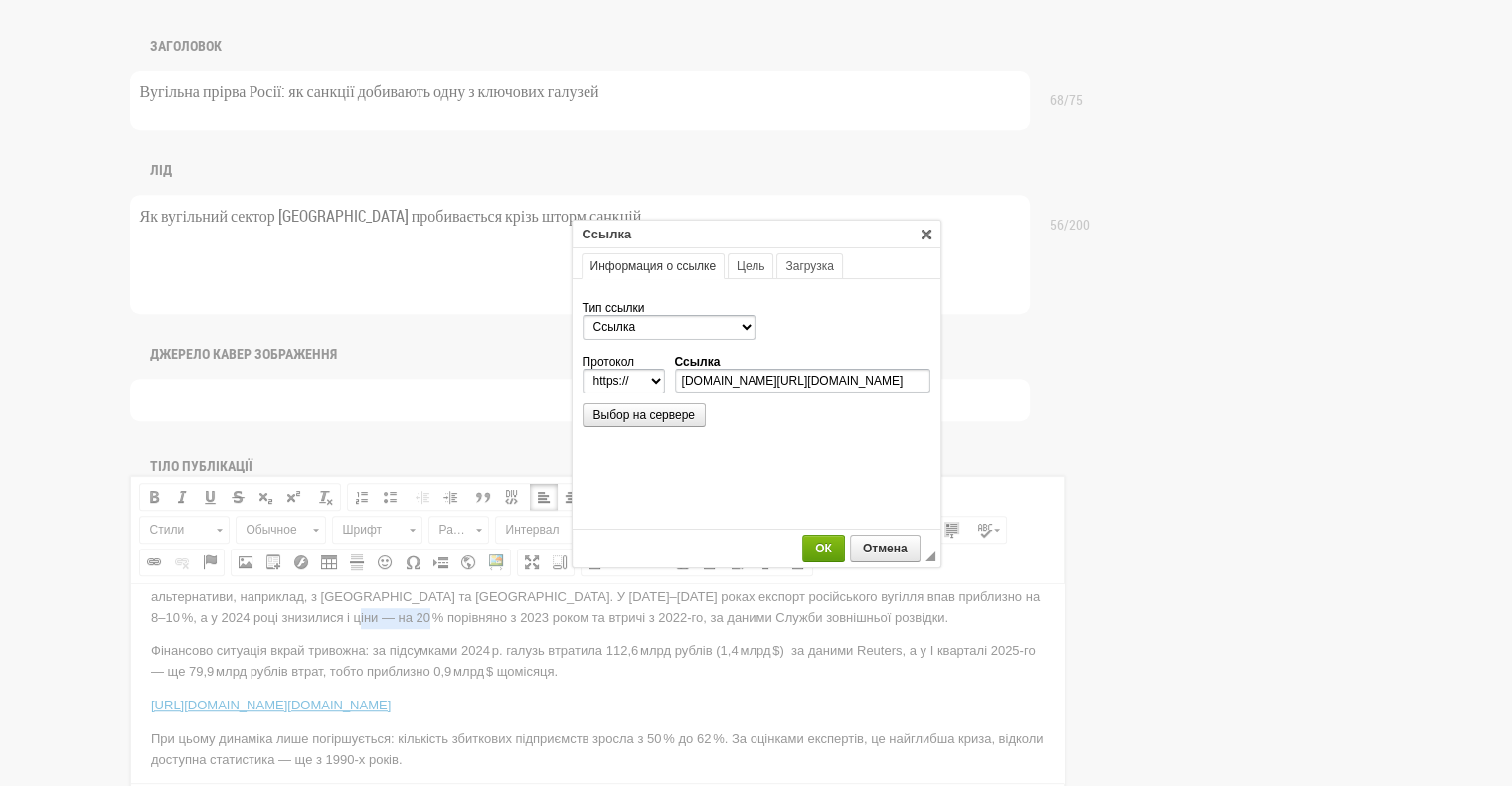 scroll, scrollTop: 0, scrollLeft: 0, axis: both 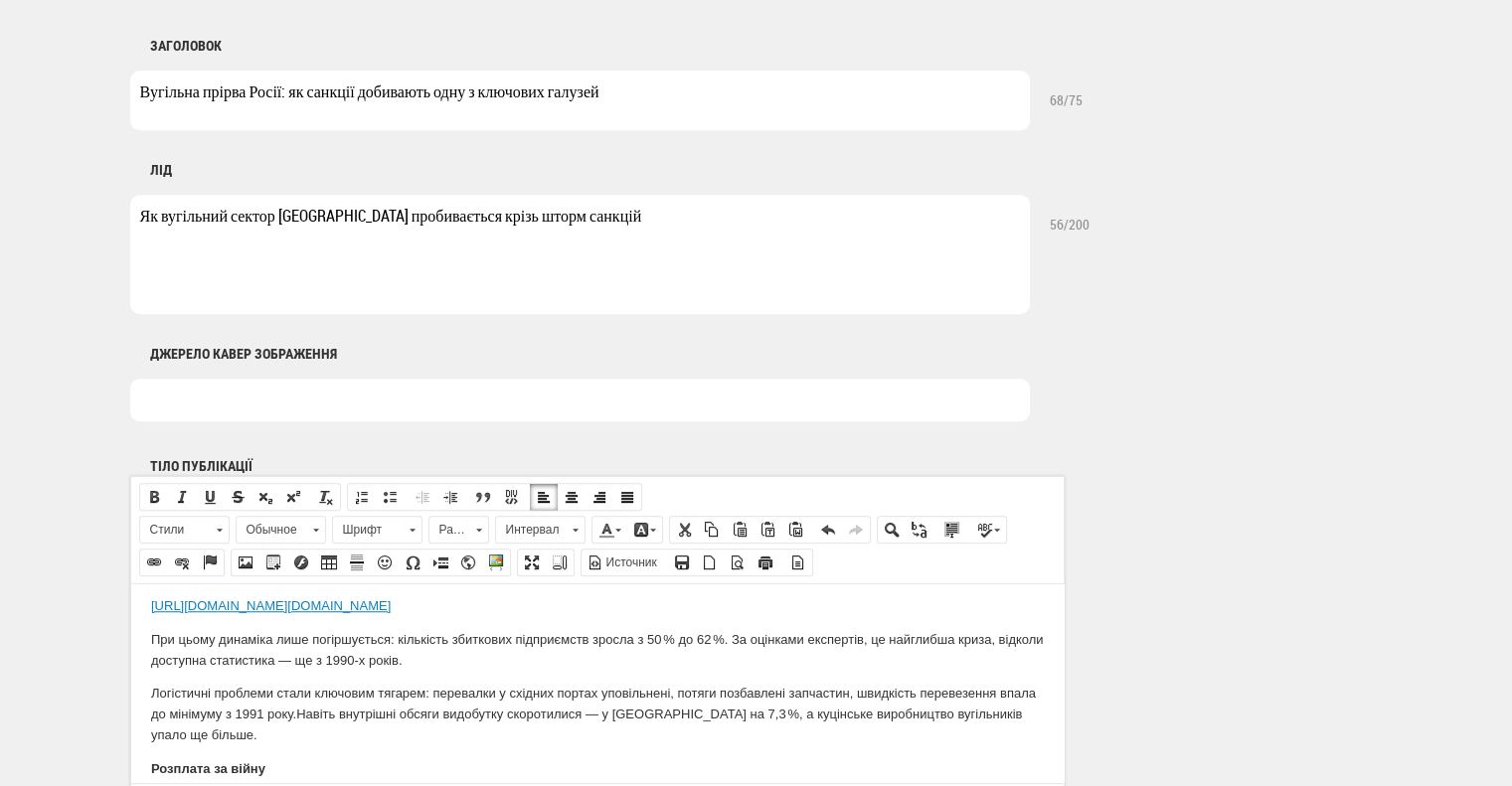 drag, startPoint x: 1025, startPoint y: 649, endPoint x: 60, endPoint y: 646, distance: 965.00466 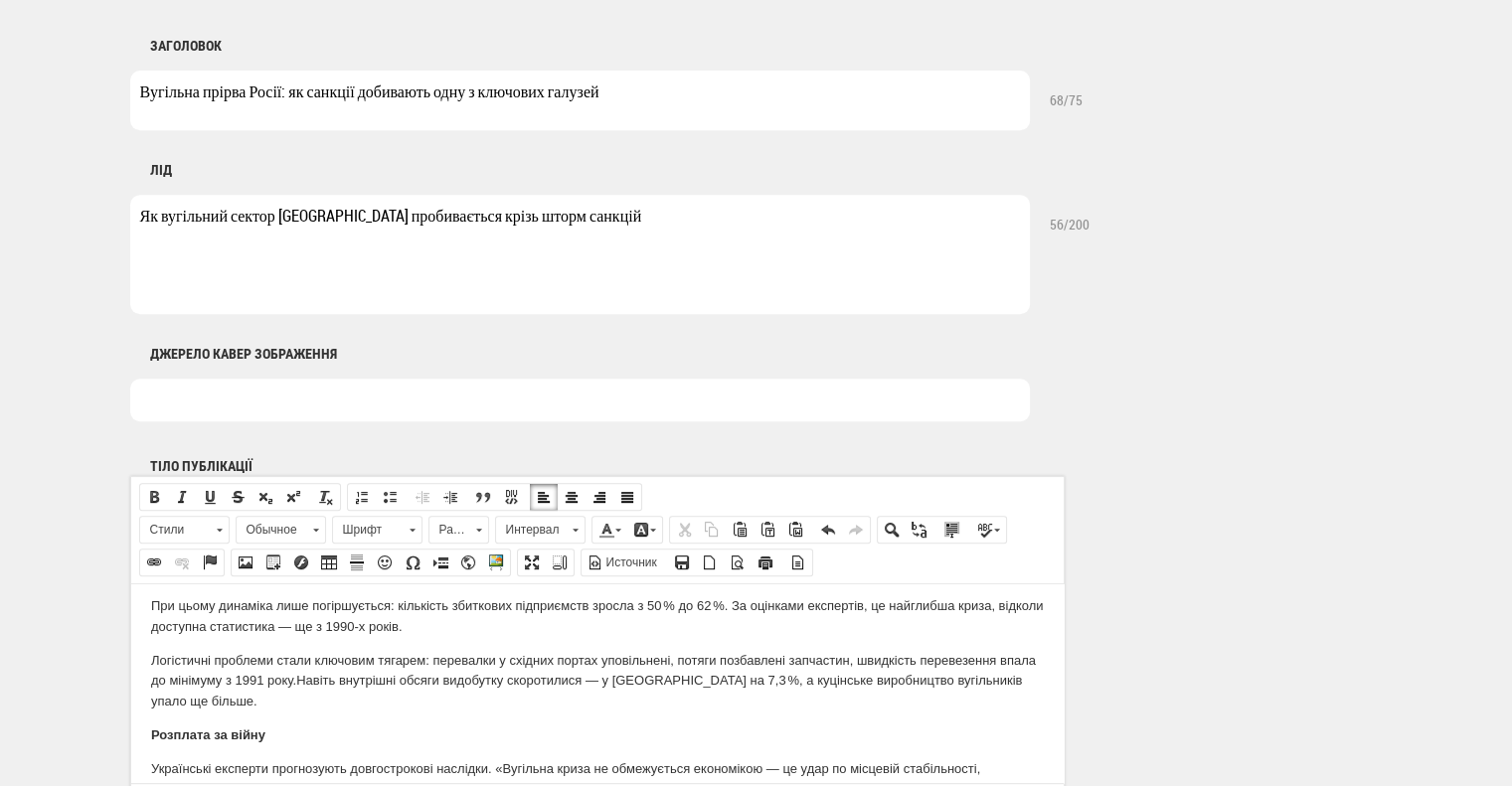 drag, startPoint x: 381, startPoint y: 612, endPoint x: 450, endPoint y: 608, distance: 69.11584 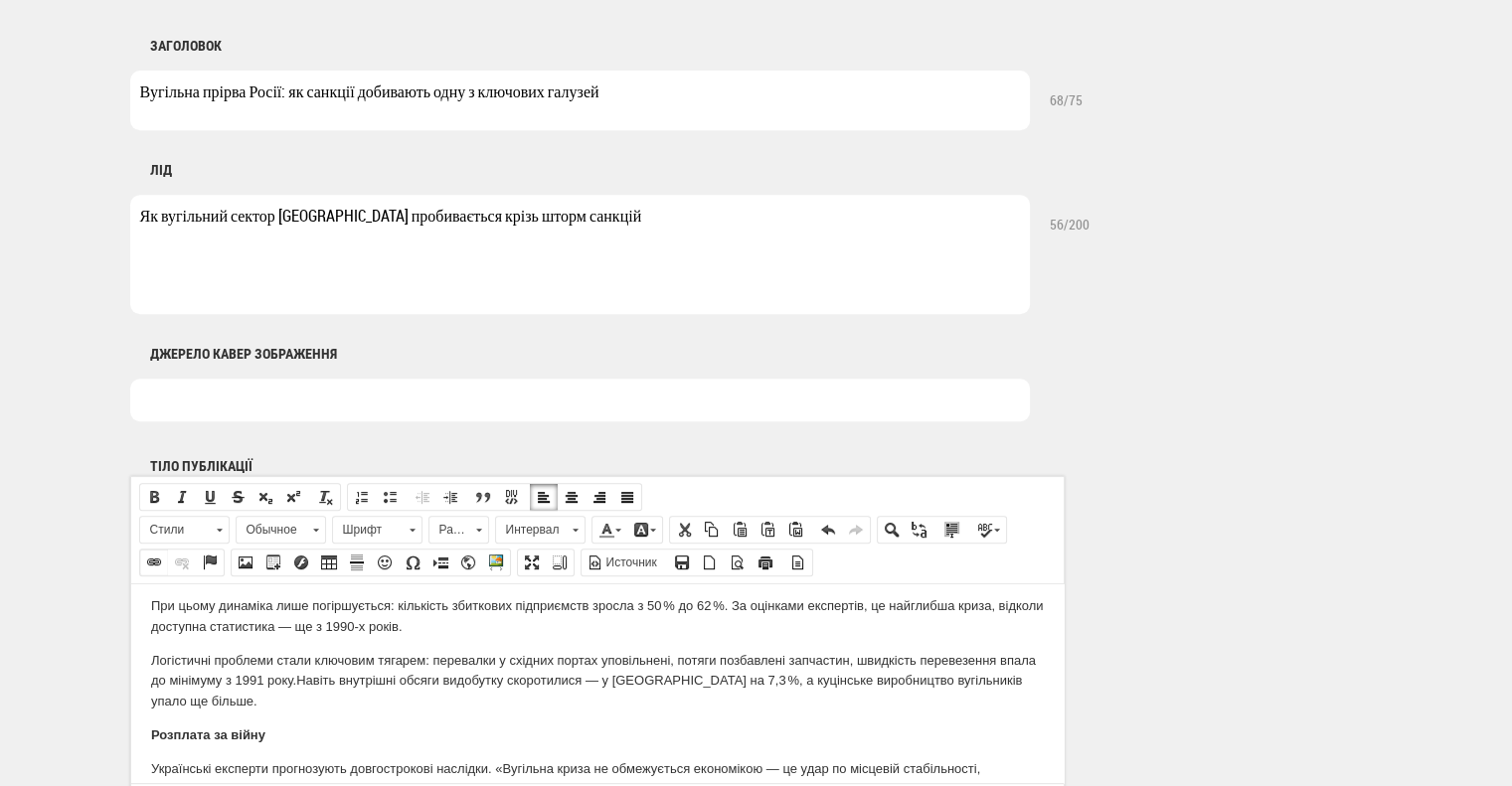 click on "Вставить/Редактировать ссылку" at bounding box center [154, 562] 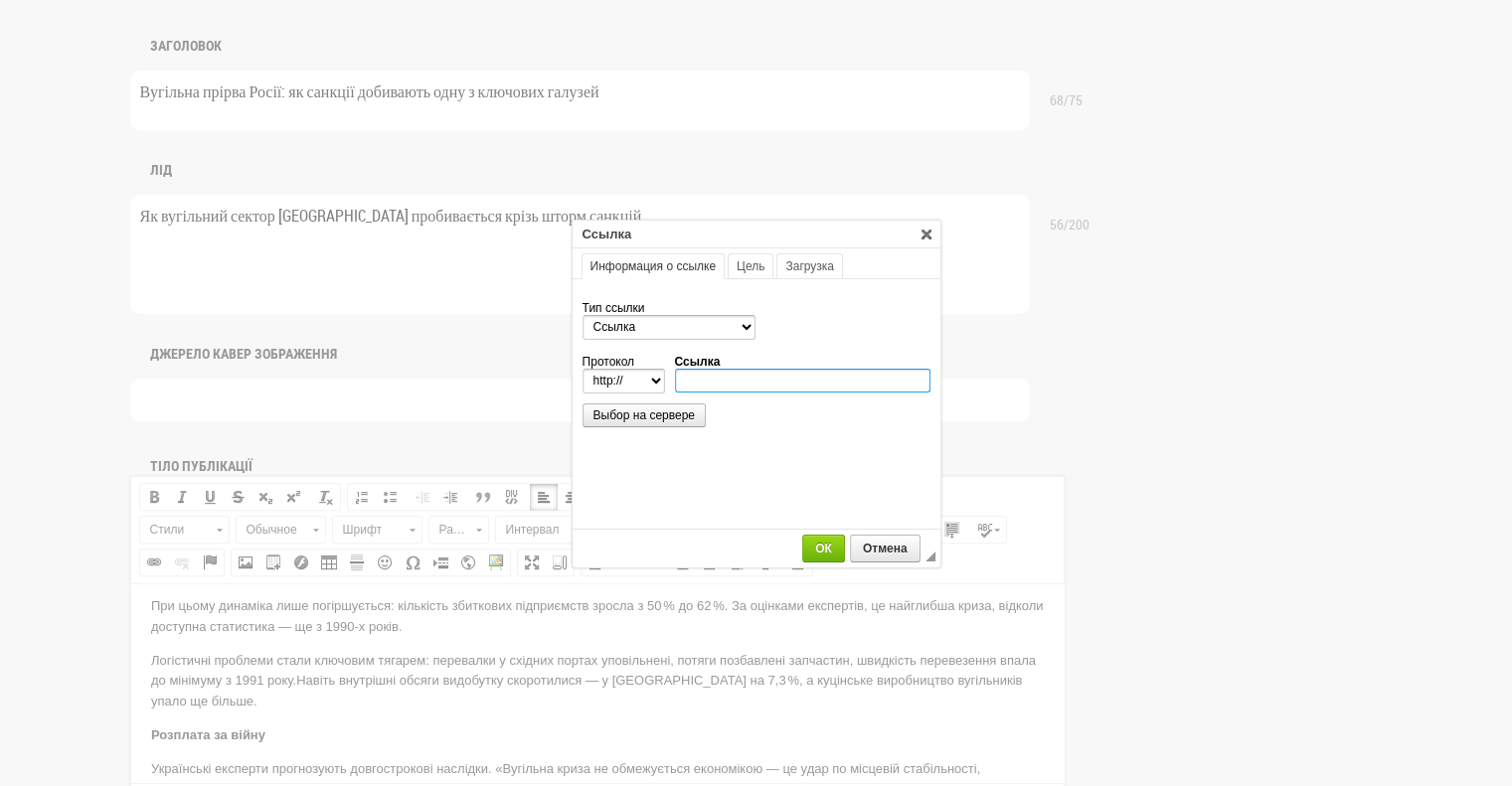 type on "https://www.reuters.com/business/energy/russia-plans-rail-transport-discounts-support-coal-industry-letter-shows-2025-05-13/?utm_source=chatgpt.com" 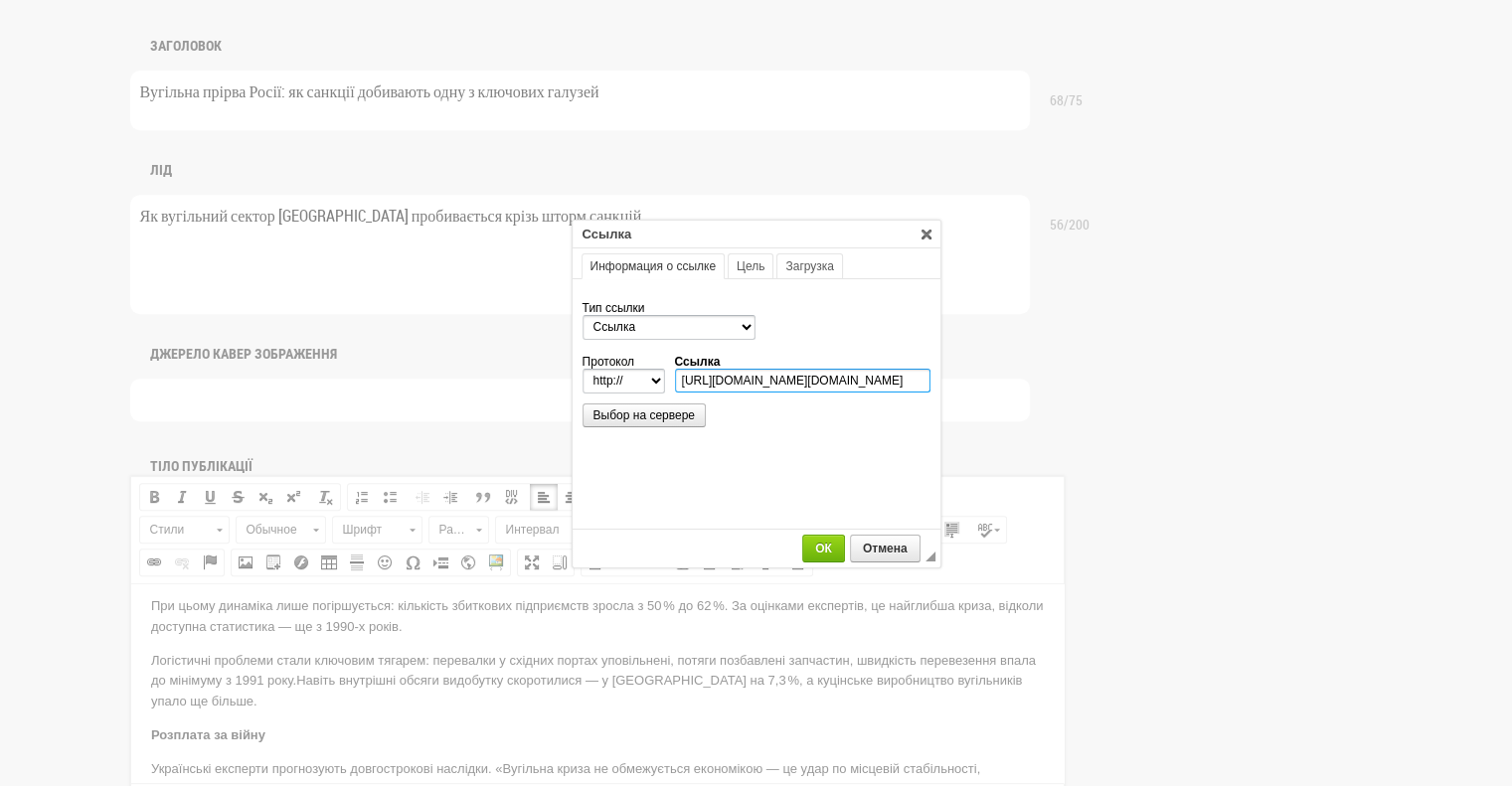 select on "https://" 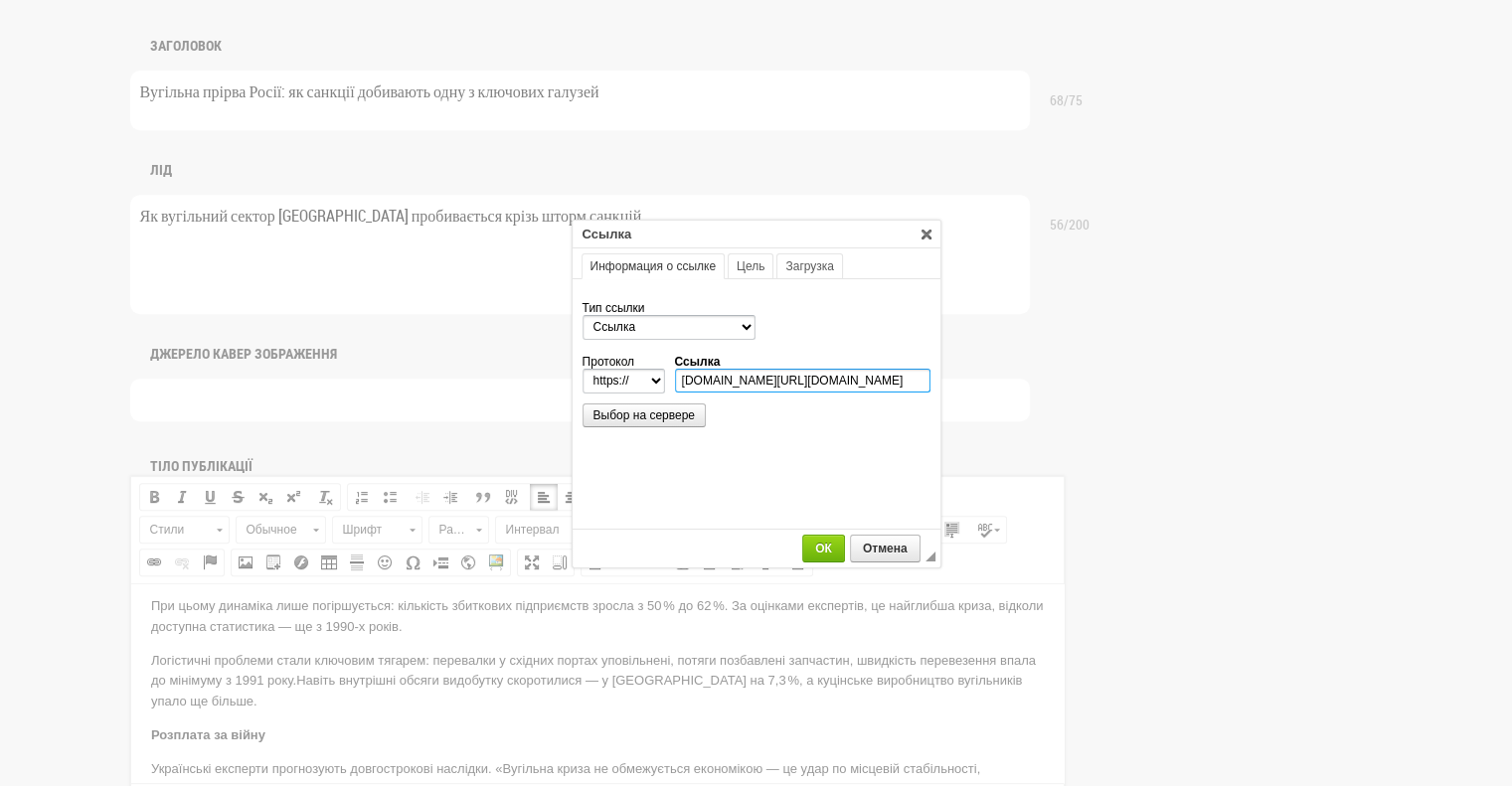 scroll, scrollTop: 0, scrollLeft: 524, axis: horizontal 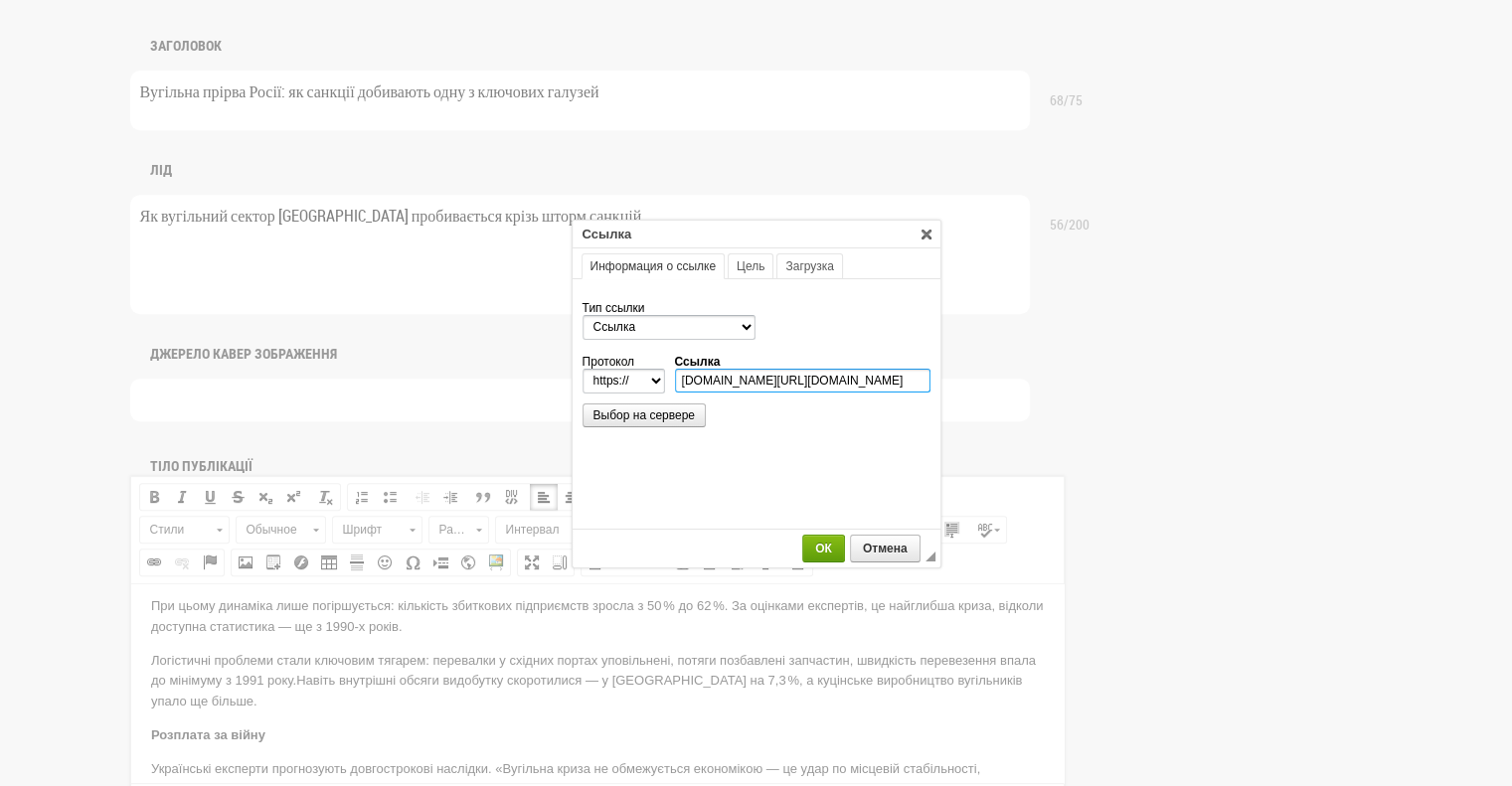 type on "www.reuters.com/business/energy/russia-plans-rail-transport-discounts-support-coal-industry-letter-shows-2025-05-13/?utm_source=chatgpt.com" 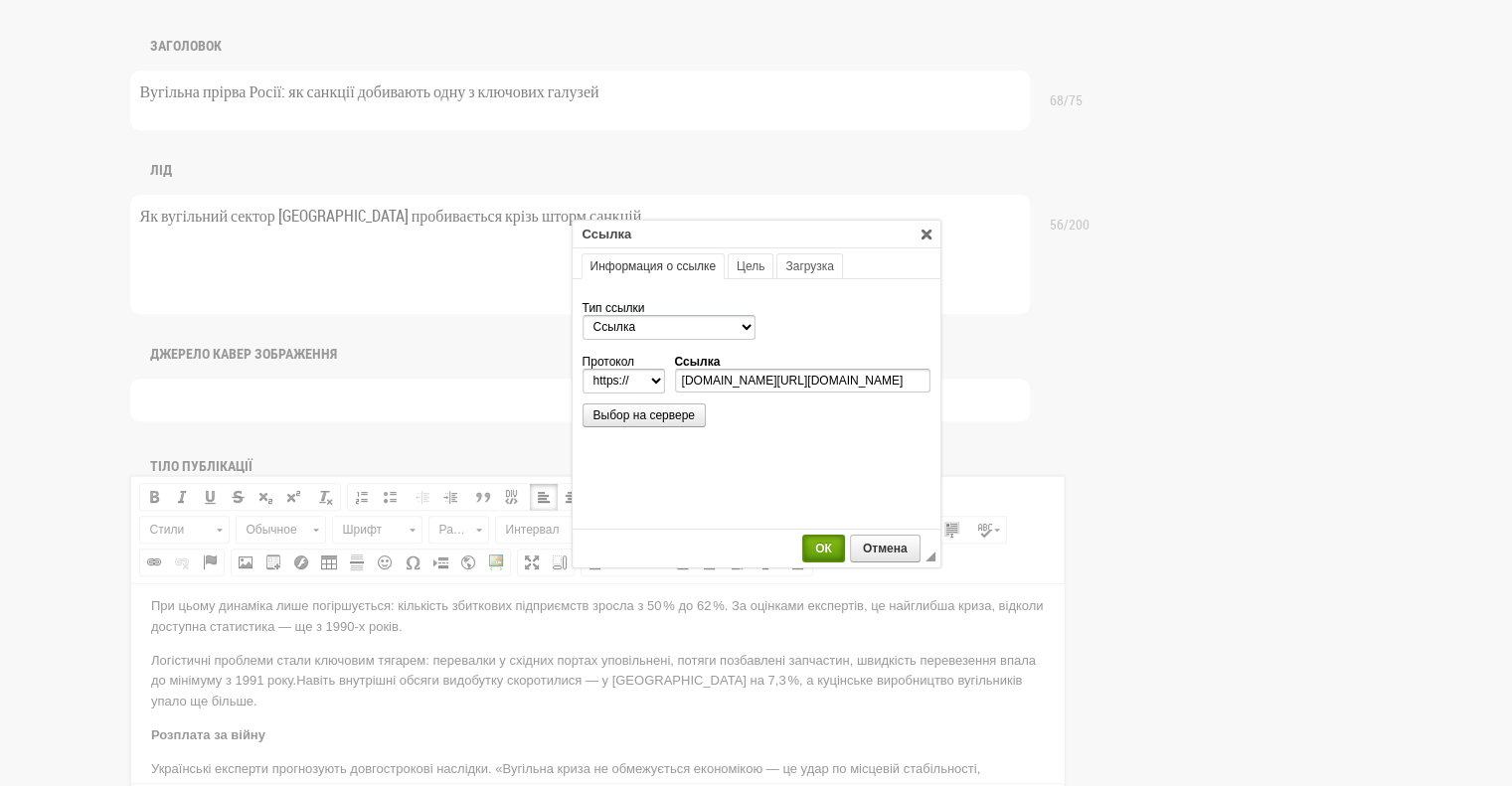 scroll, scrollTop: 0, scrollLeft: 0, axis: both 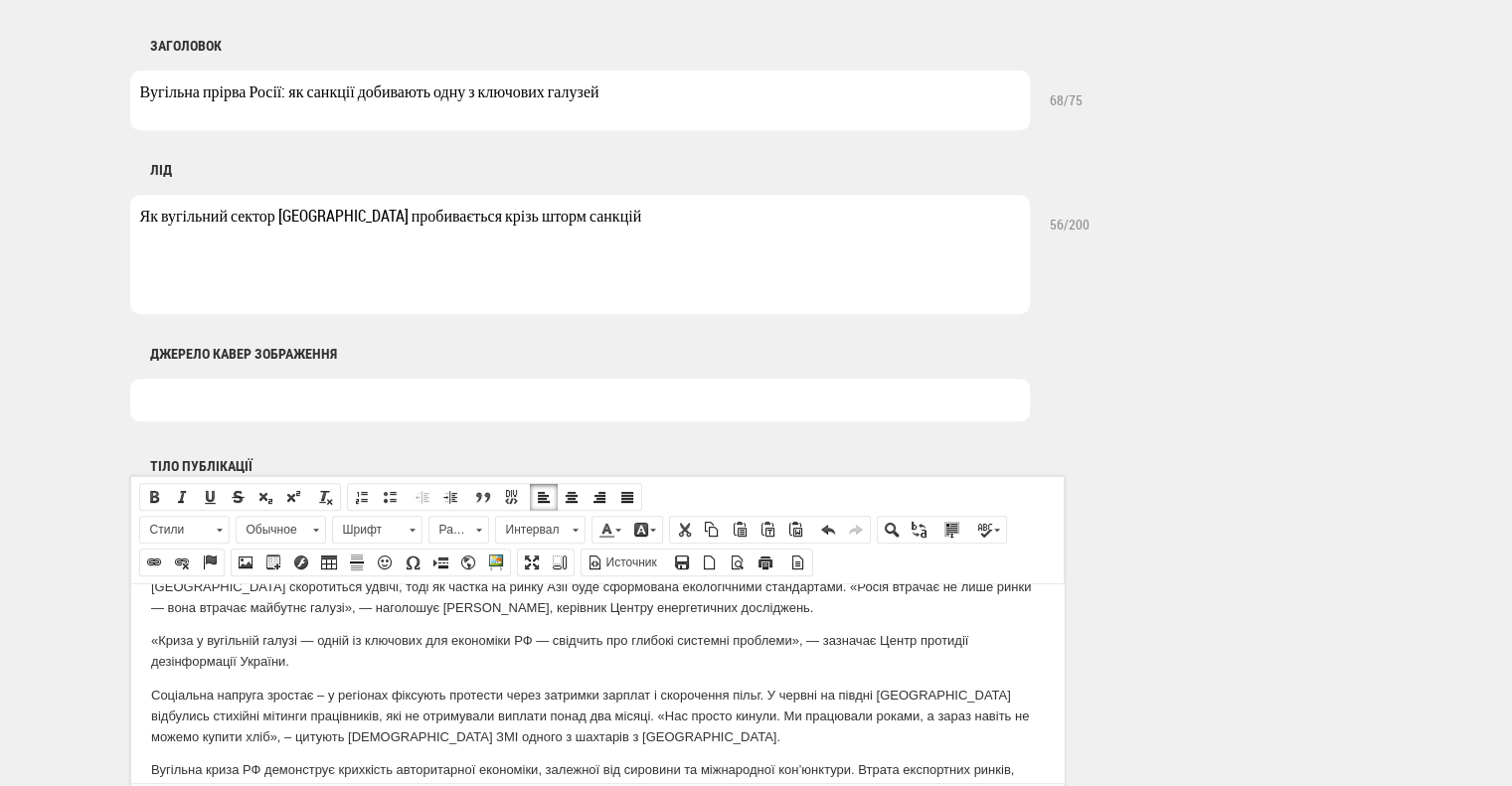click on "«Криза у вугільній галузі — одній із ключових для економіки РФ — свідчить про глибокі системні проблеми», — зазначає Центр протидії дезінформації України." at bounding box center (596, 651) 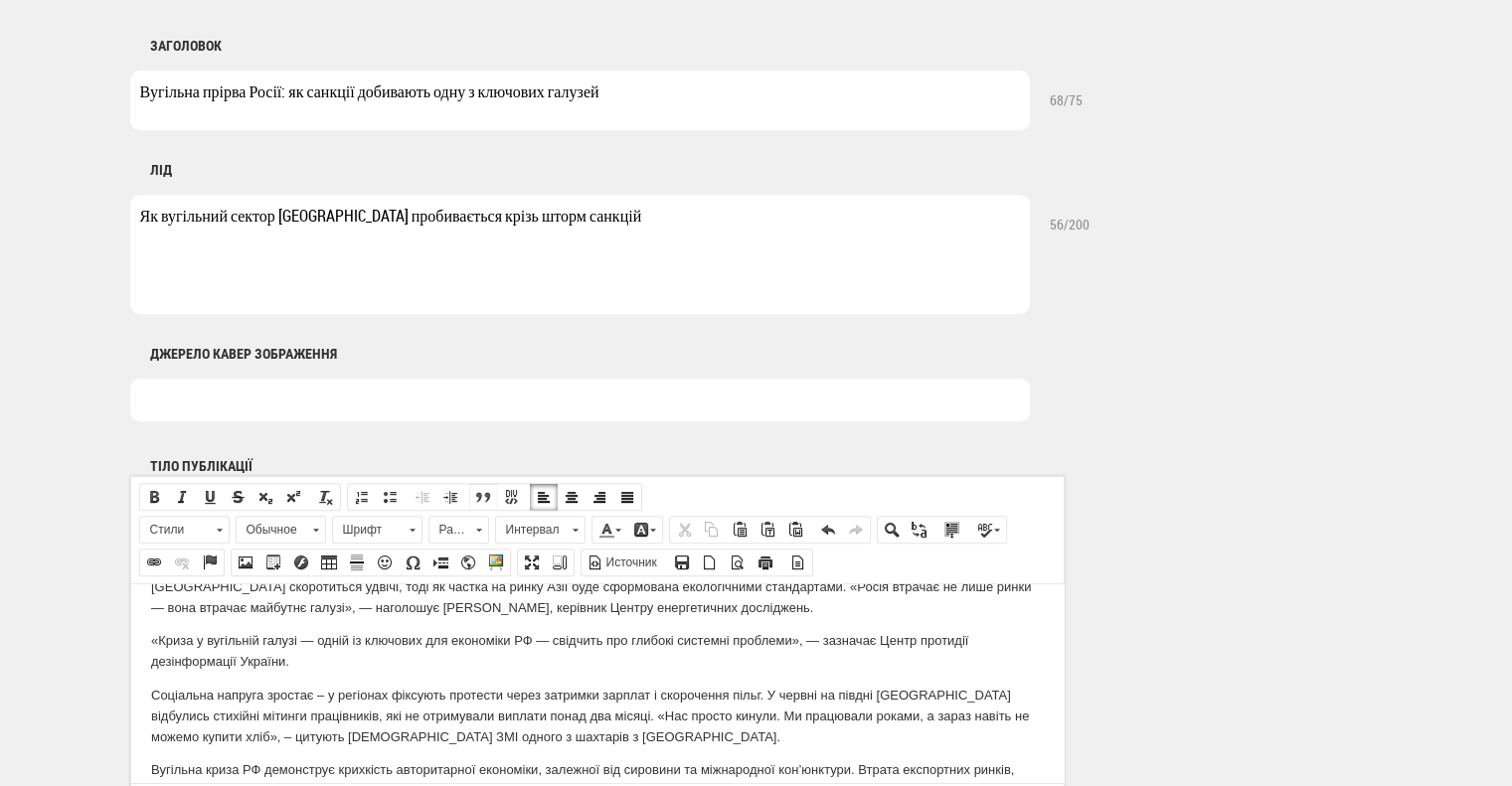 click at bounding box center [483, 497] 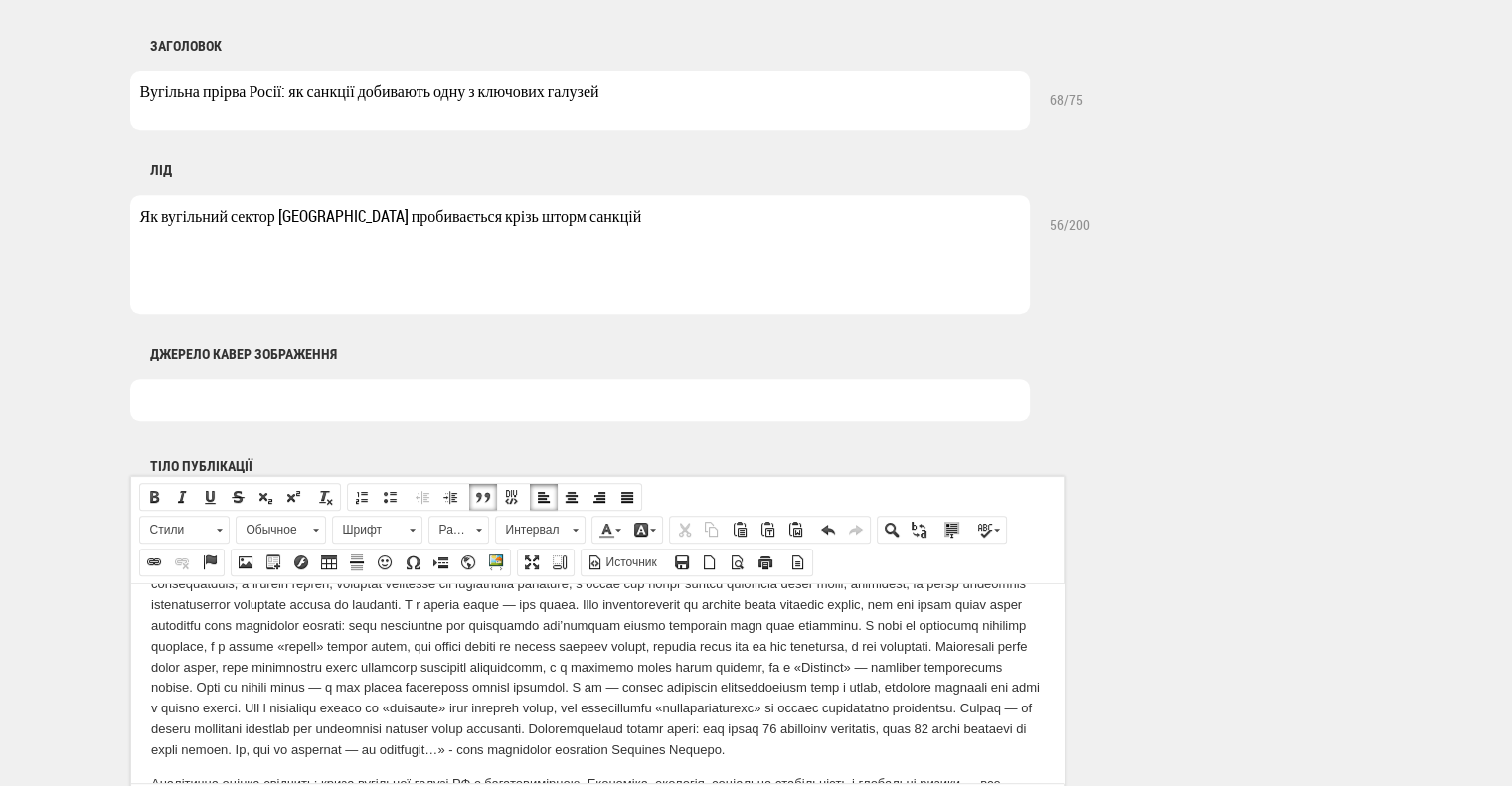 scroll, scrollTop: 2352, scrollLeft: 0, axis: vertical 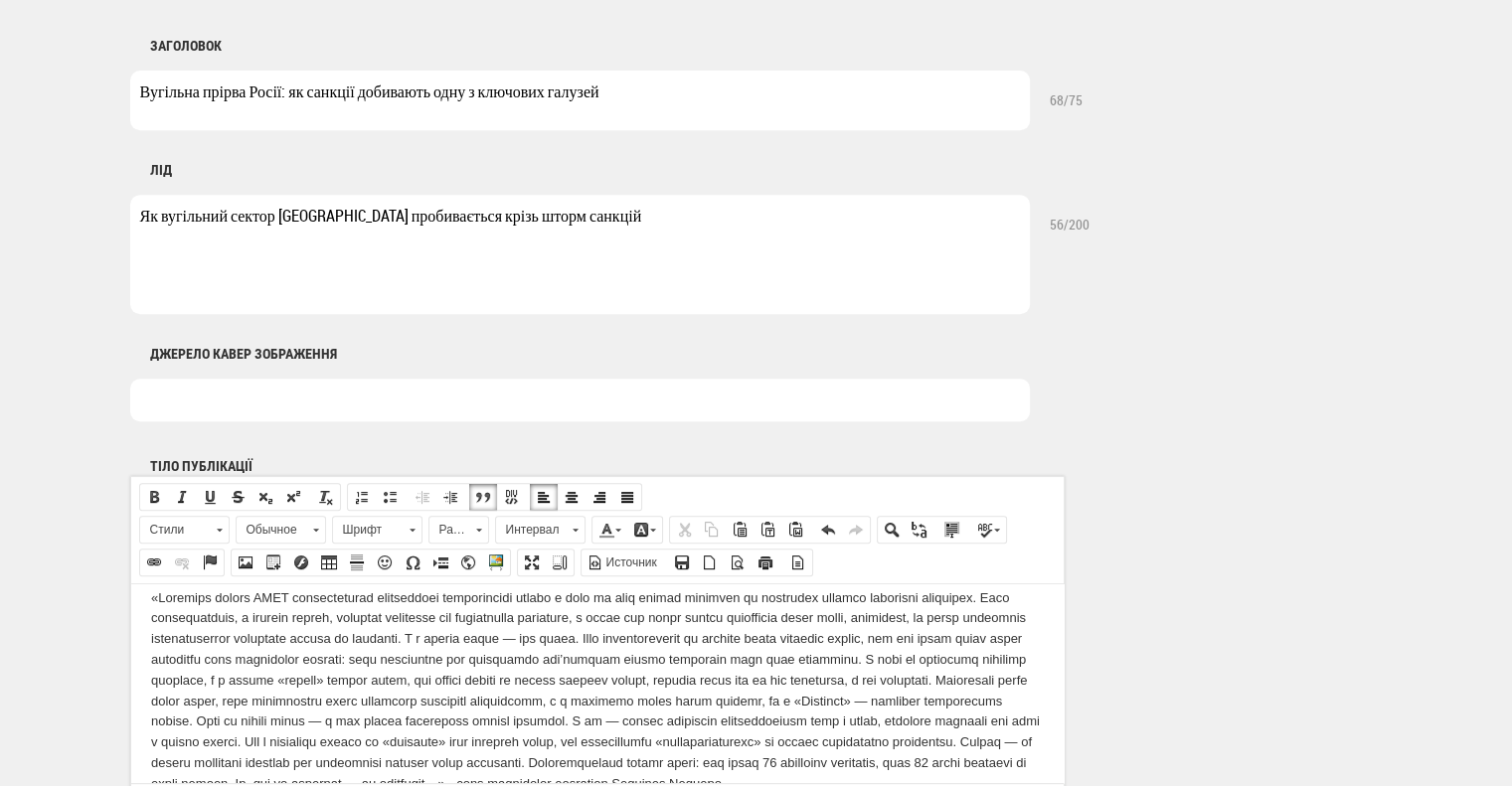 click at bounding box center (596, 691) 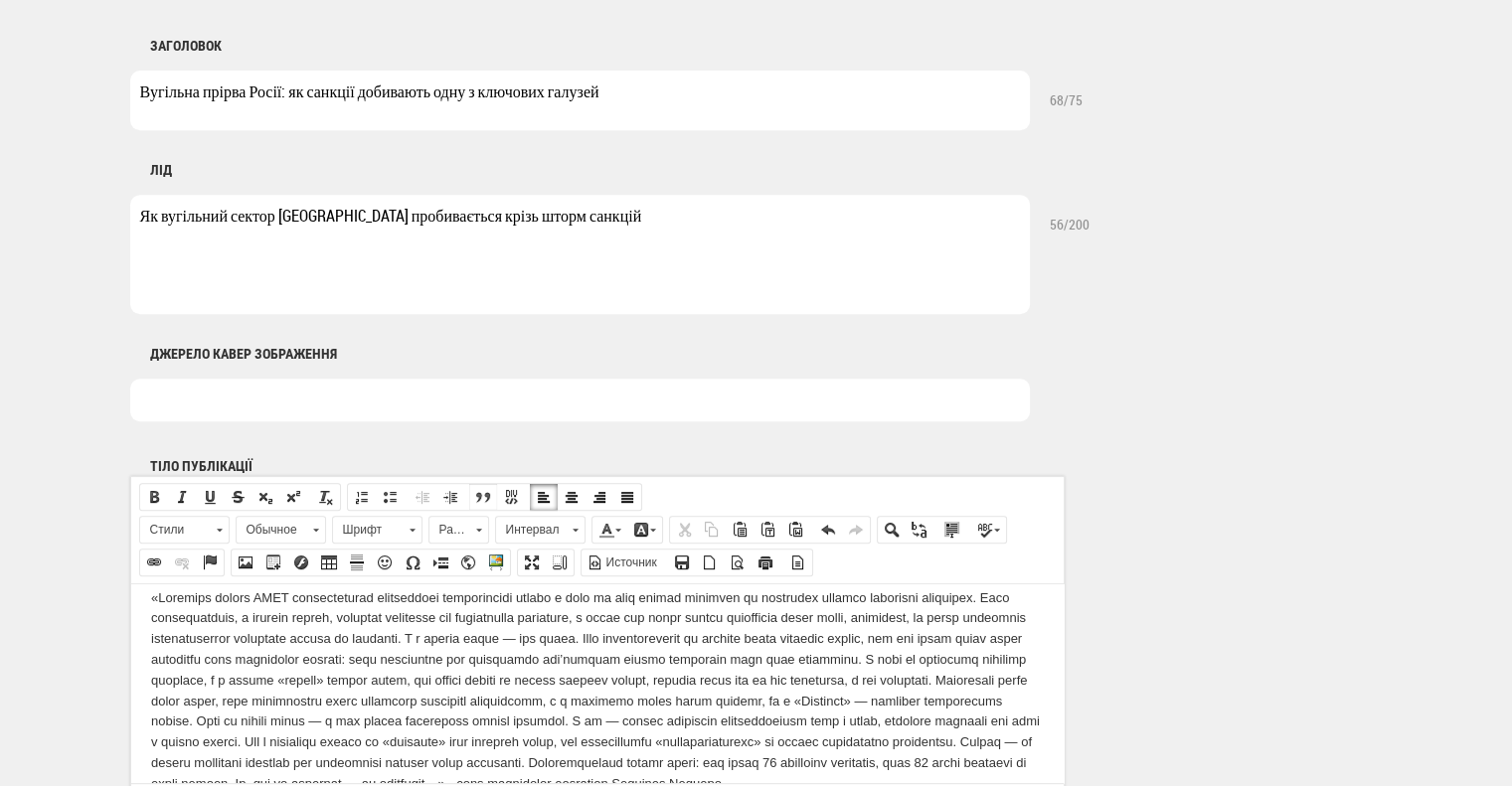 click at bounding box center [483, 497] 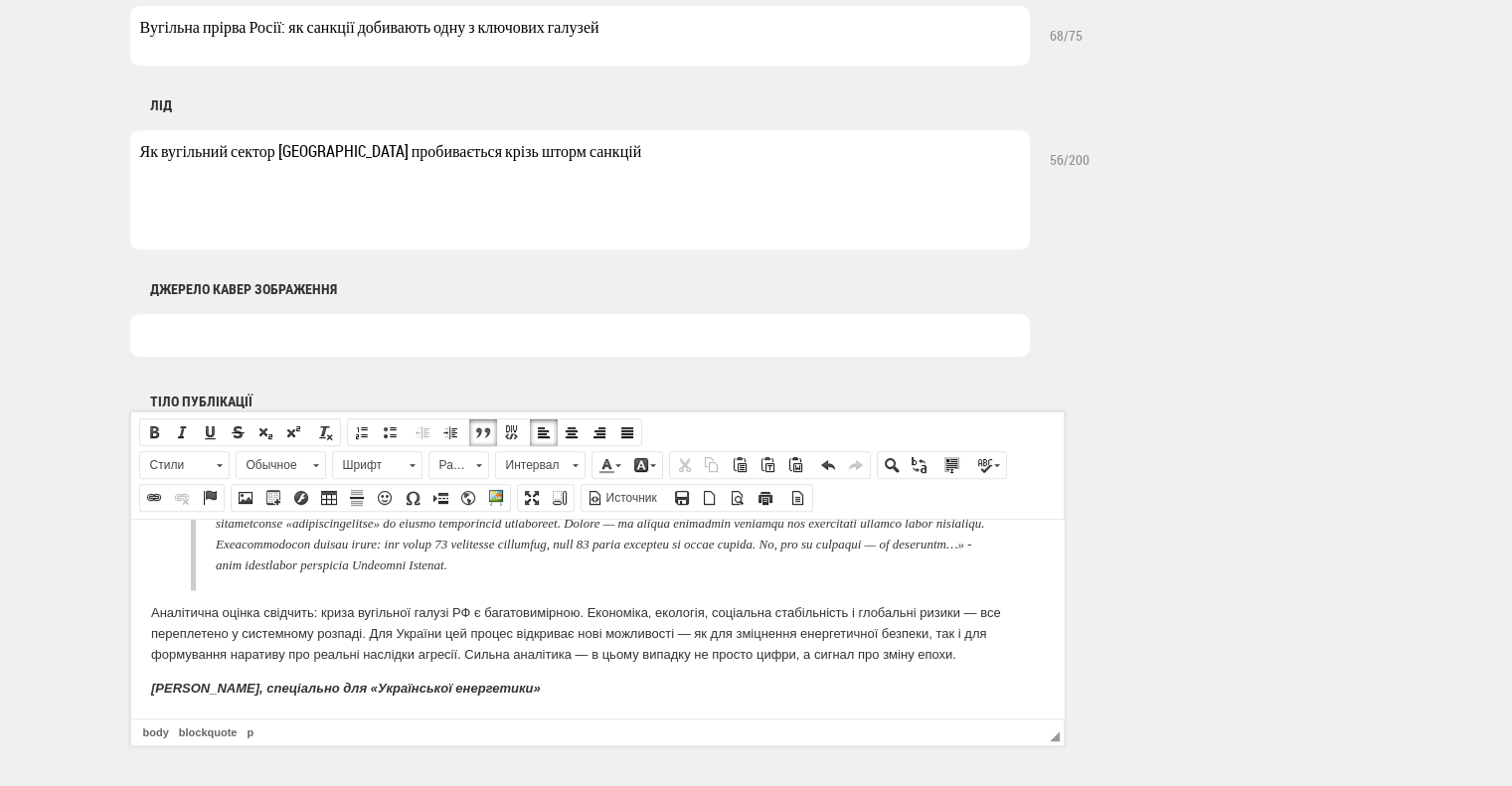scroll, scrollTop: 942, scrollLeft: 0, axis: vertical 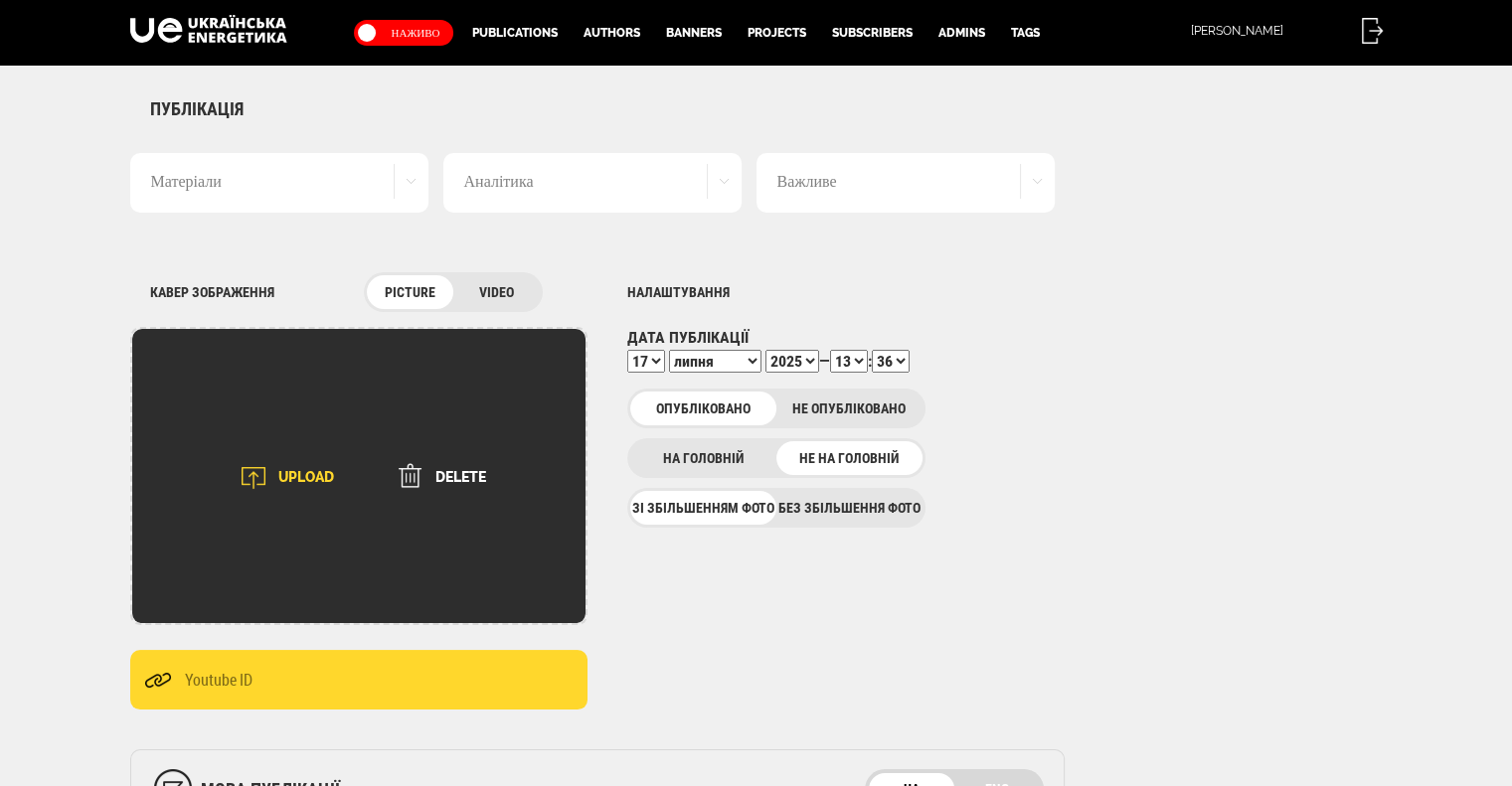 click on "UPLOAD" at bounding box center [281, 478] 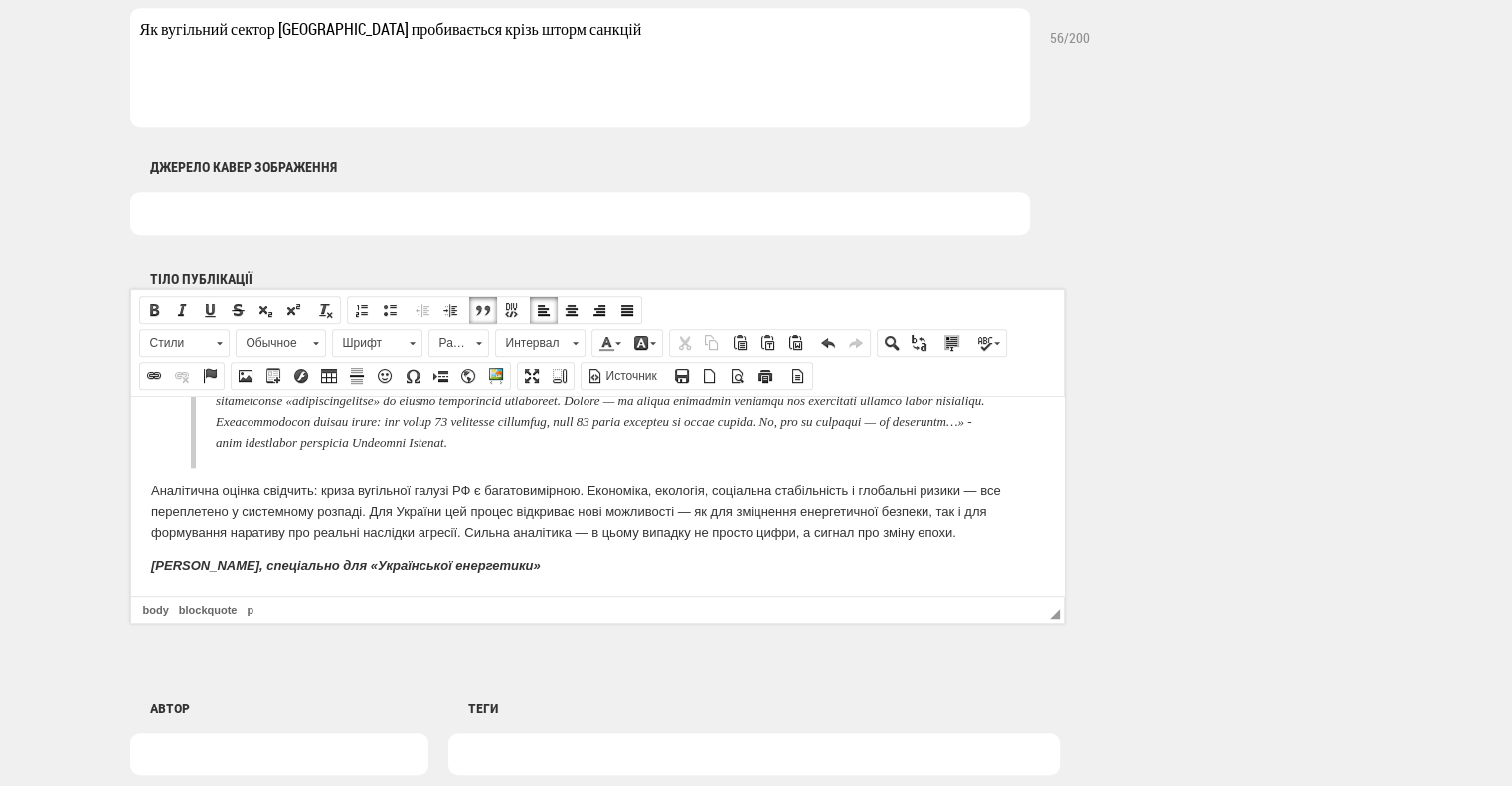 scroll, scrollTop: 1361, scrollLeft: 0, axis: vertical 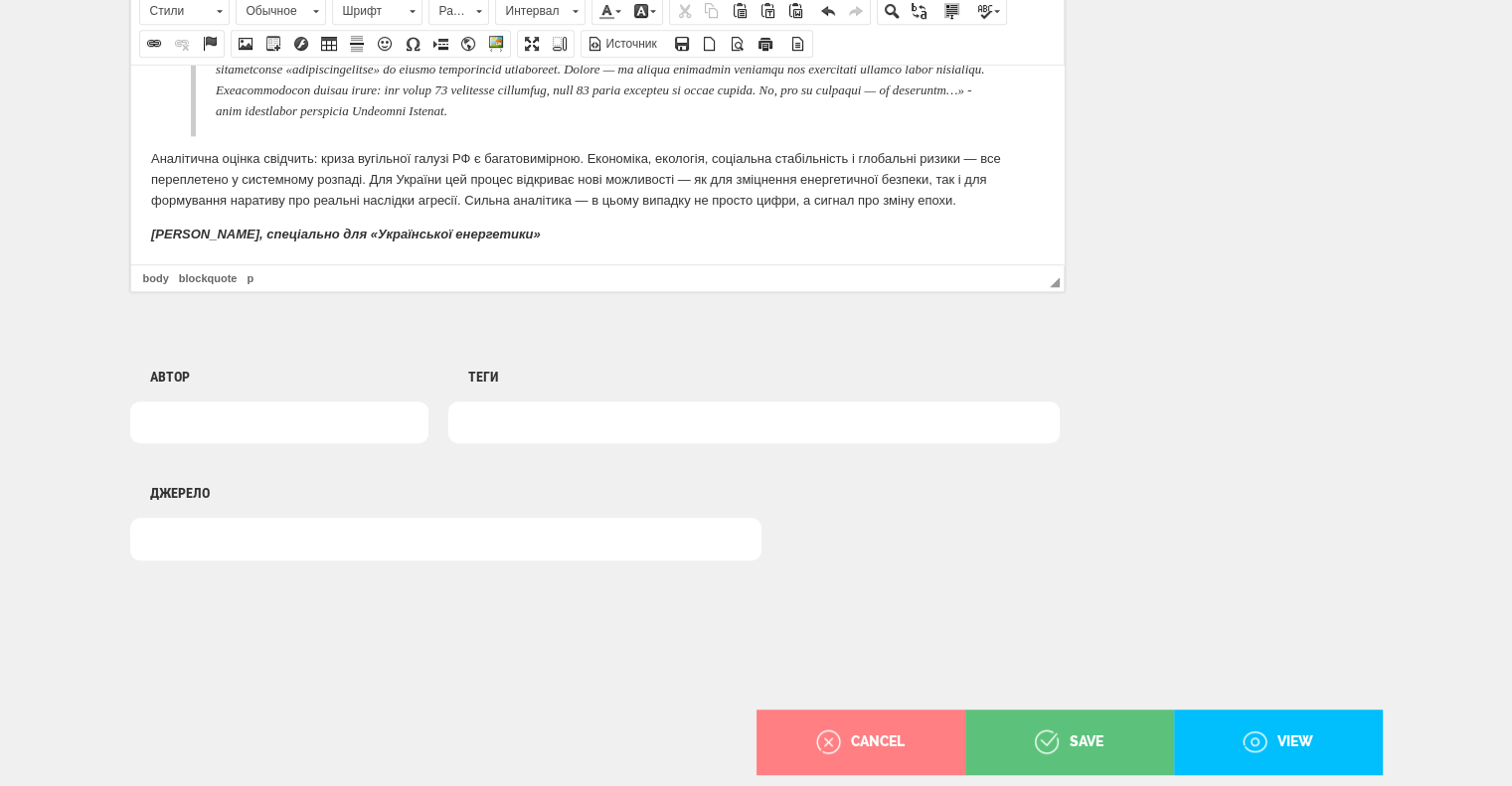 click at bounding box center (754, 422) 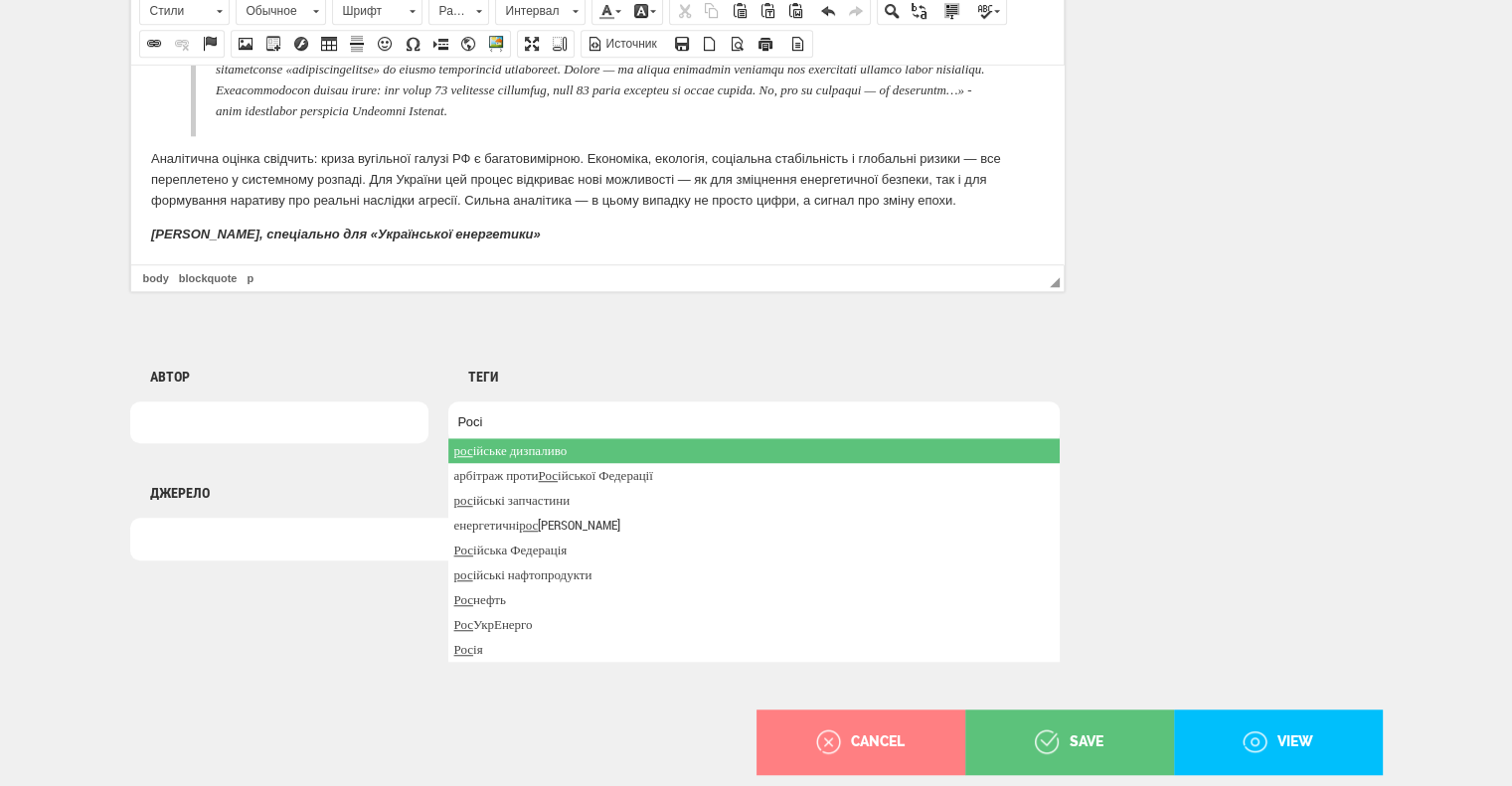 type on "Росія" 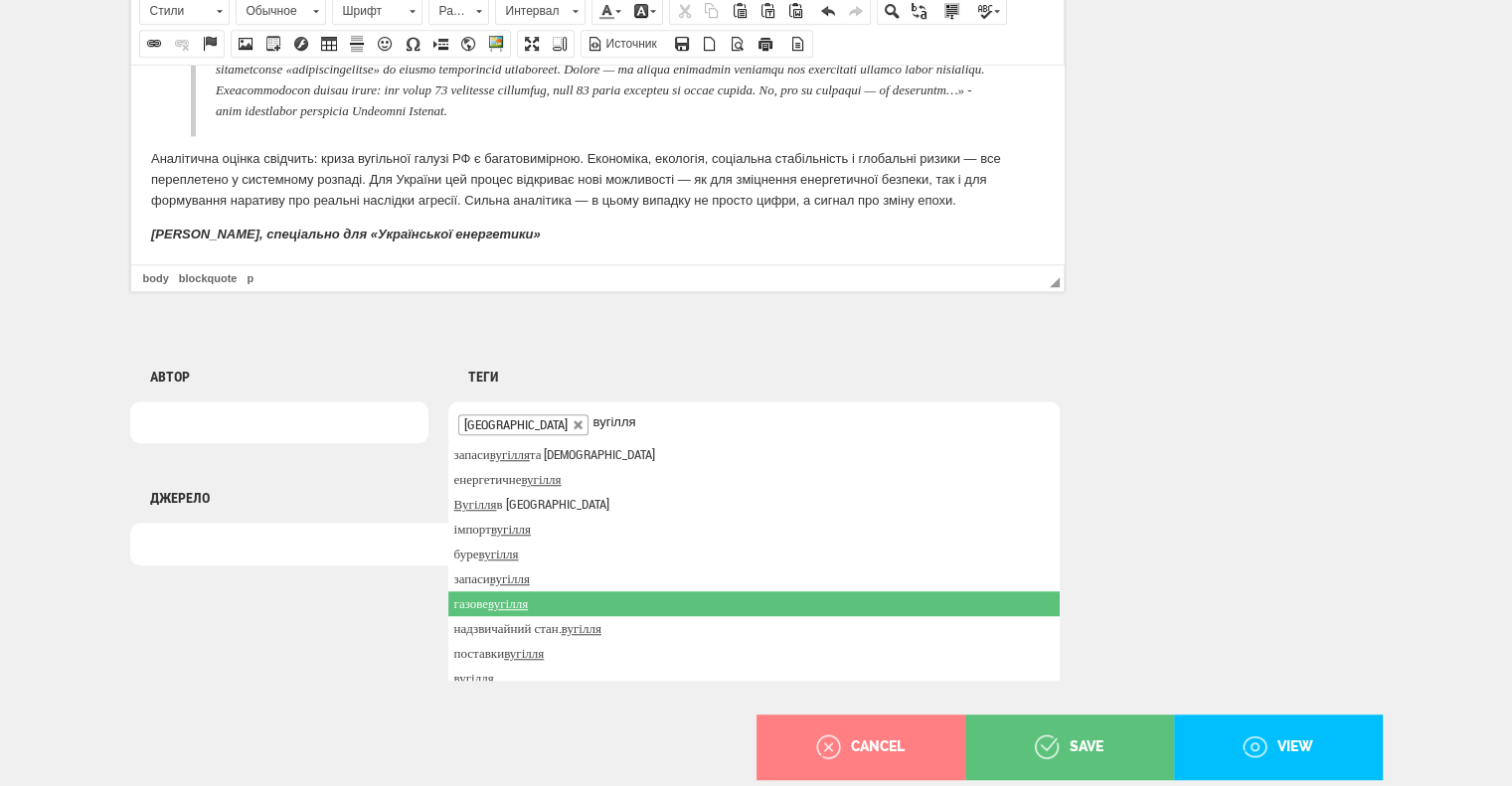 type on "вугілля" 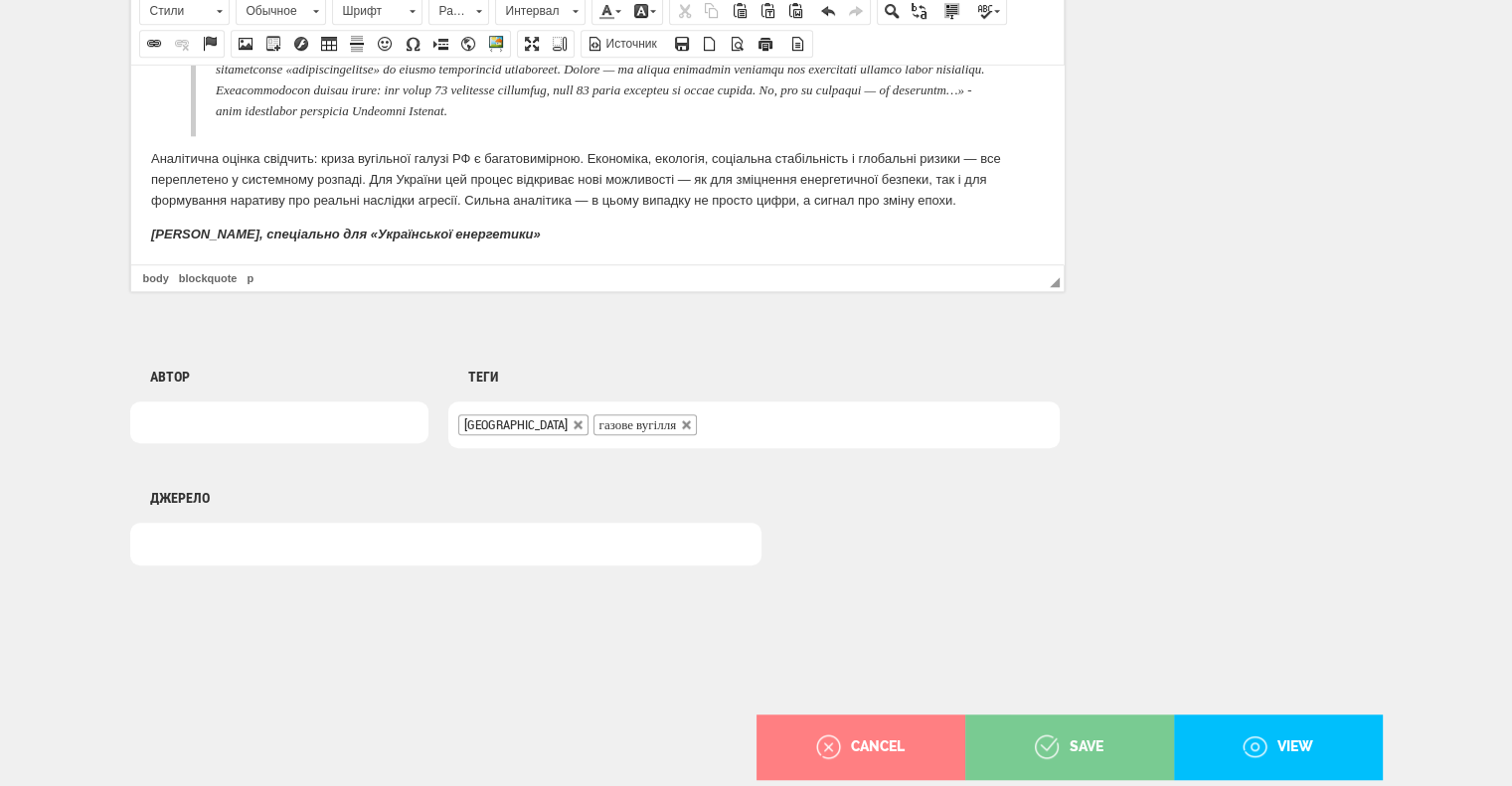 click on "save" at bounding box center (1069, 747) 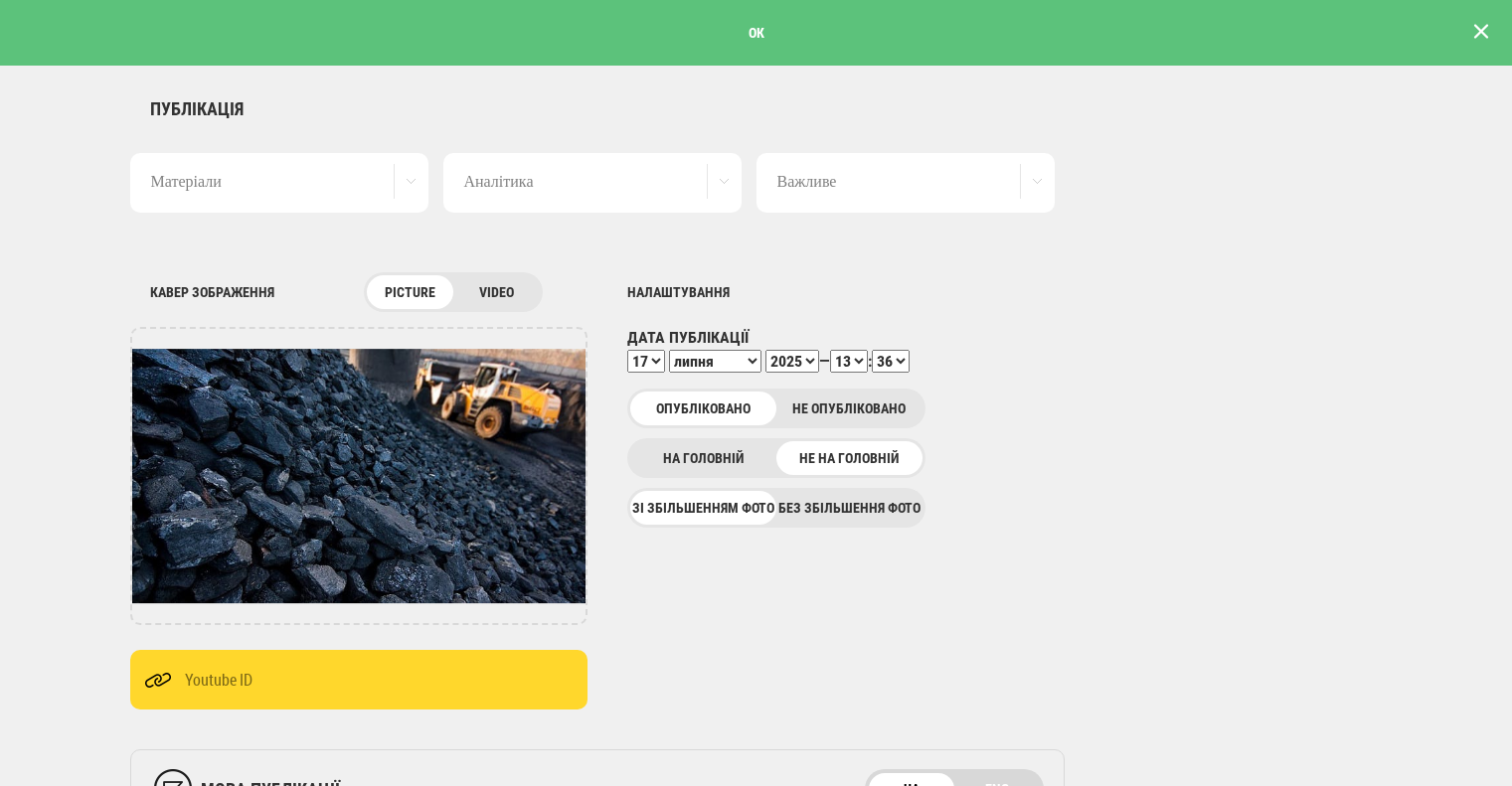 scroll, scrollTop: 0, scrollLeft: 0, axis: both 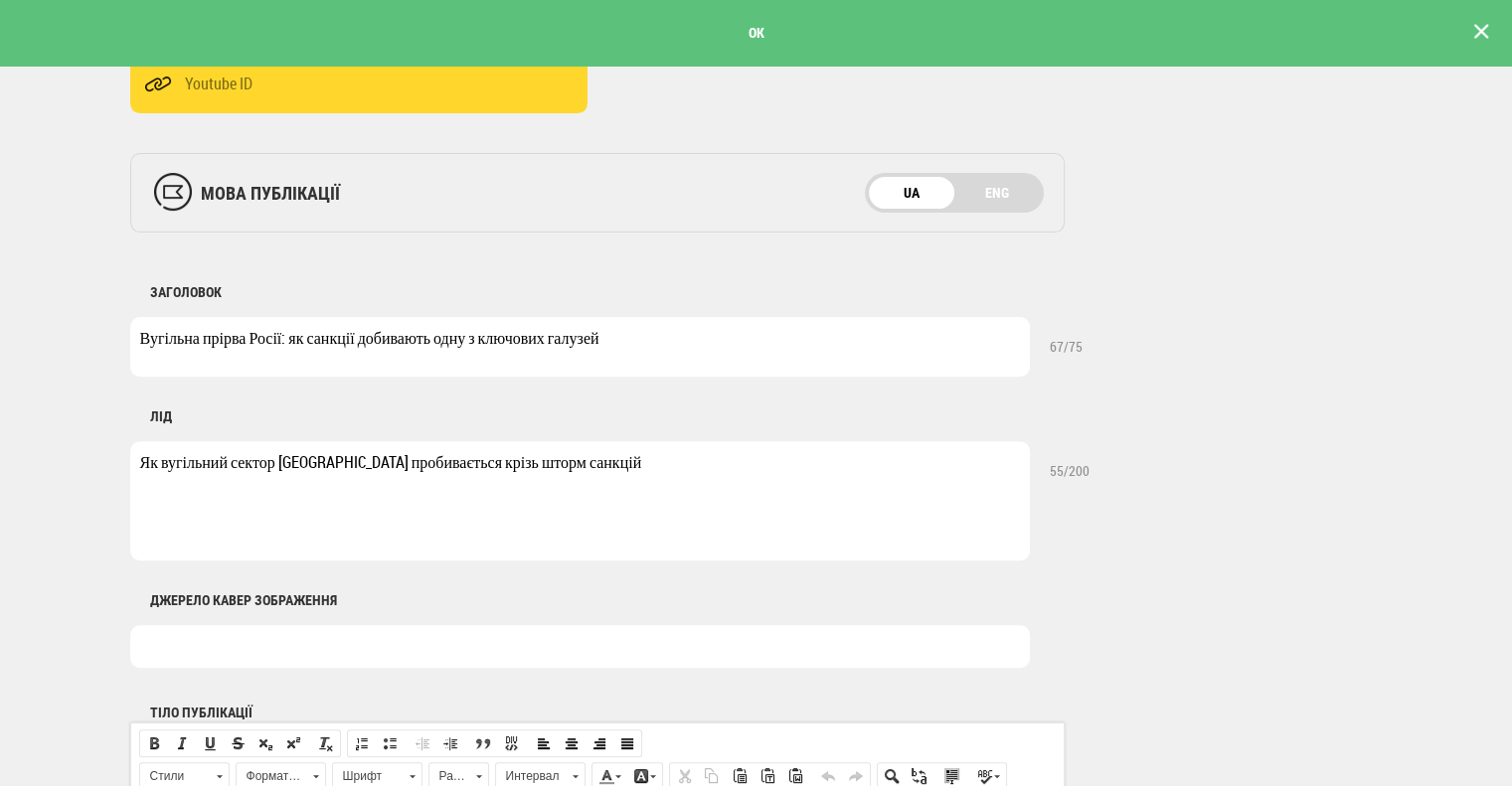 drag, startPoint x: 660, startPoint y: 341, endPoint x: 131, endPoint y: 319, distance: 529.4573 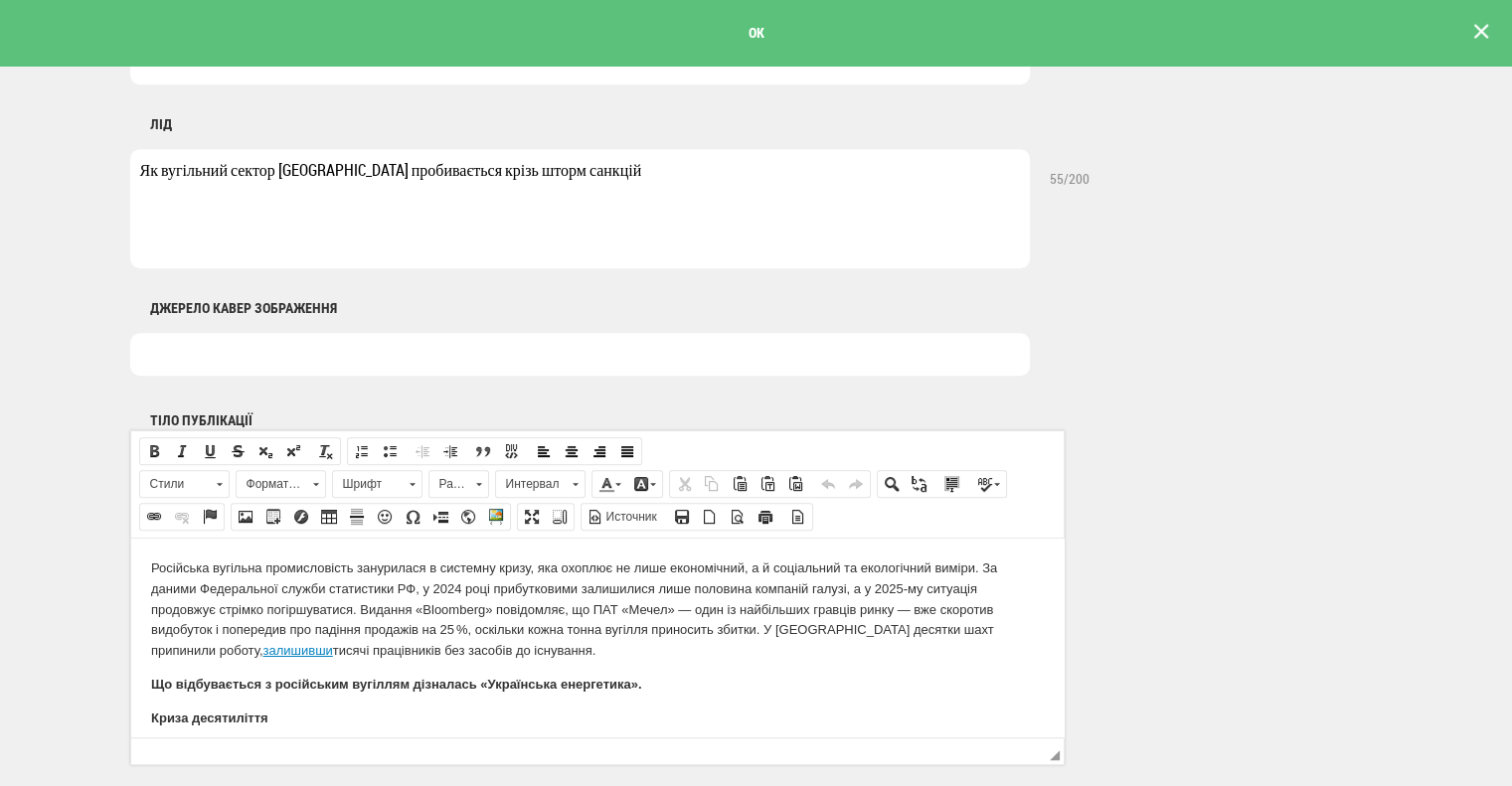 scroll, scrollTop: 994, scrollLeft: 0, axis: vertical 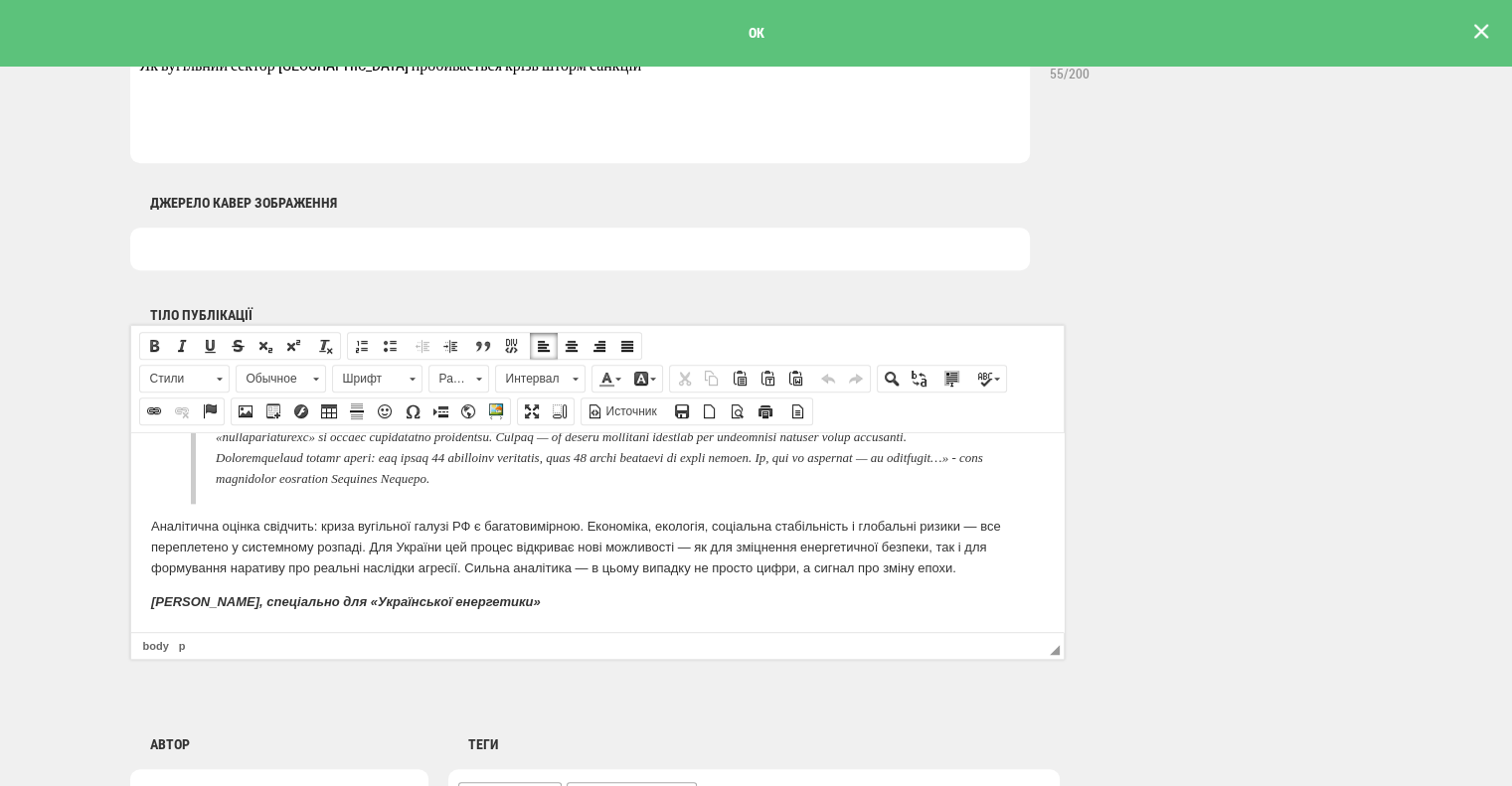 drag, startPoint x: 150, startPoint y: 459, endPoint x: 556, endPoint y: 613, distance: 434.22575 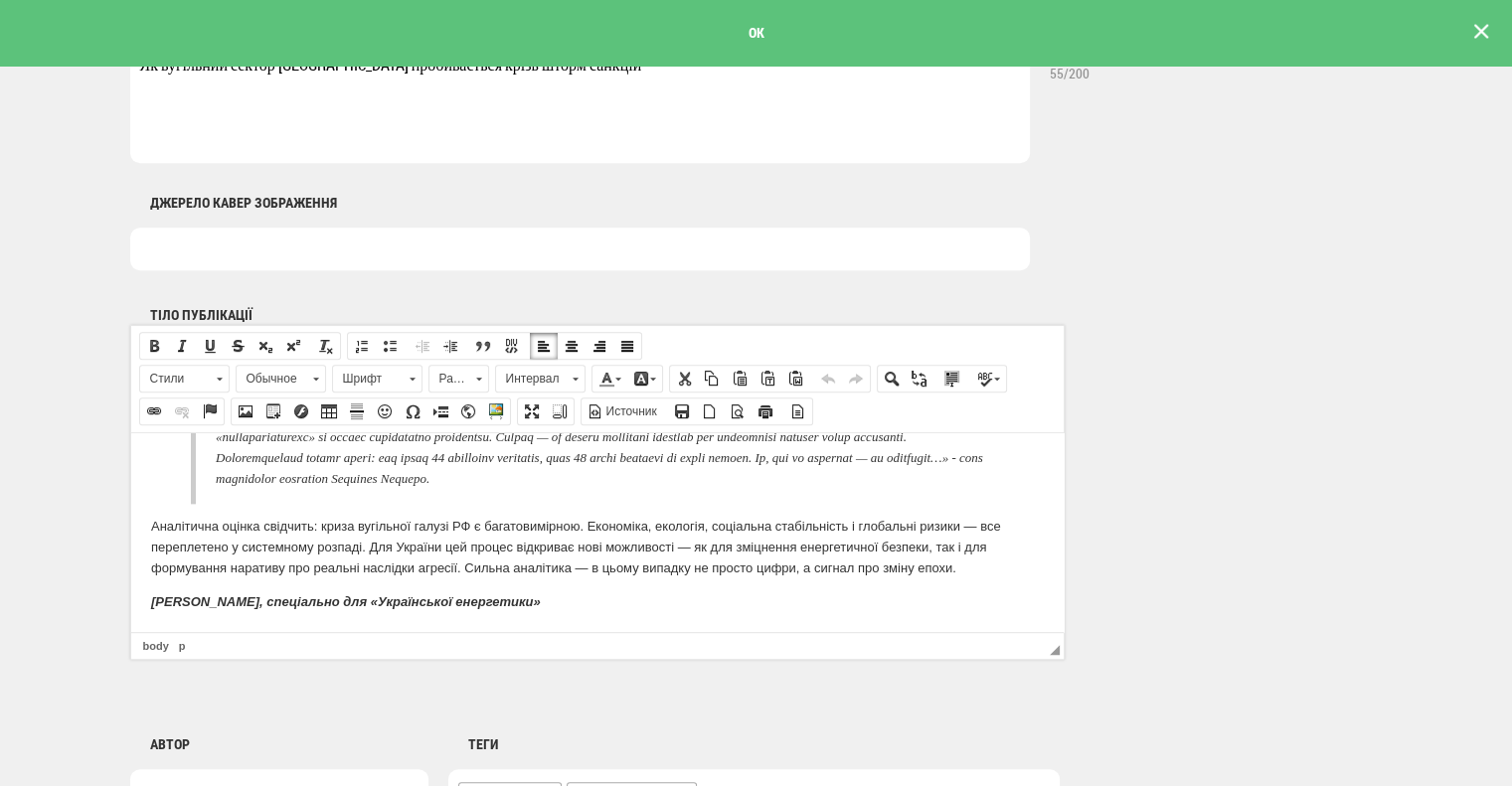 click on "Російська вугільна промисловість занурилася в системну кризу, яка охоплює не лише економічний, а й соціальний та екологічний виміри. За даними Федеральної служби статистики РФ, у 2024 році прибутковими залишилися лише половина компаній галузі, а у 2025-му ситуація продовжує стрімко погіршуватися. Видання «Bloomberg» повідомляє, що ПАТ «Мечел» — один із найбільших гравців ринку — вже скоротив видобуток і попередив про падіння продажів на 25 %, оскільки кожна тонна вугілля приносить збитки. У Сибіру десятки шахт припинили роботу,  залишивши Криза десятиліття )" at bounding box center [596, -739] 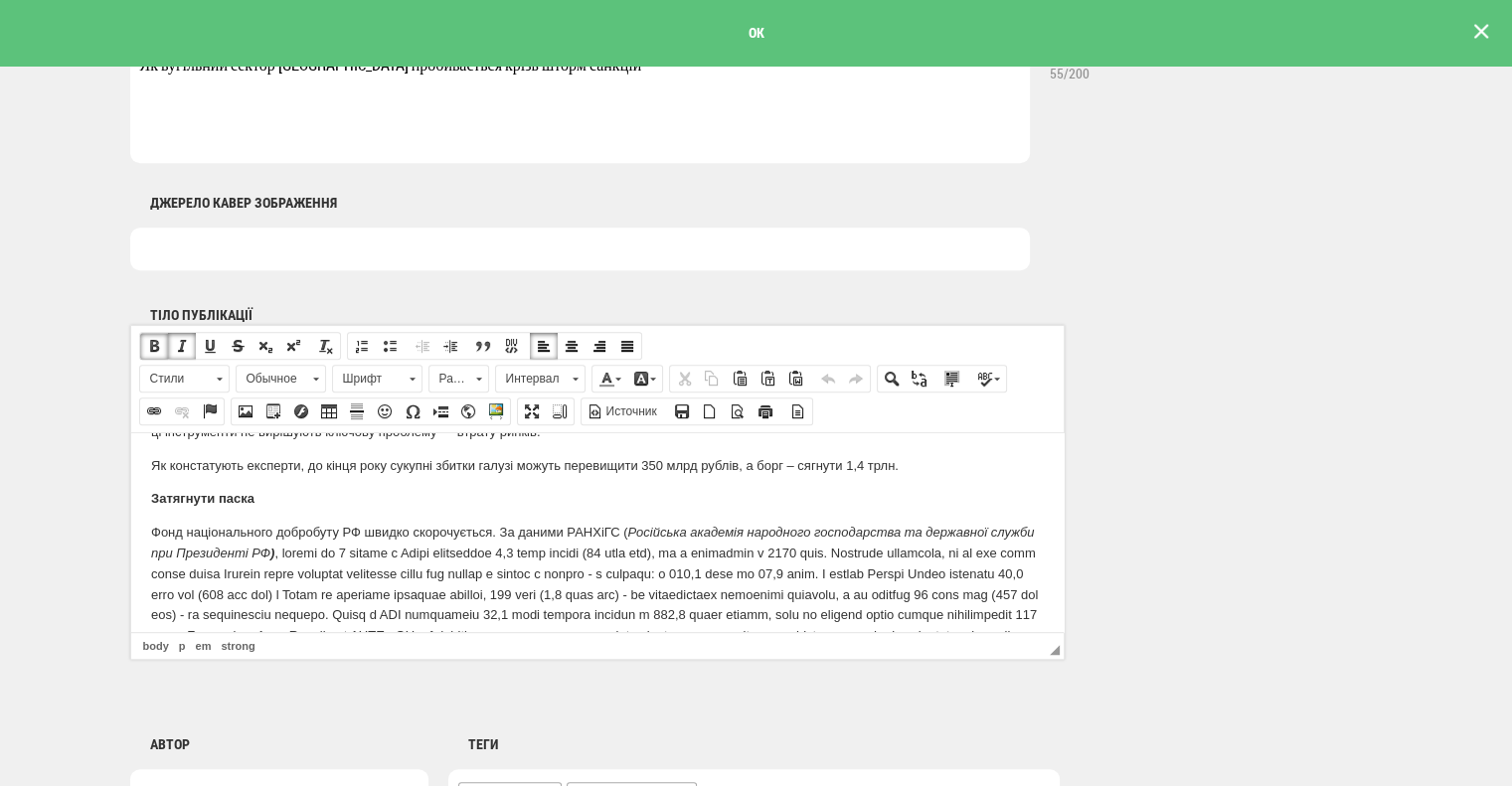 scroll, scrollTop: 1135, scrollLeft: 0, axis: vertical 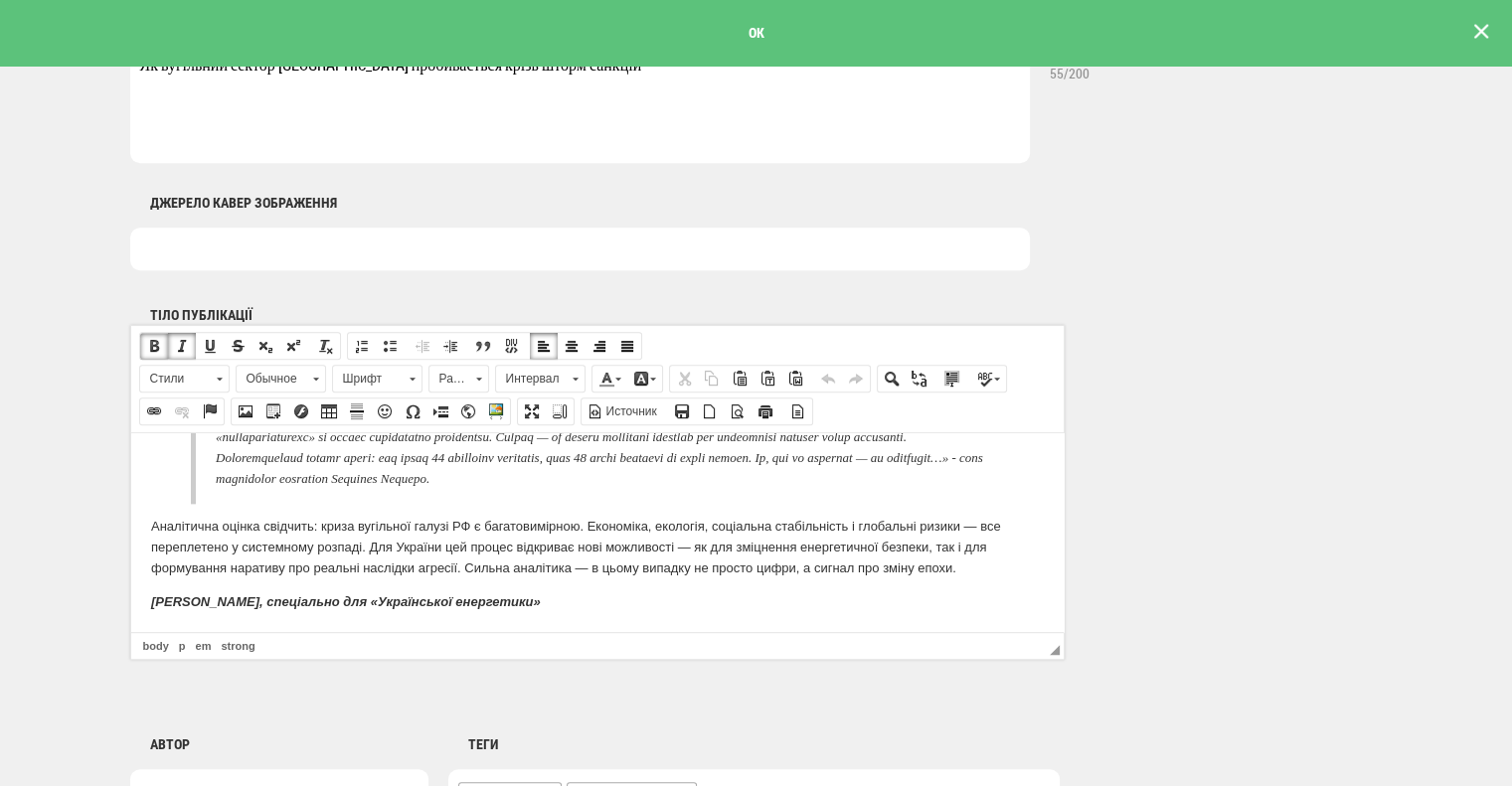 drag, startPoint x: 151, startPoint y: 572, endPoint x: 549, endPoint y: 613, distance: 400.10624 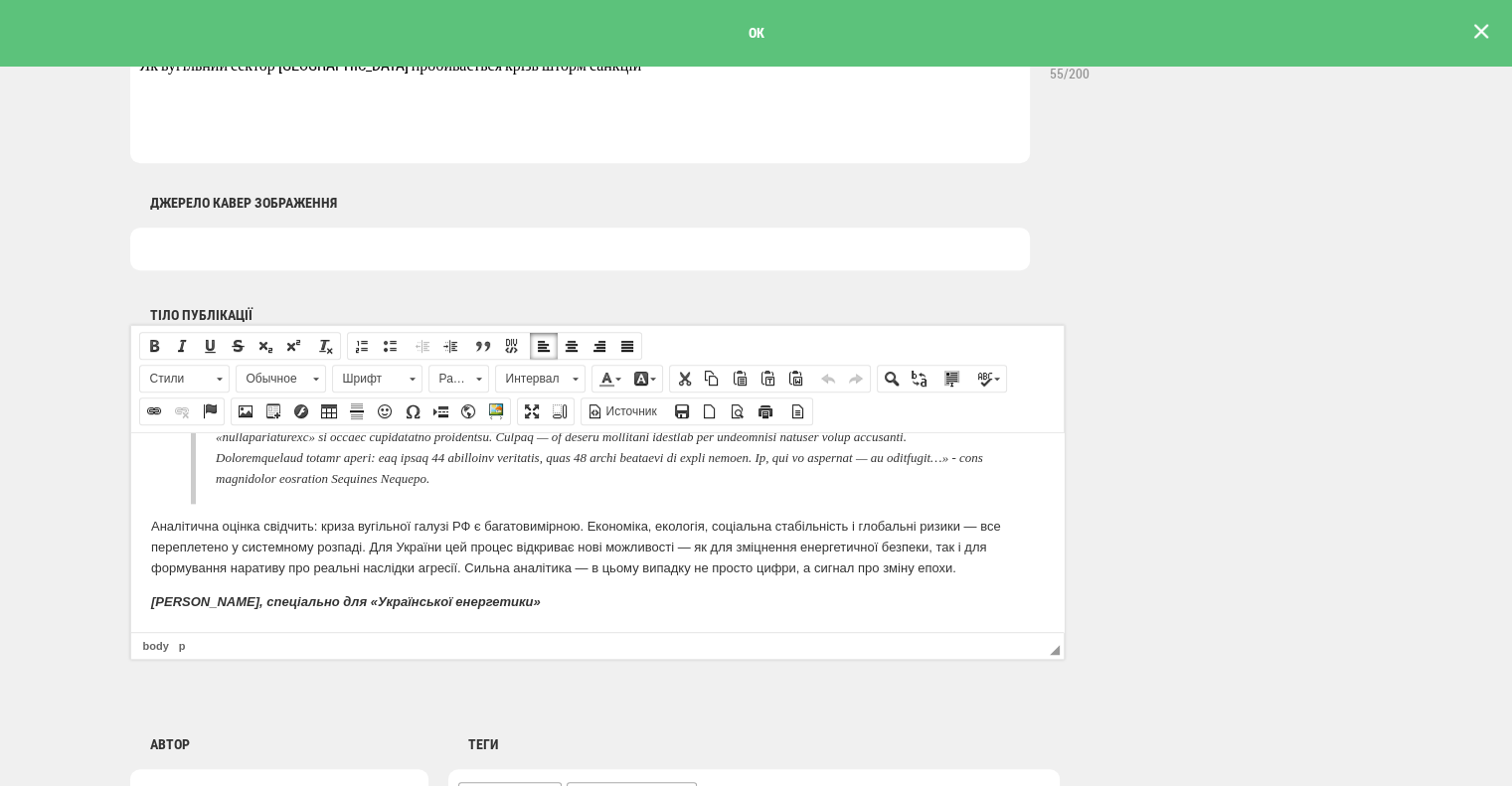 copy on "Фонд національного добробуту РФ швидко скорочується. За даними РАНХіГС ( Російська академія народного господарства та державної служби при Президенті РФ ) , станом на 1 червня у Фонді залишалося 2,8 трлн рублів (31 млрд дол), що є мінімумом з 2019 року. Водночас зазначено, що за три роки війни проти України обсяг резервів зменшився більш ніж удвічі в рублях і втричі - в доларах: з 113,5 млрд до 37,4 млрд. У травні Мінфін Росії витратив 35,9 млрд руб (400 млн дол) з Фонду на покриття дефіциту бюджету, 532 млрд (5,9 млрд дол) - на фінансування державних проєктів, а ще близько 50 млрд руб (556 млн дол) - на засекречені проєкти. Зараз у ФНБ залишилося 21,2 млрд доларів активів і 139,5 тонни золота, хоча до початку війни запаси перевищували 400 тонн. За словами Іллі Соколова з РАНХіГС, ці залишки дають змогу компенсувати втрати від падіння нафтових доходів, але в разі затяжної кризи - резерв вичерпається менш ніж за рік. Російські експерти з Інституту Гайдара попереджають про небезпеку для Фонду національного д..." 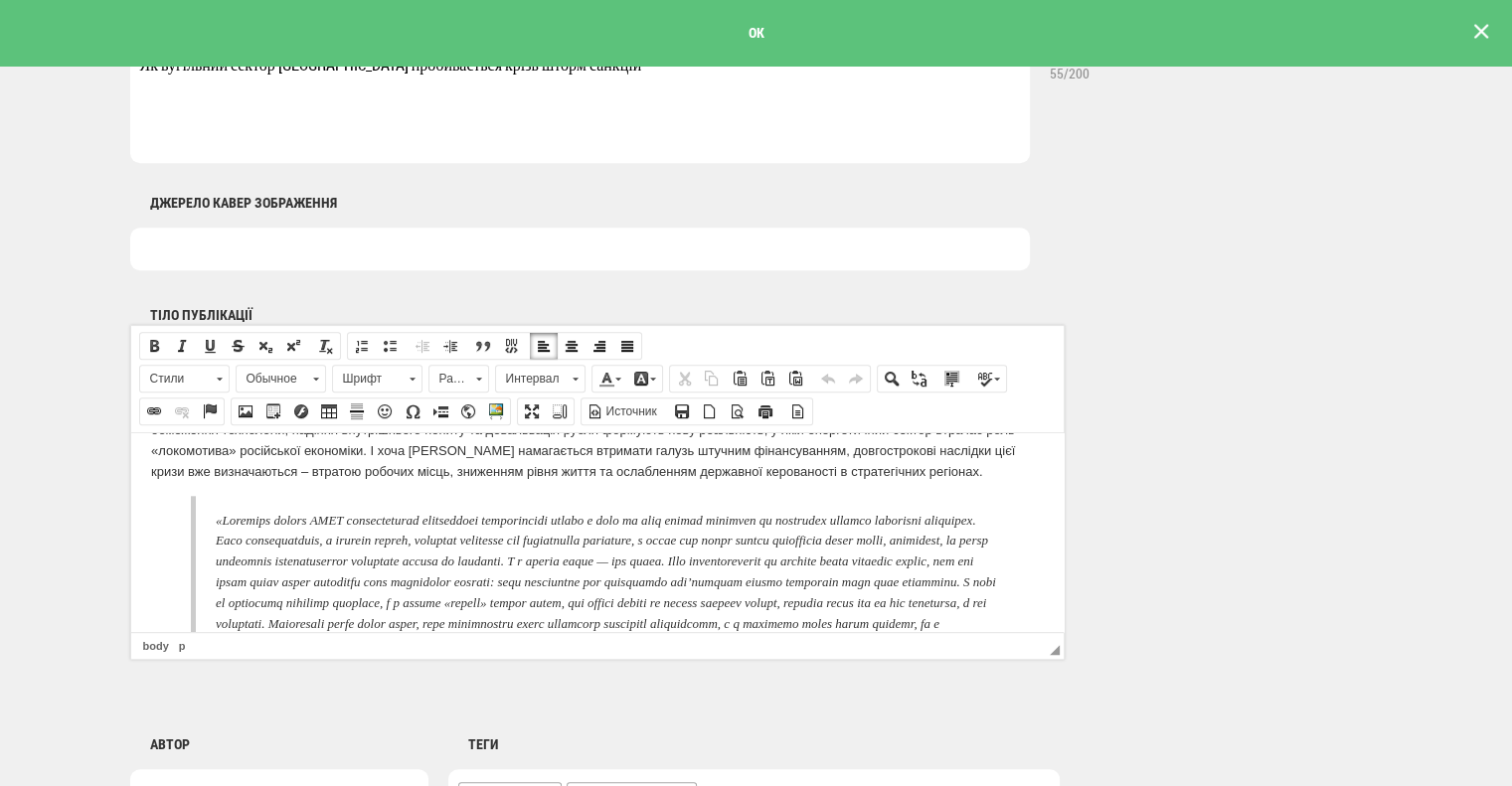 scroll, scrollTop: 2327, scrollLeft: 0, axis: vertical 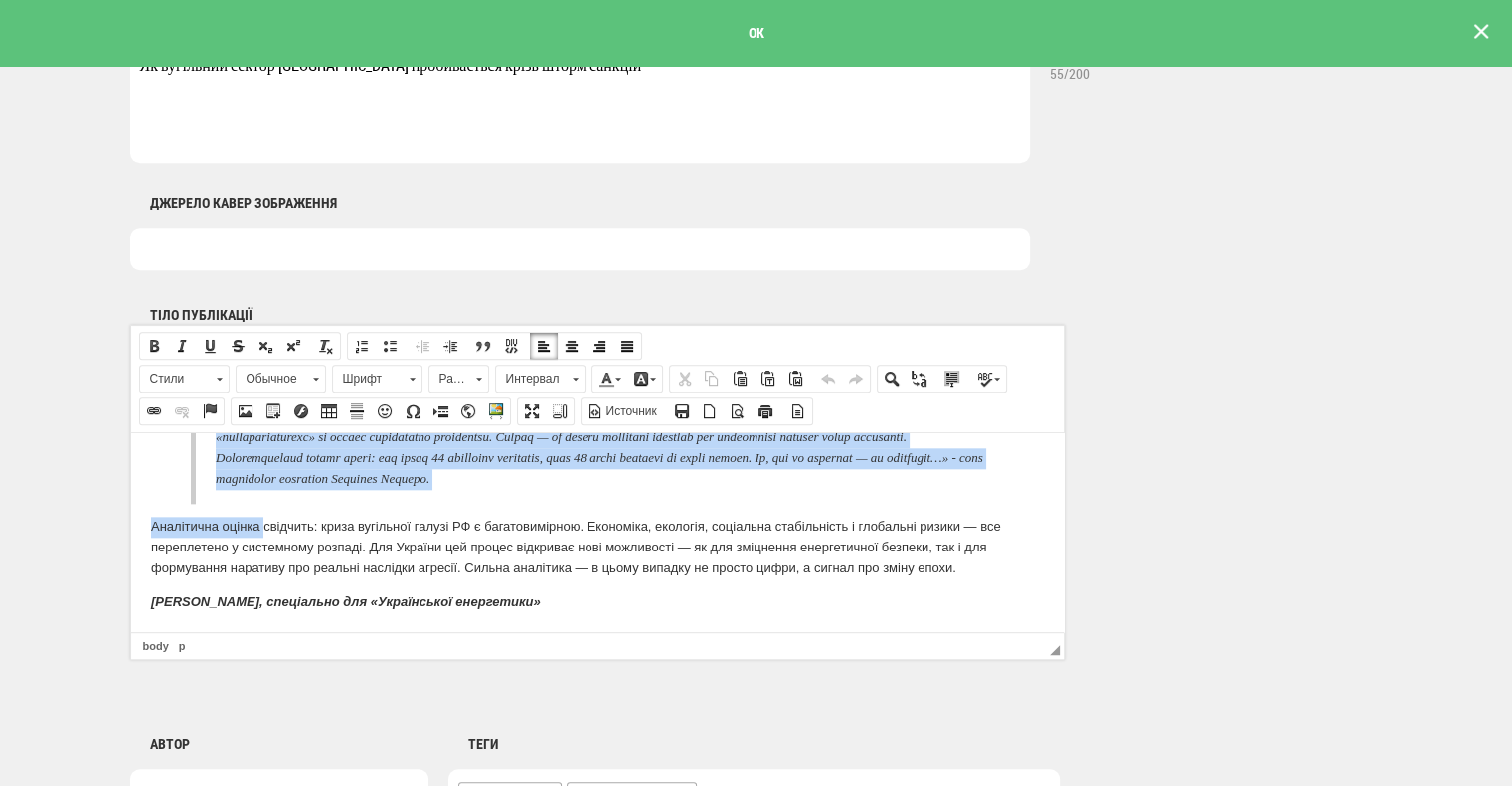 drag, startPoint x: 210, startPoint y: 528, endPoint x: 643, endPoint y: 634, distance: 445.78582 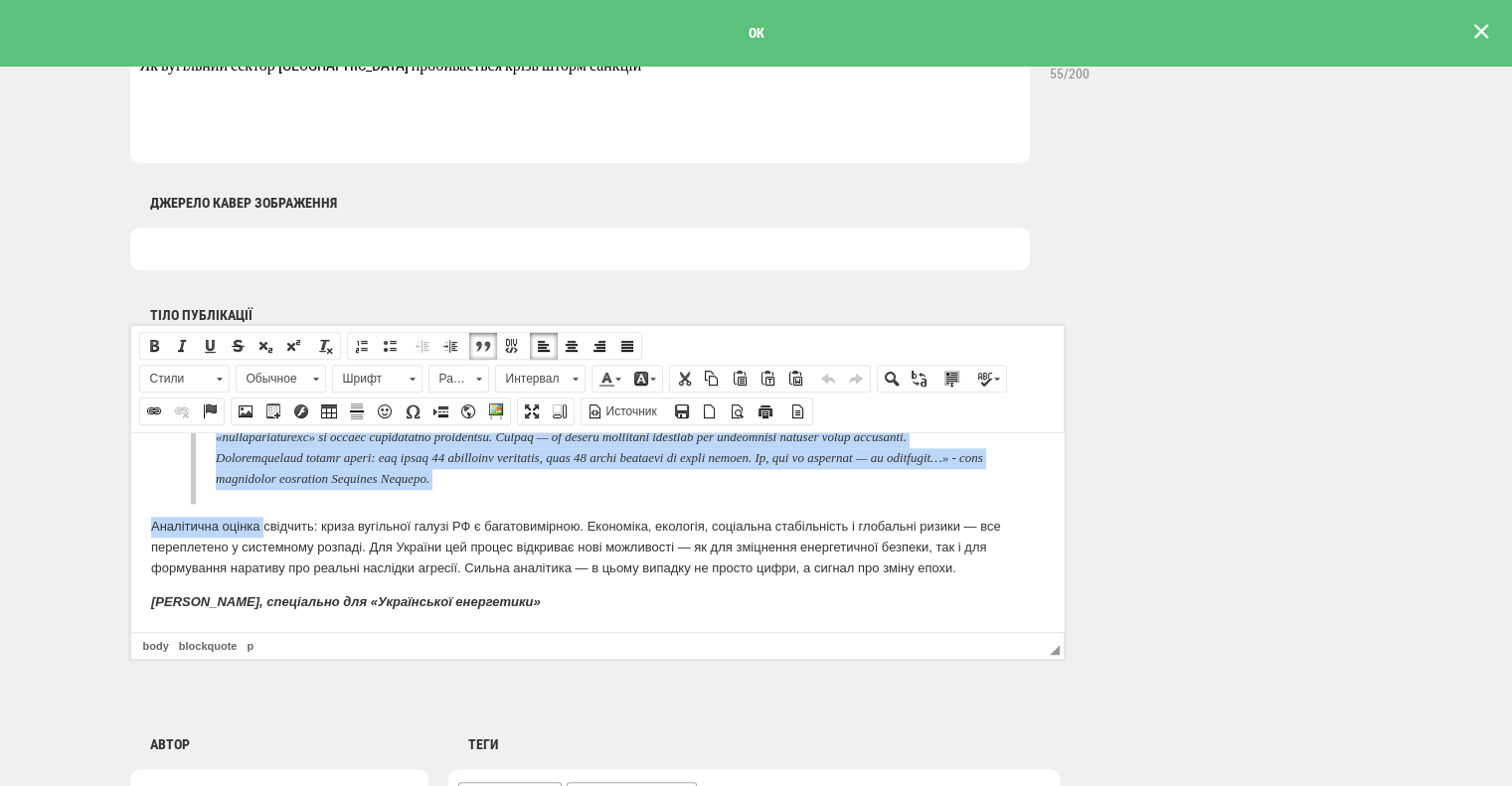 copy on "«Вугільна галузь СРСР забезпечувала енергетичну незалежність країни і мала на меті живити енергією та сировиною стрімко зростаючу індустрію. Коли промисловість, з відомих причин, спочатку розпалася між суверенними державами, а потім без паузи почала занепадати майже всюди, виявилося, що такої кількості енергоресурсів економіці більше не потрібно. І з кожним роком — все менше. Тому переорієнтація на експорт стала логічним кроком, але при цьому різко впала стійкість усіх видобувних галузей: їхня залежність від зовнішньої кон’юнктури почала визначати саме їхнє існування. А коли до економіки додалася політика, і у світлі «мудрих» рішень влади, яка довела справу до втрати базових ринків, питання стало вже не про стійкість, а про виживання. Внутрішній ринок надто малий, щоби забезпечити бодай виживання вугільних підприємств, і у вуглярів немає такої розкоші, як у «Газпрому» — безбожно підвищувати тарифи. Тому ще кілька років — і від галузі залишиться зовсім небагато. А це — чимала кількість монопрофільних міст і..." 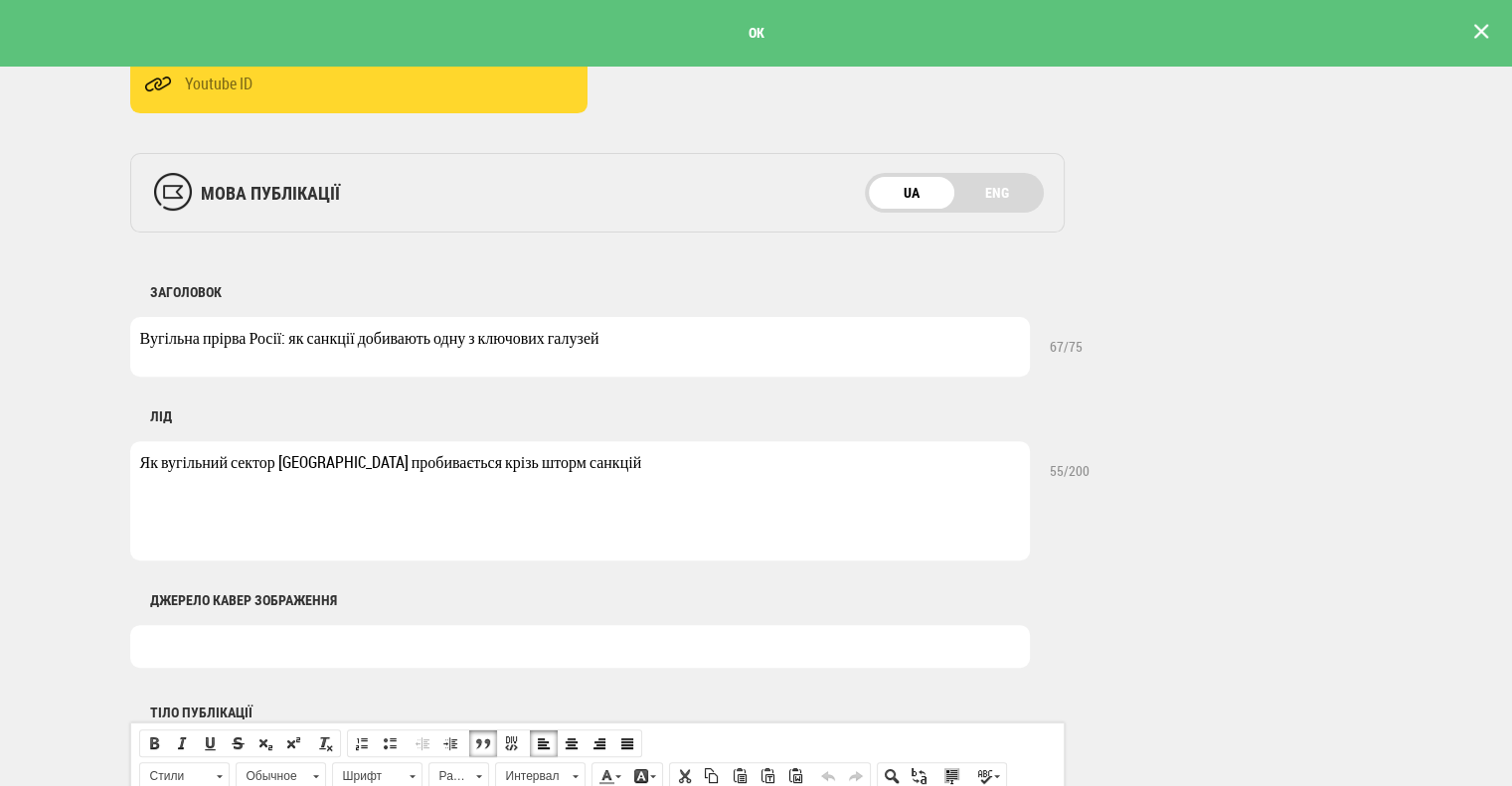 click on "ОК" at bounding box center [756, 33] 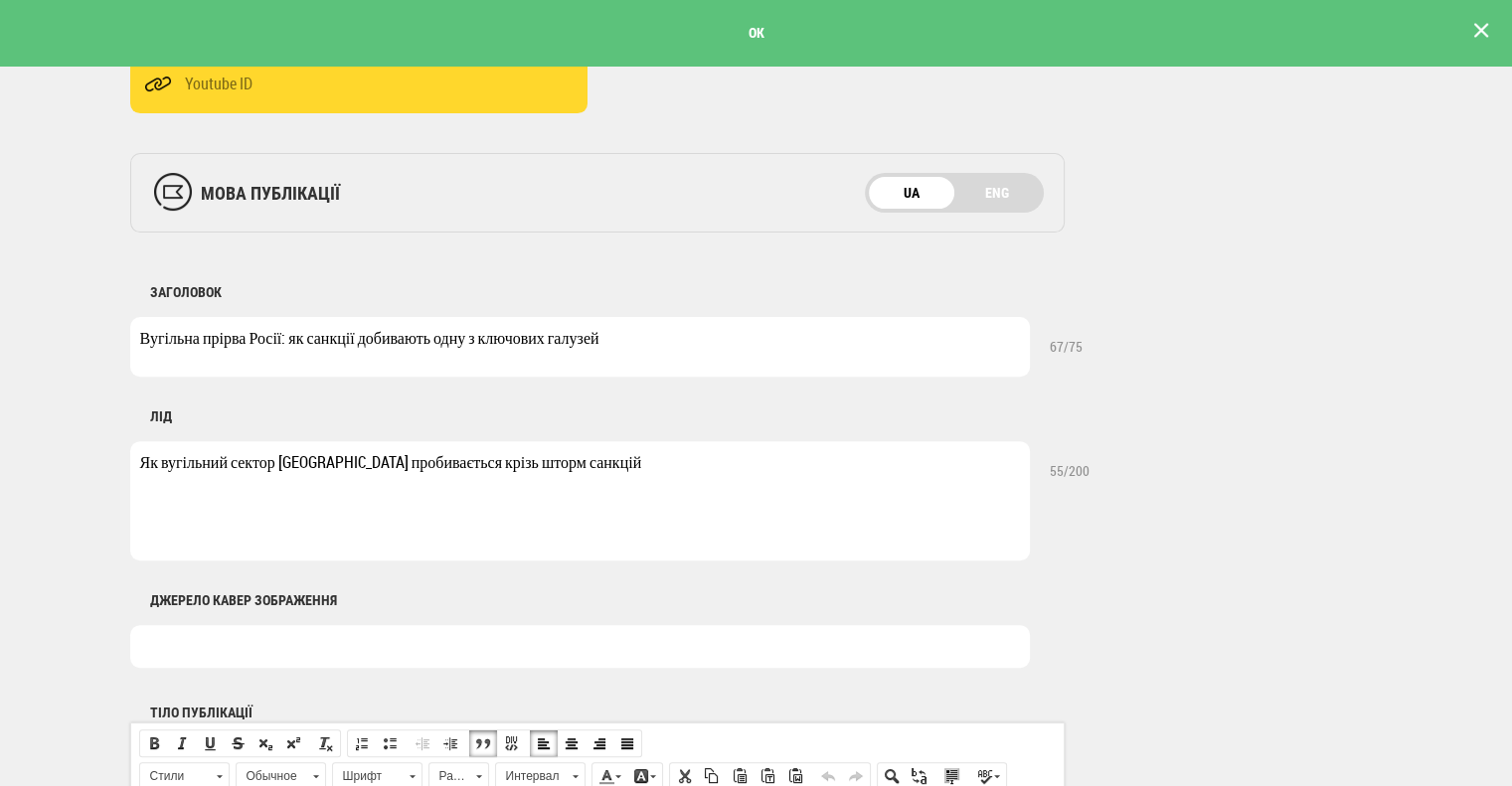 click at bounding box center [1481, 31] 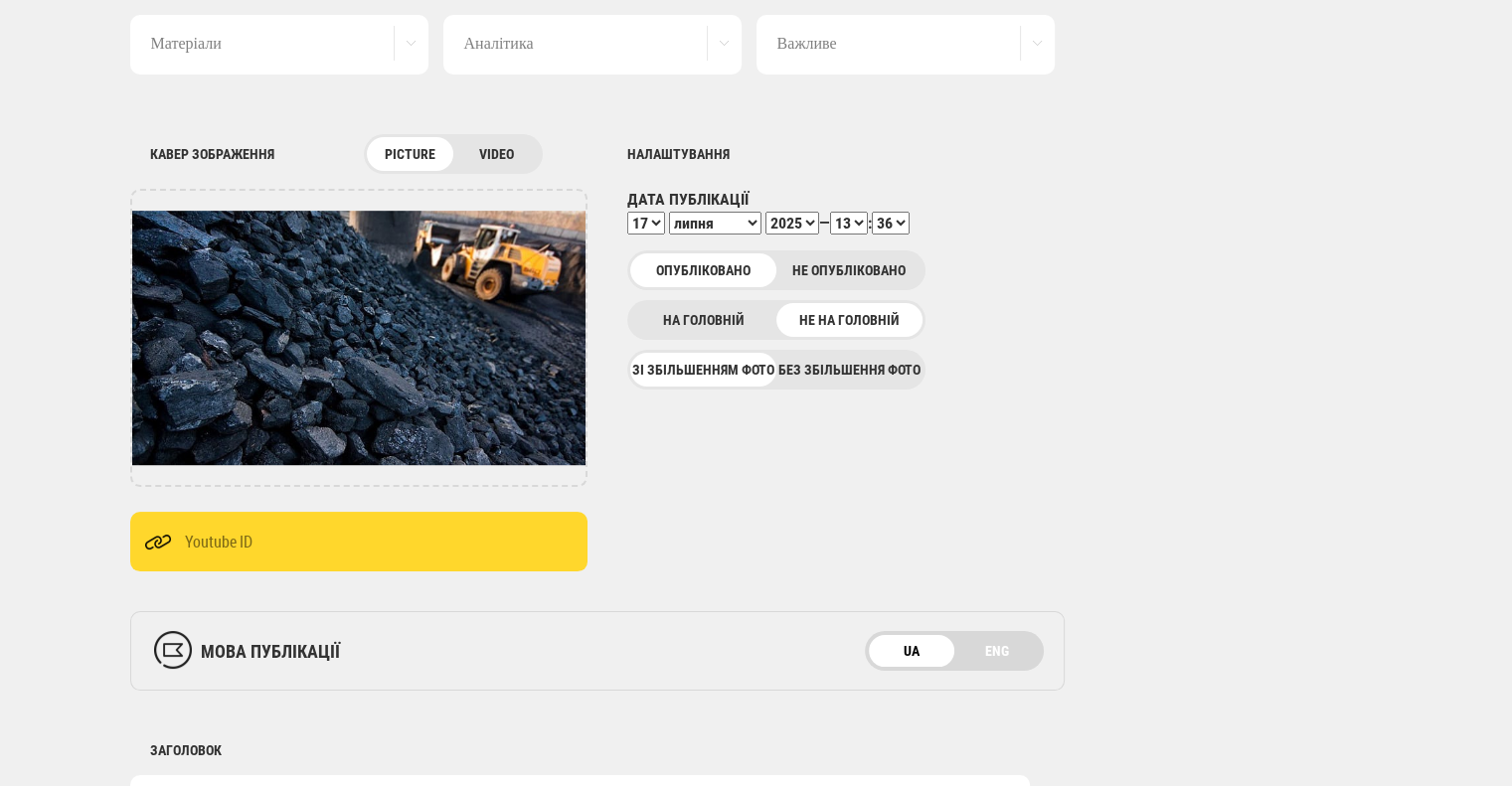 scroll, scrollTop: 0, scrollLeft: 0, axis: both 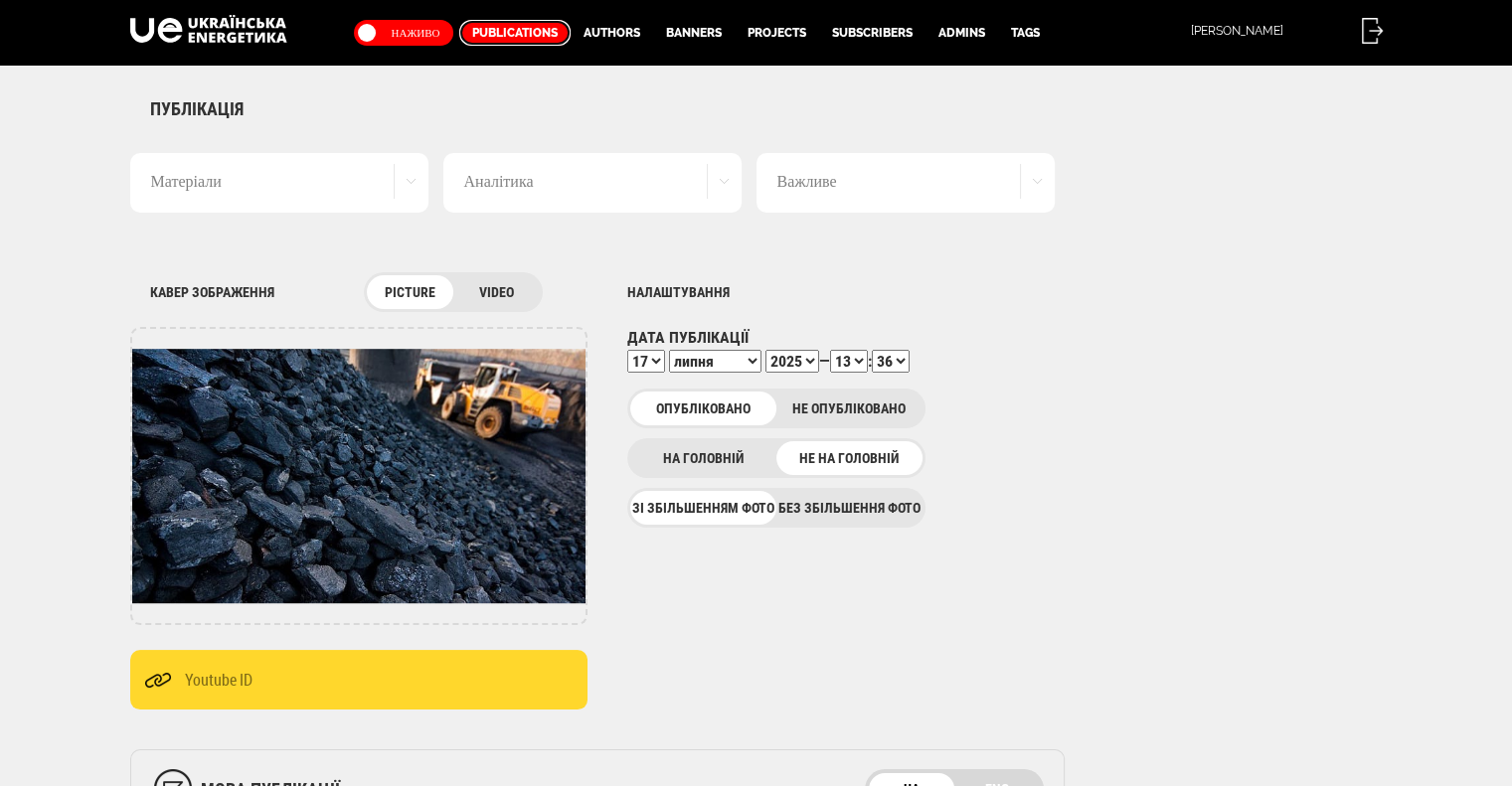 click on "Publications" at bounding box center (515, 33) 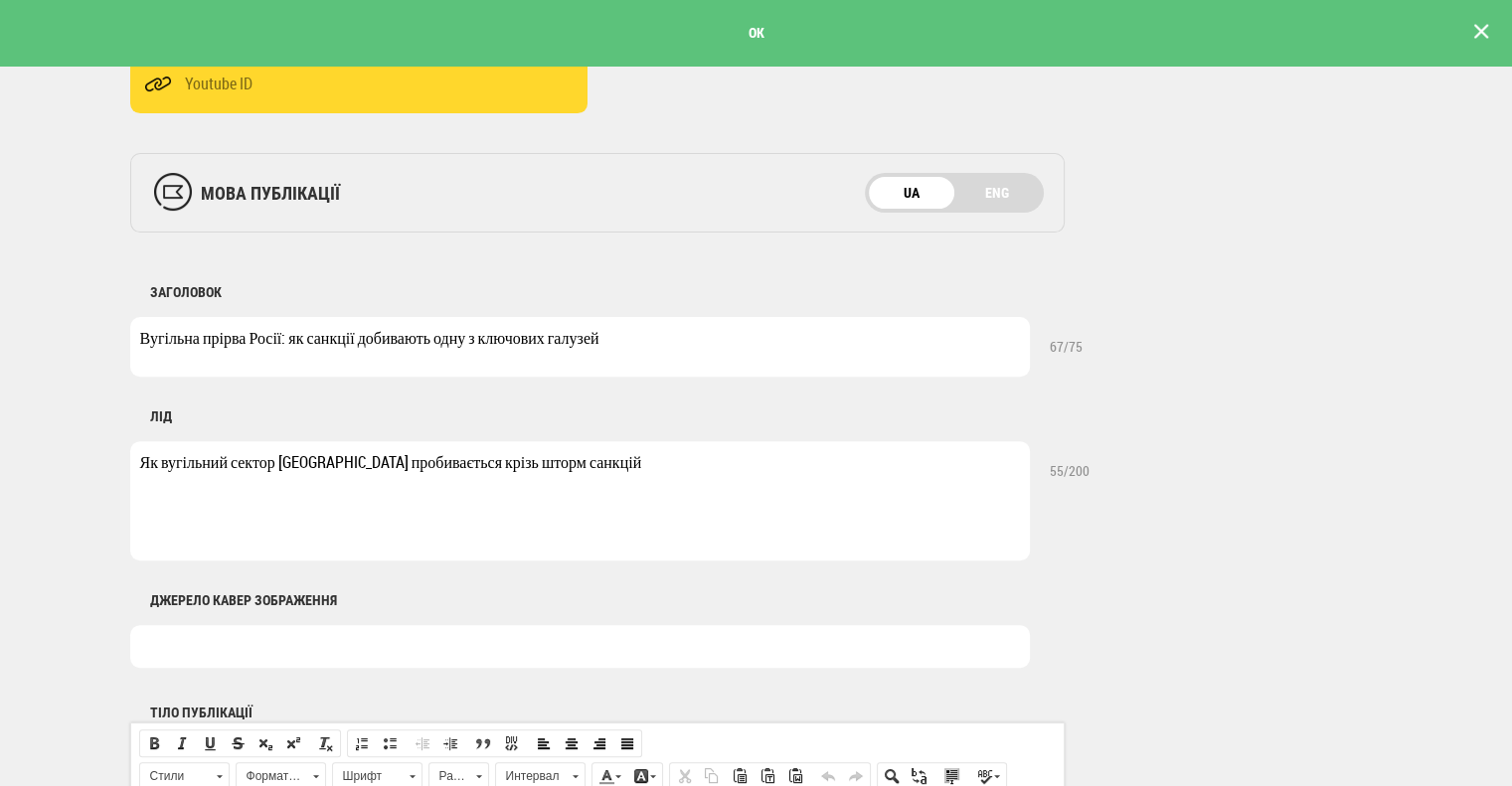 scroll, scrollTop: 0, scrollLeft: 0, axis: both 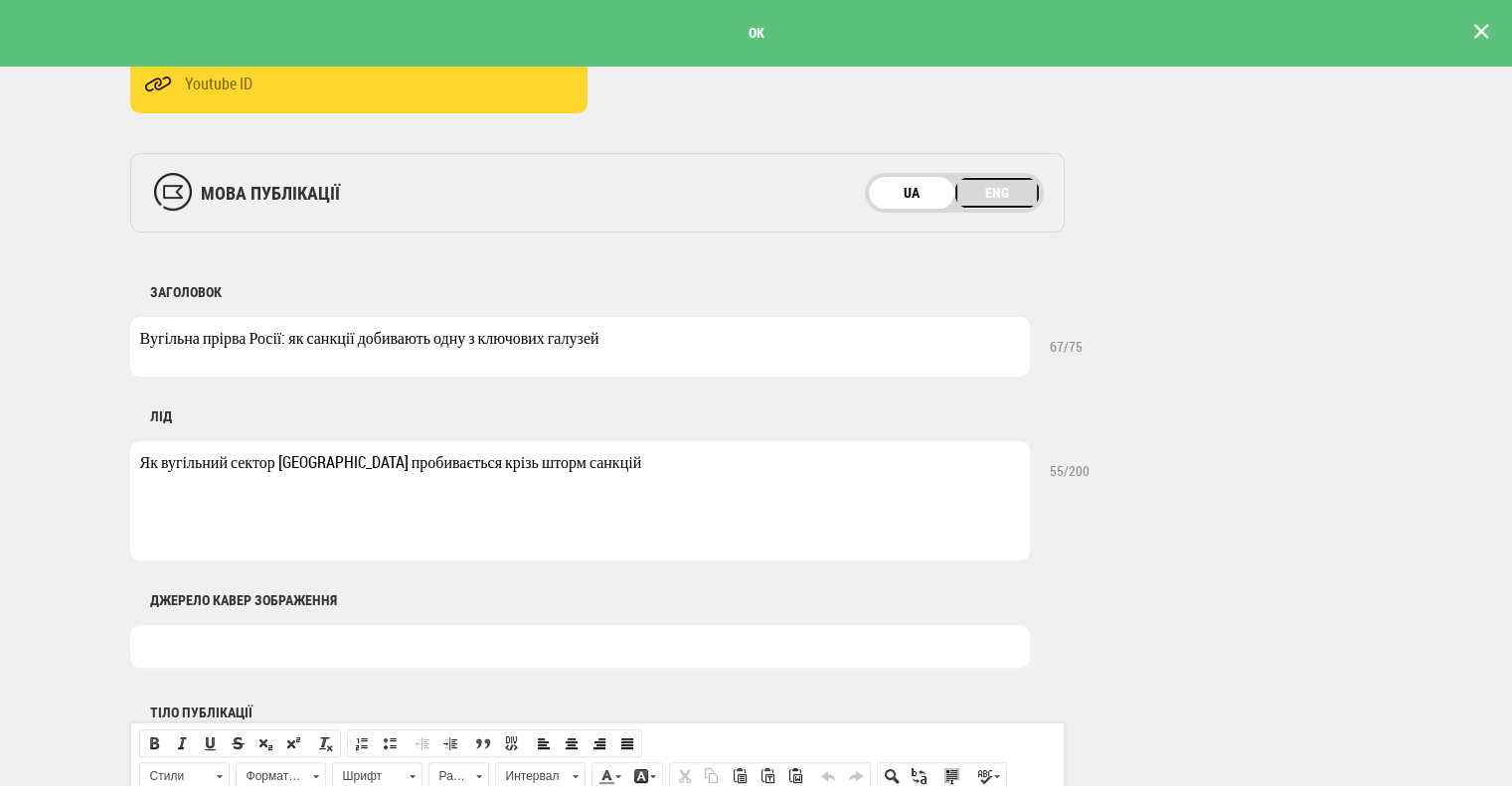 click on "ENG" at bounding box center [997, 193] 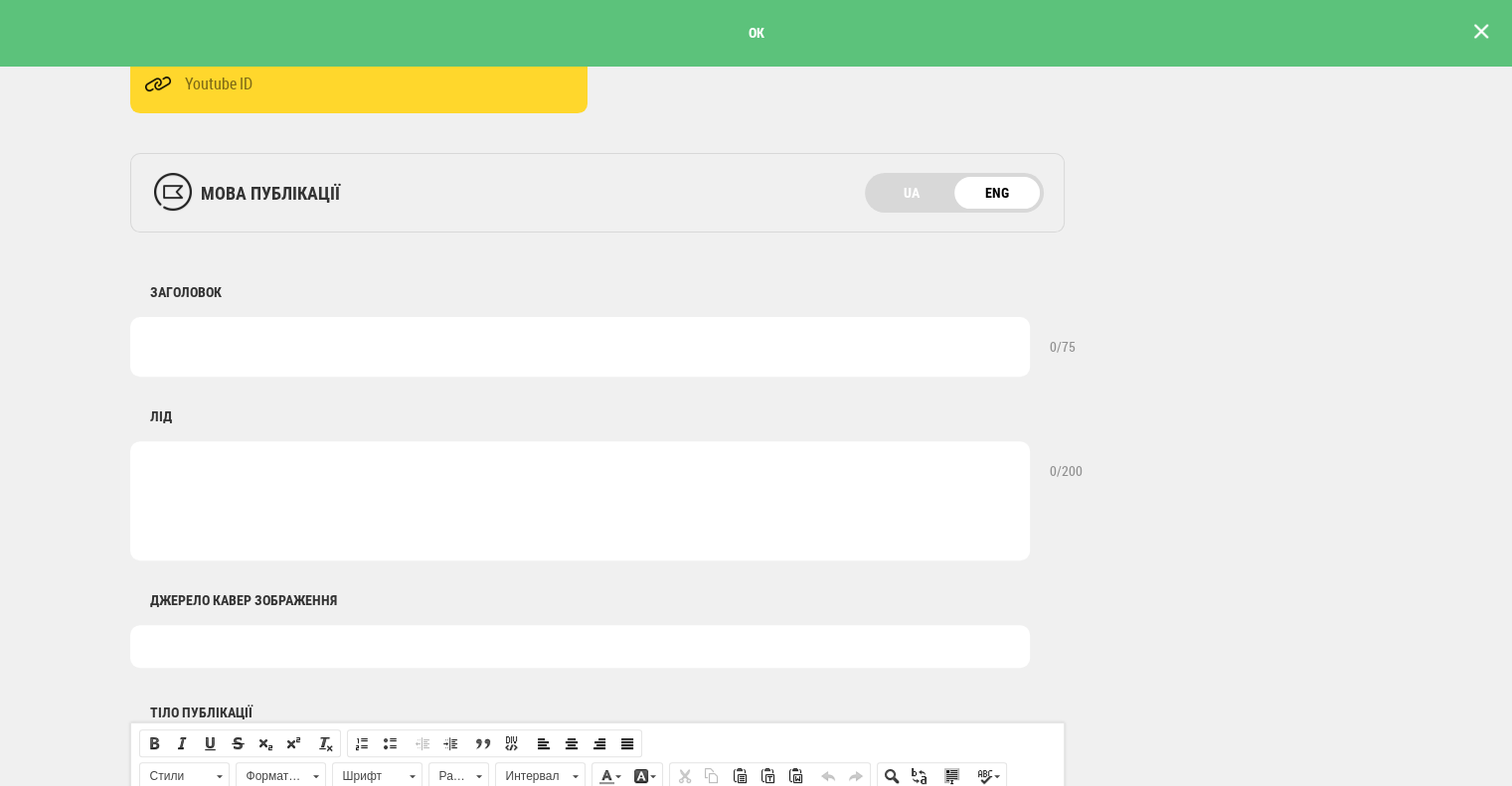 click at bounding box center [580, 347] 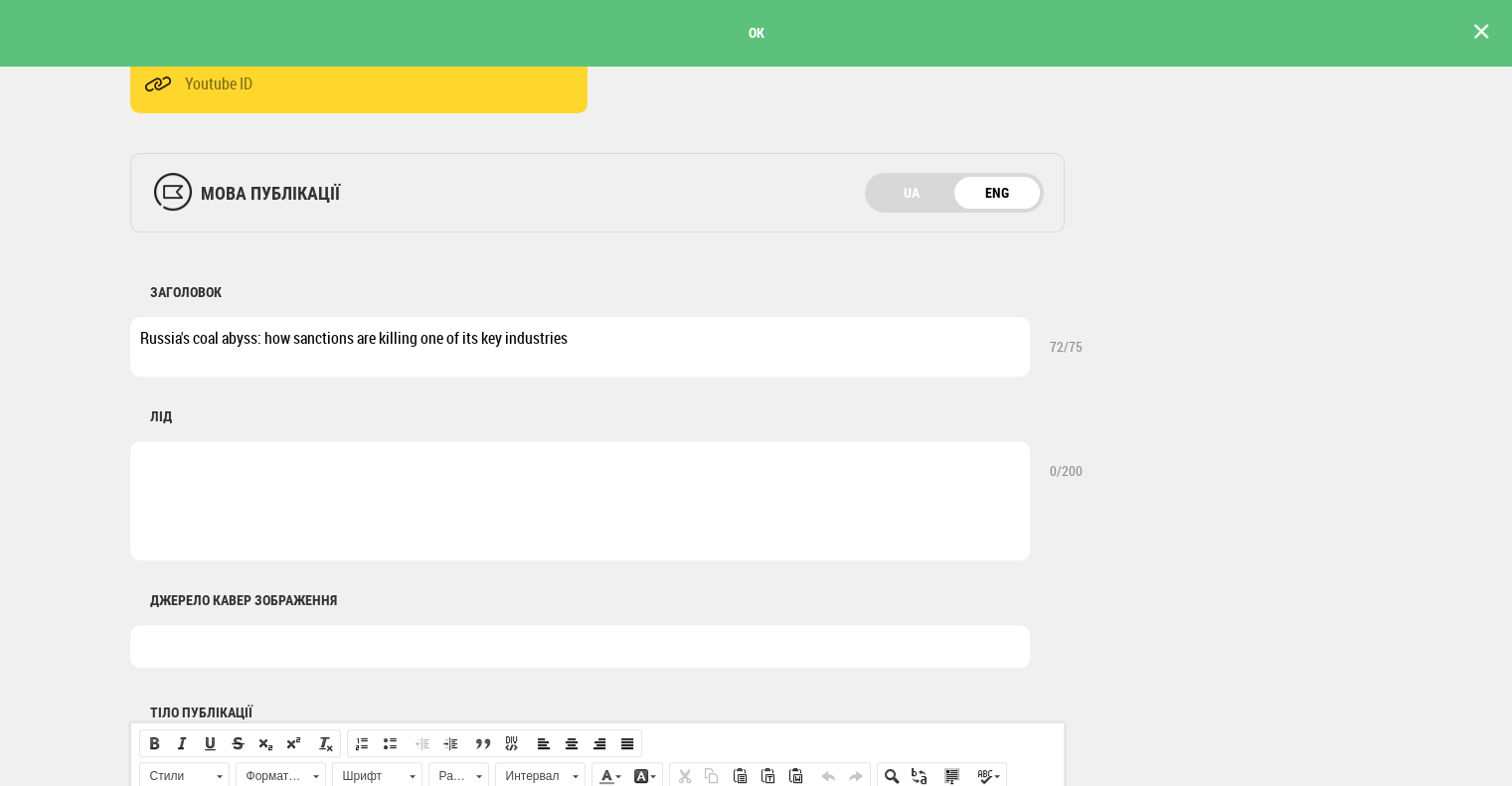 type on "Russia's coal abyss: how sanctions are killing one of its key industries" 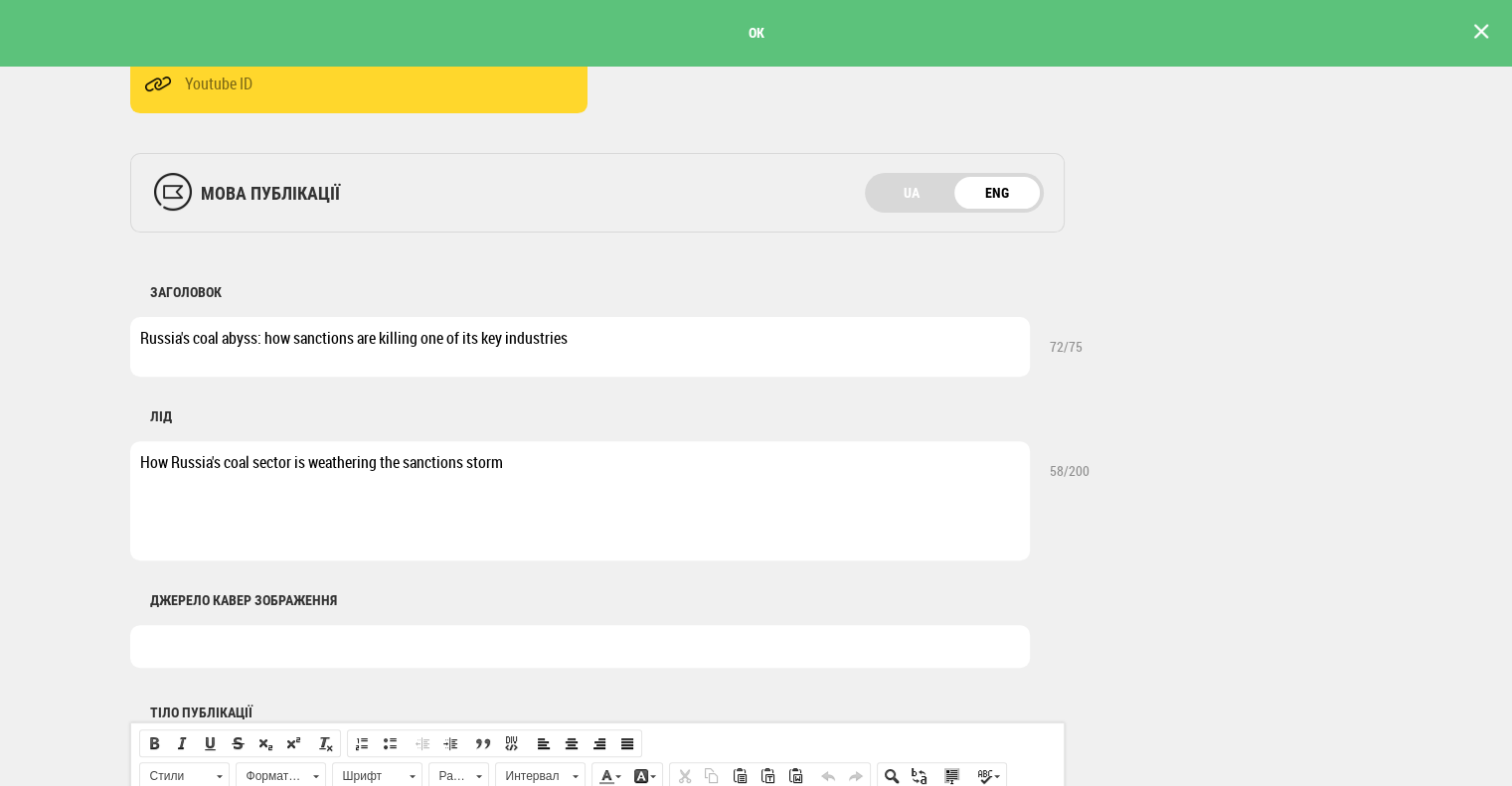 type on "How Russia's coal sector is weathering the sanctions storm" 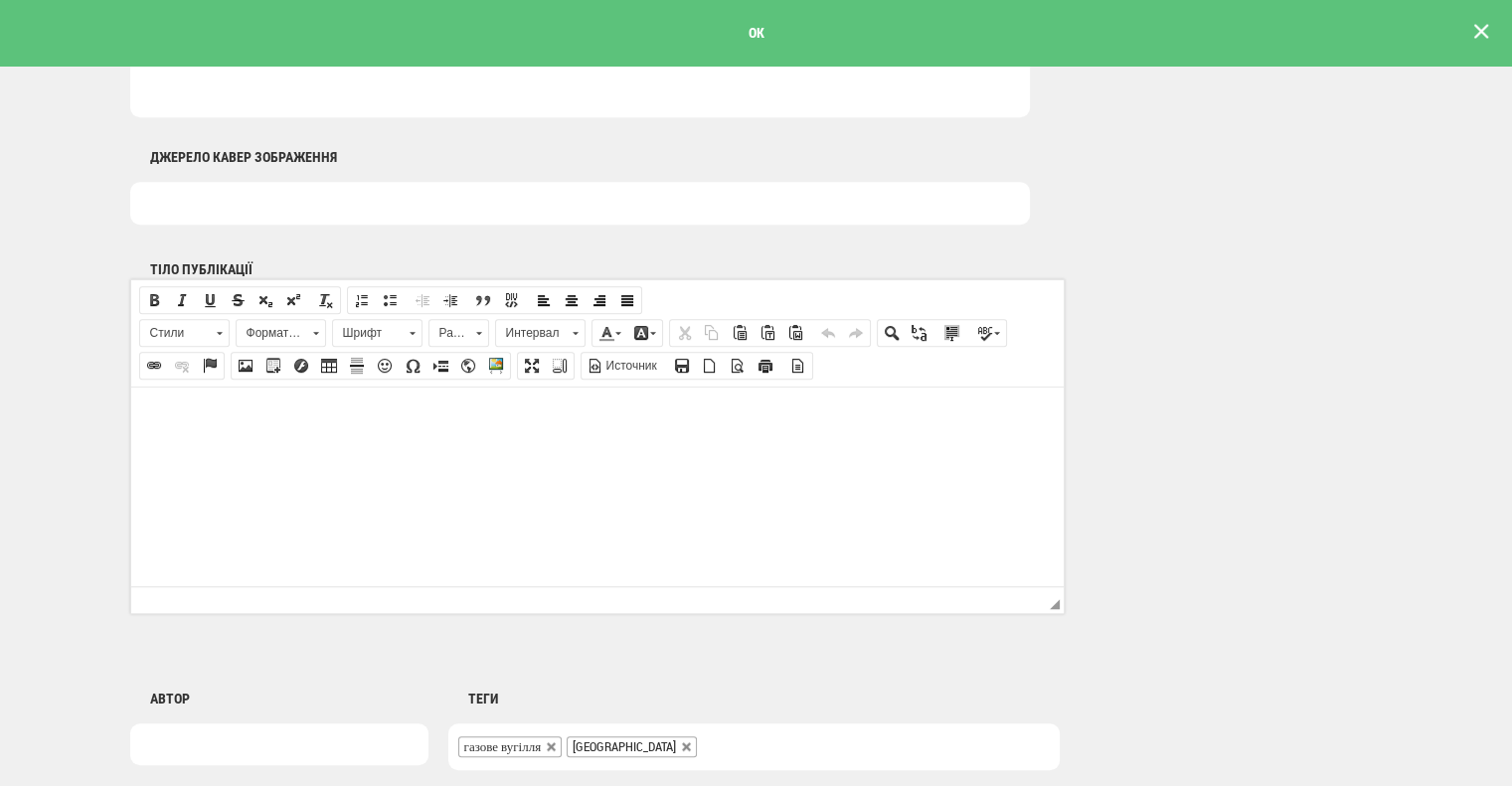 scroll, scrollTop: 1093, scrollLeft: 0, axis: vertical 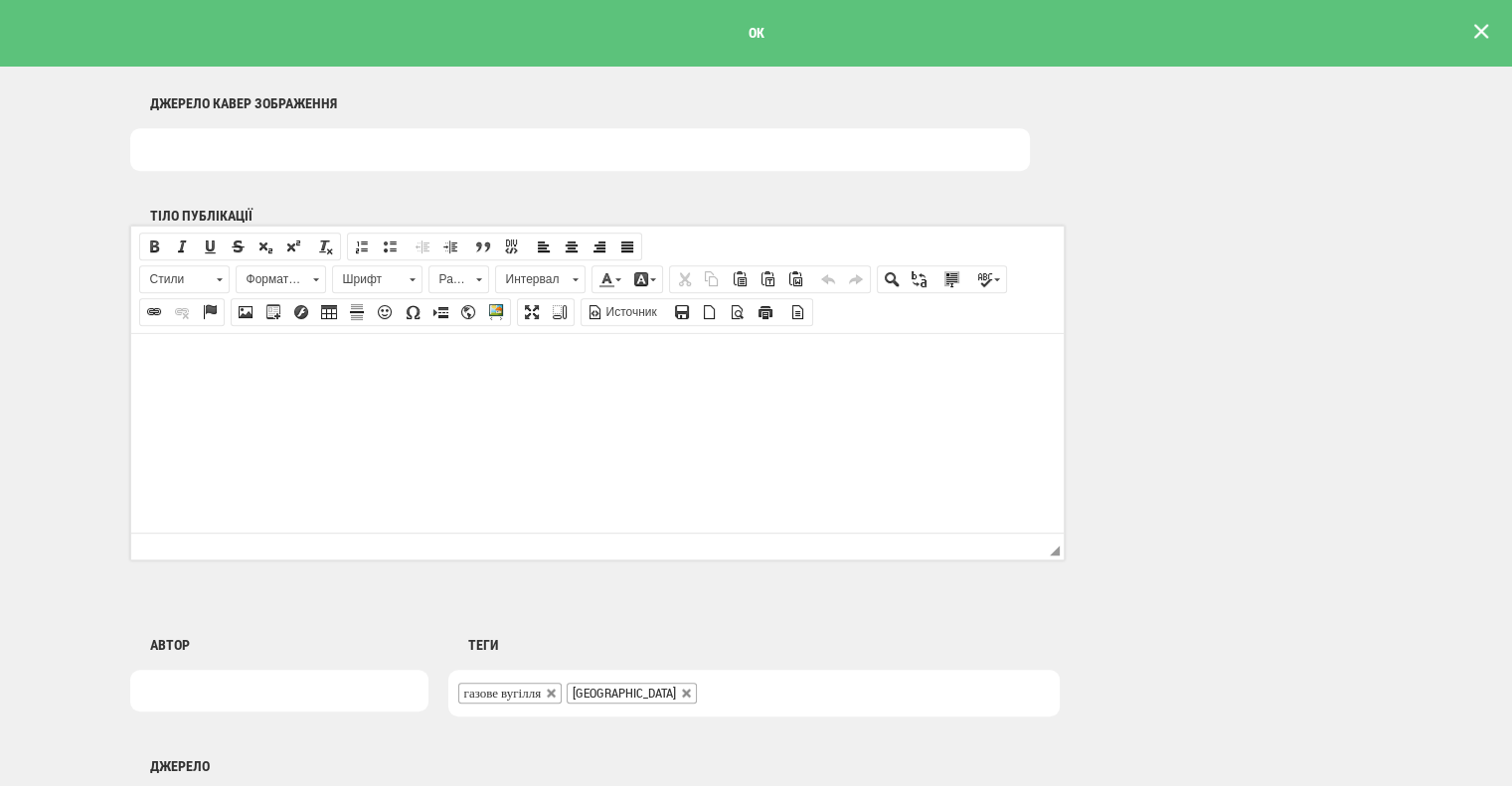click at bounding box center (596, 363) 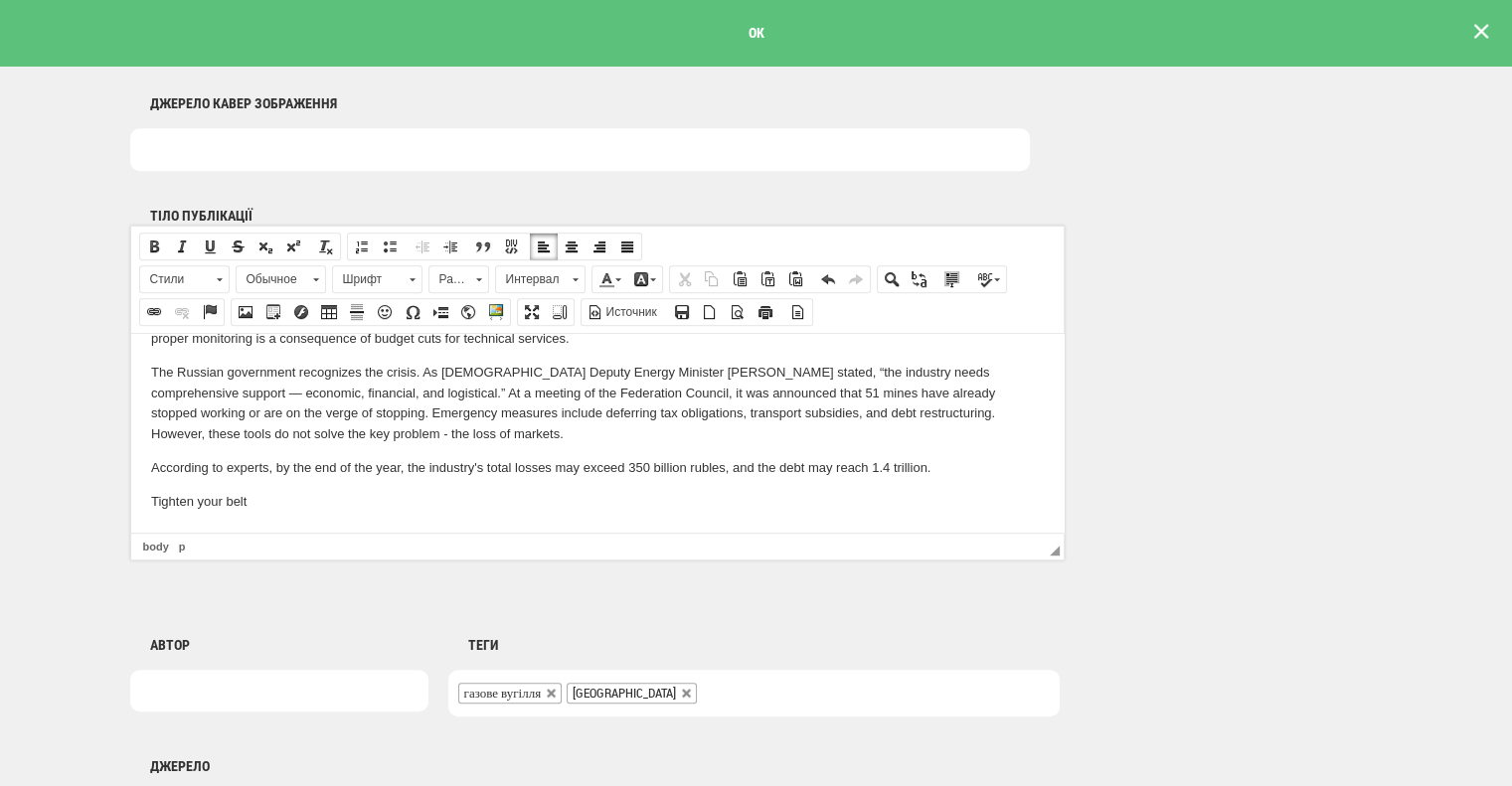 scroll, scrollTop: 951, scrollLeft: 0, axis: vertical 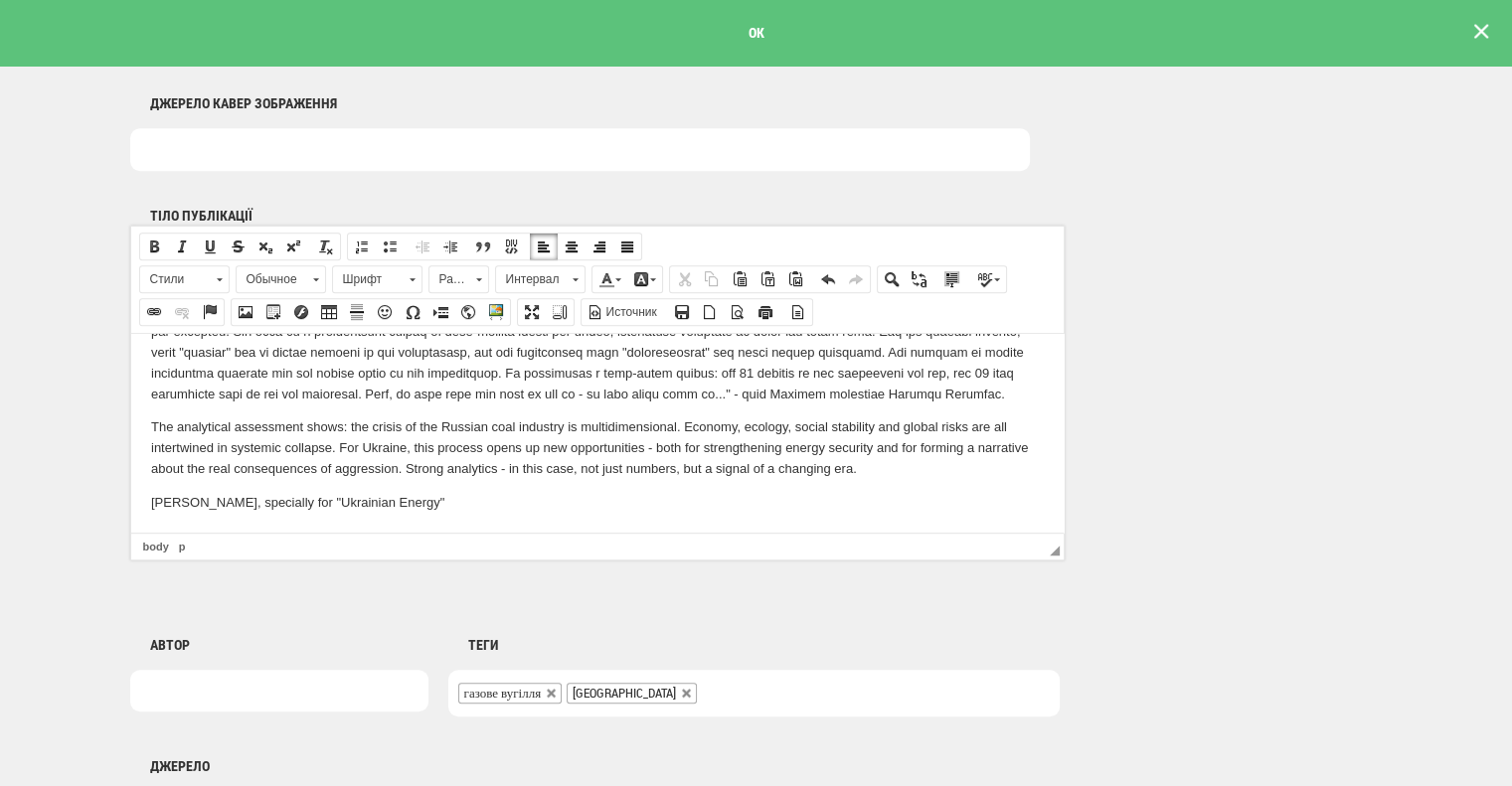 drag, startPoint x: 459, startPoint y: 504, endPoint x: 109, endPoint y: 505, distance: 350.00143 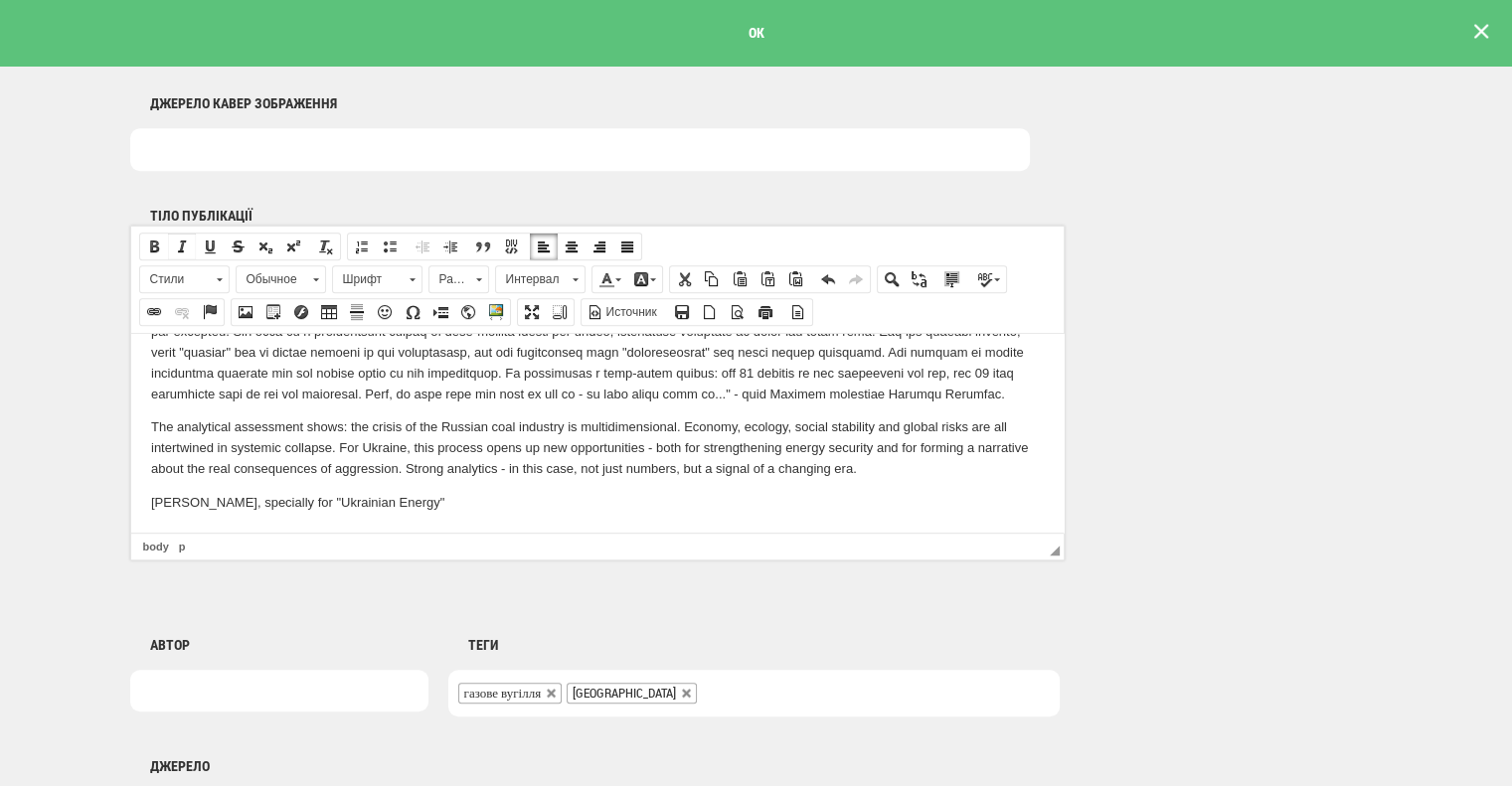 click at bounding box center (182, 246) 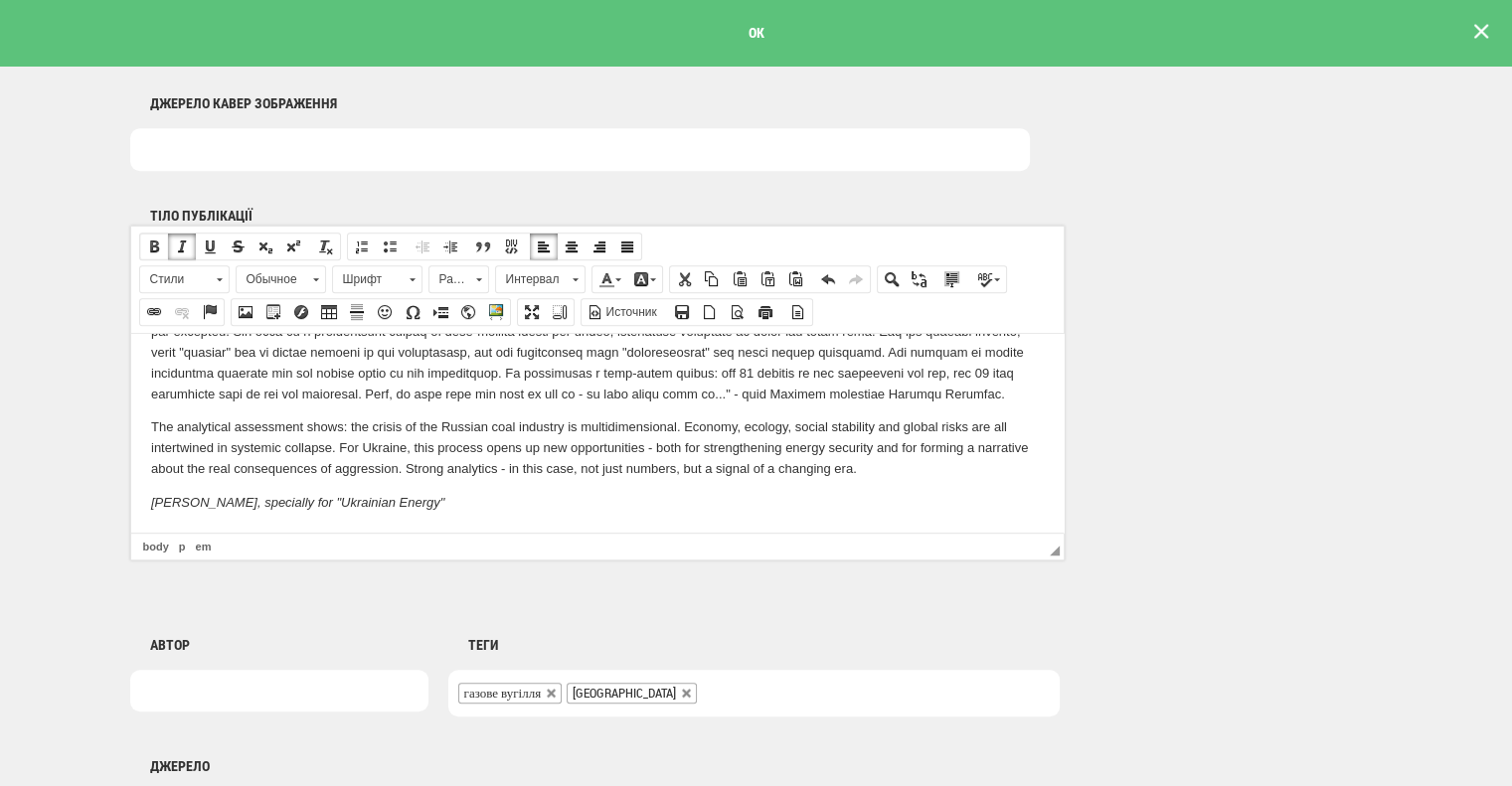 click at bounding box center (154, 246) 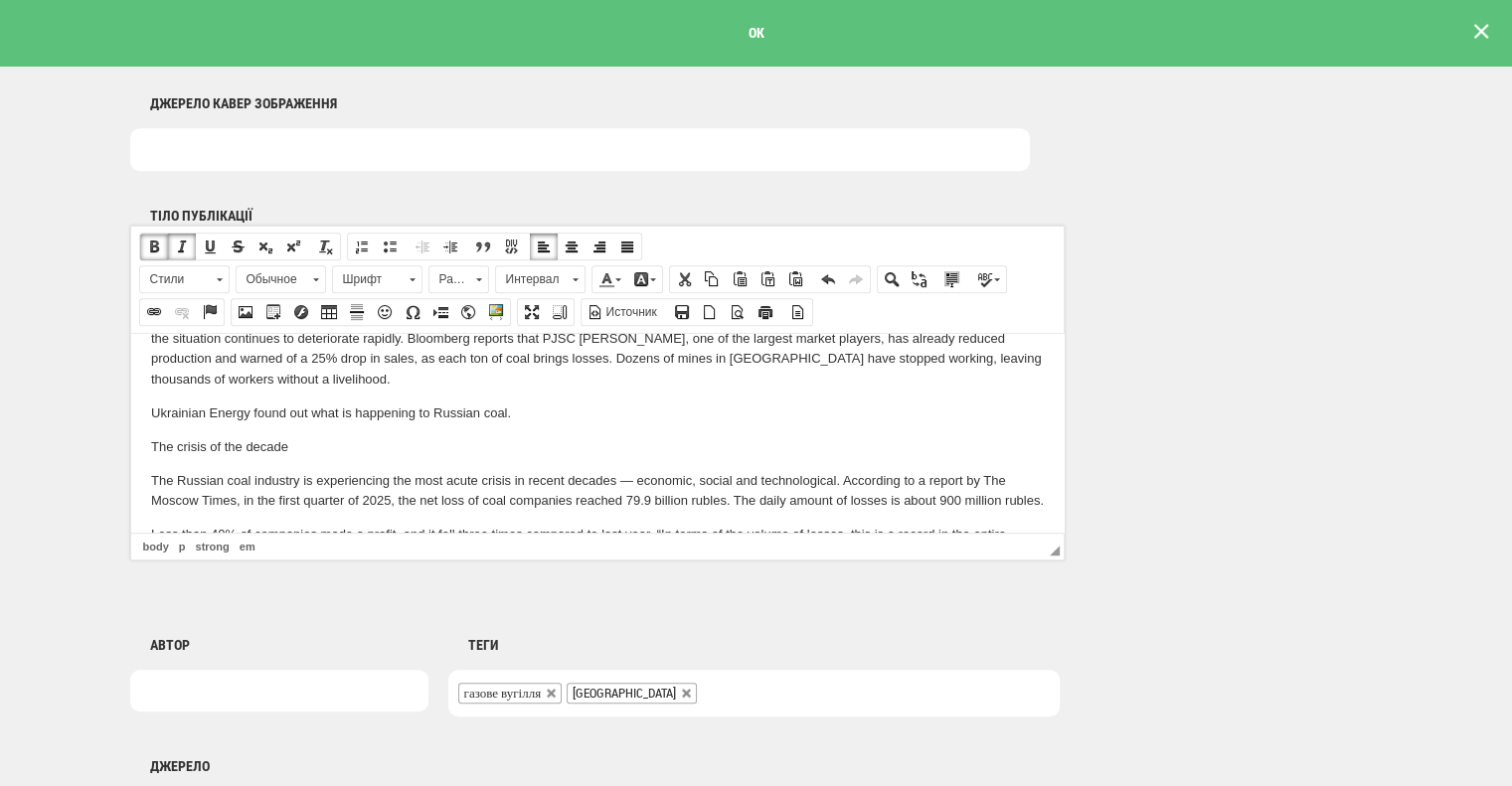 scroll, scrollTop: 99, scrollLeft: 0, axis: vertical 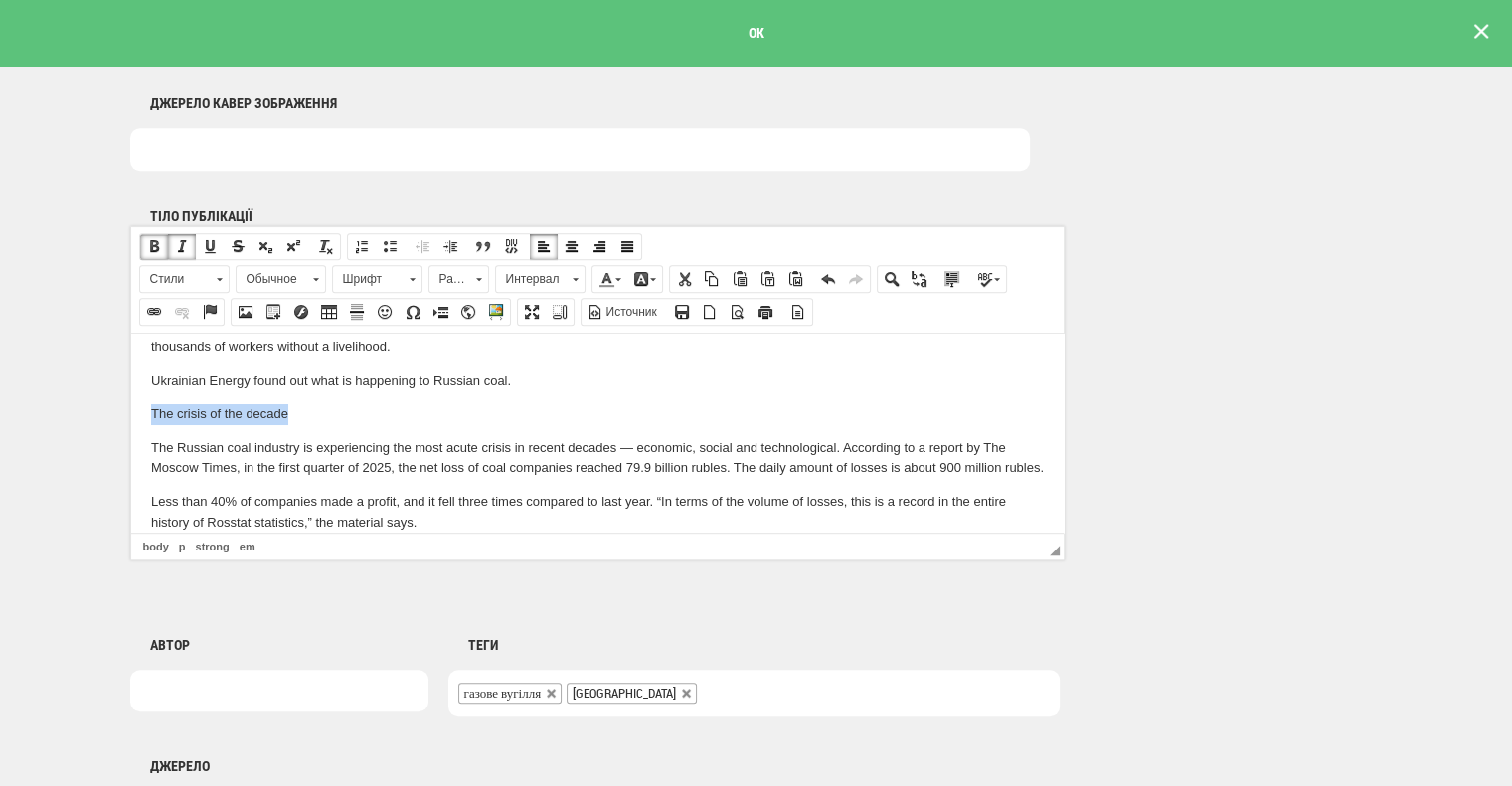 drag, startPoint x: 286, startPoint y: 411, endPoint x: 259, endPoint y: 727, distance: 317.15138 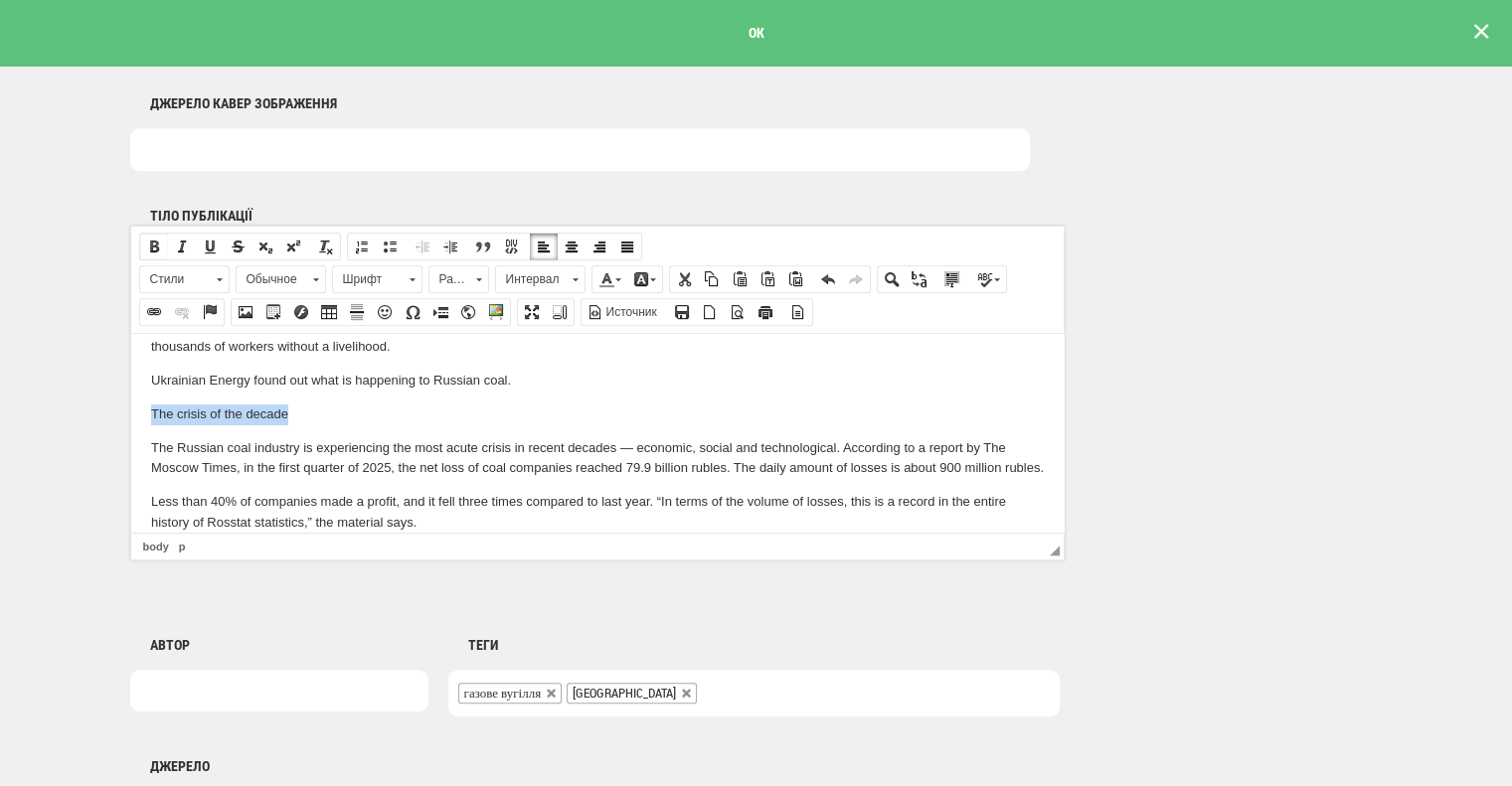 click at bounding box center [154, 246] 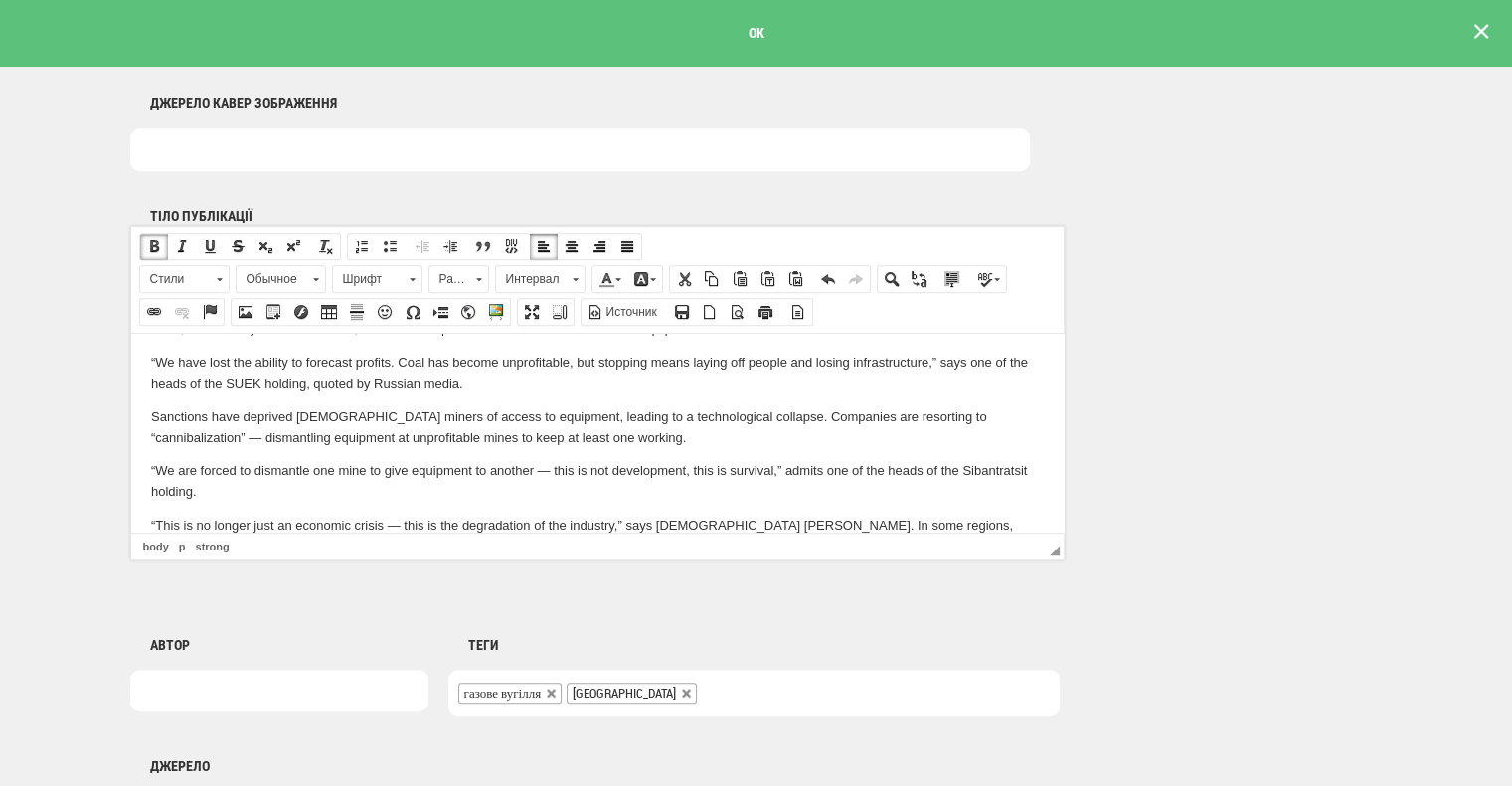 scroll, scrollTop: 596, scrollLeft: 0, axis: vertical 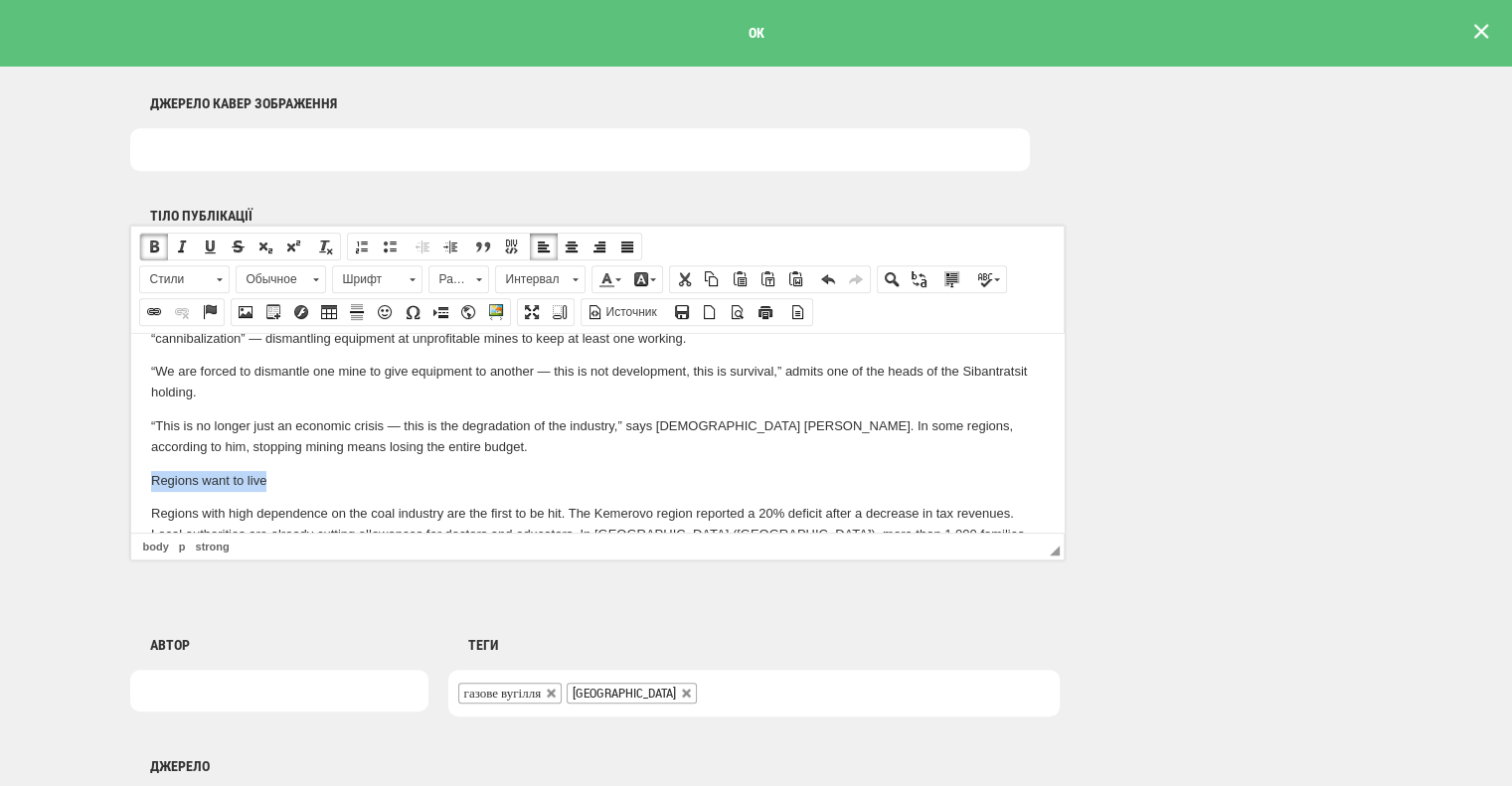 drag, startPoint x: 287, startPoint y: 493, endPoint x: 259, endPoint y: 830, distance: 338.1612 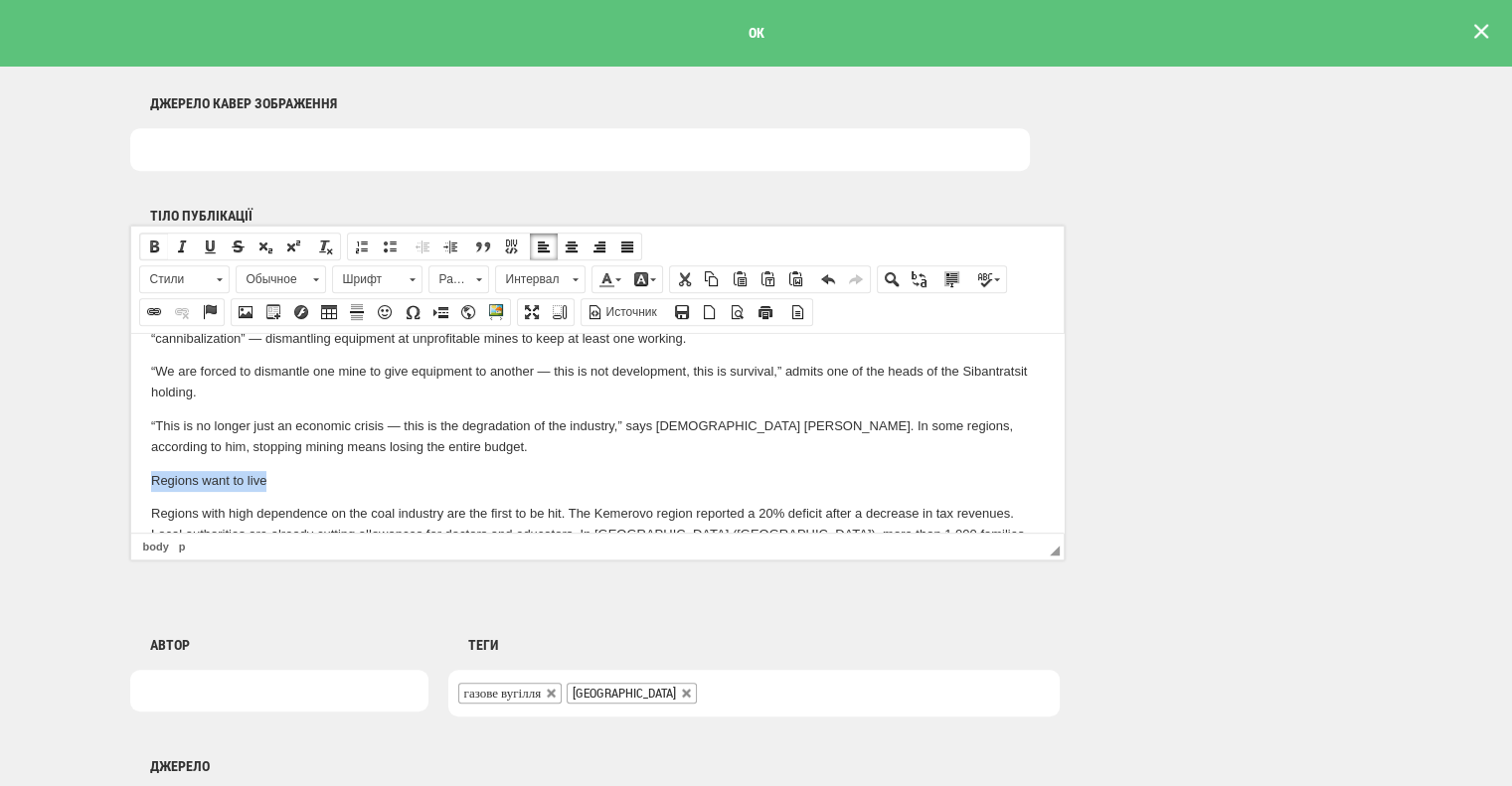 click at bounding box center (154, 246) 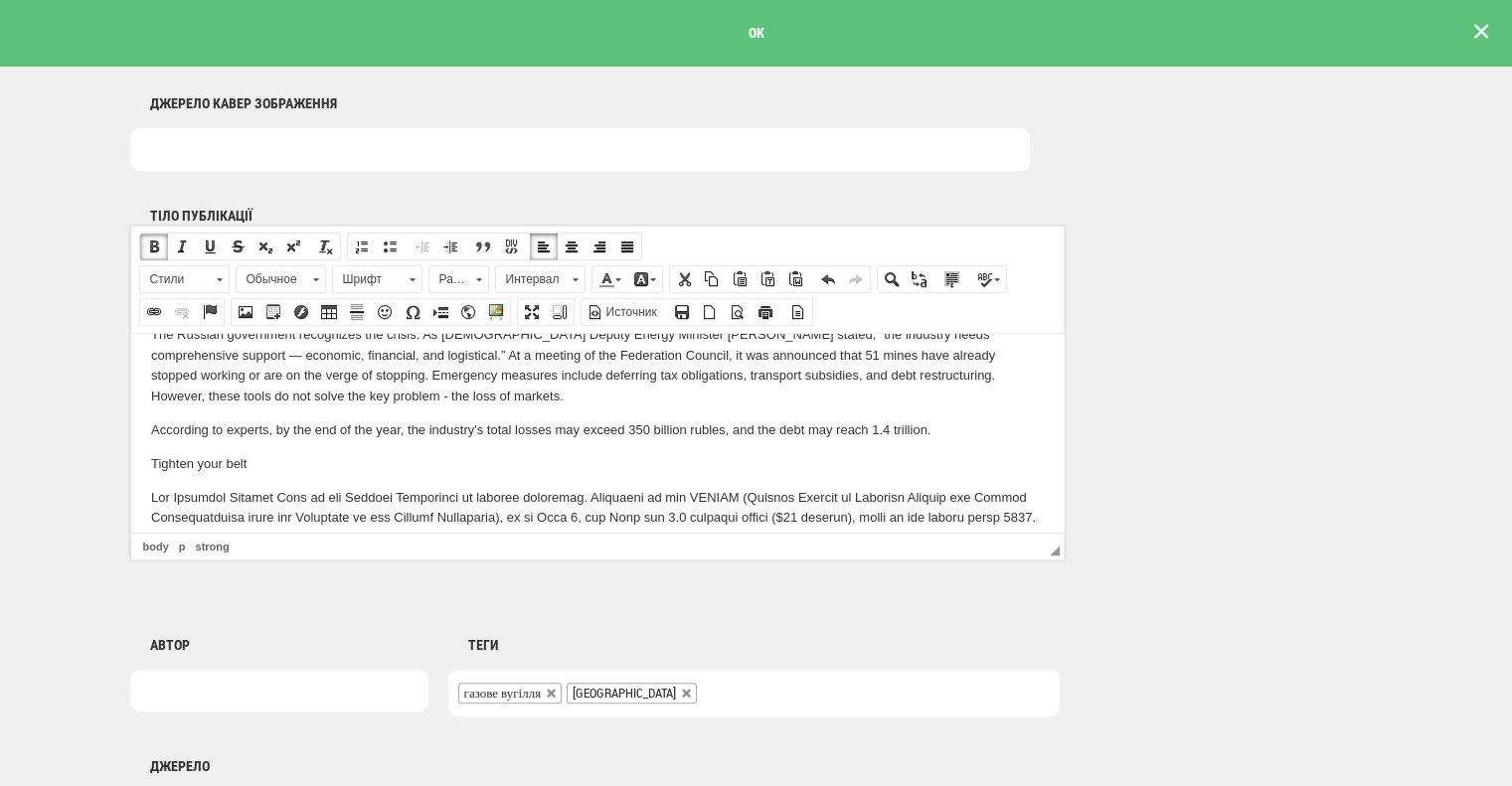 scroll, scrollTop: 994, scrollLeft: 0, axis: vertical 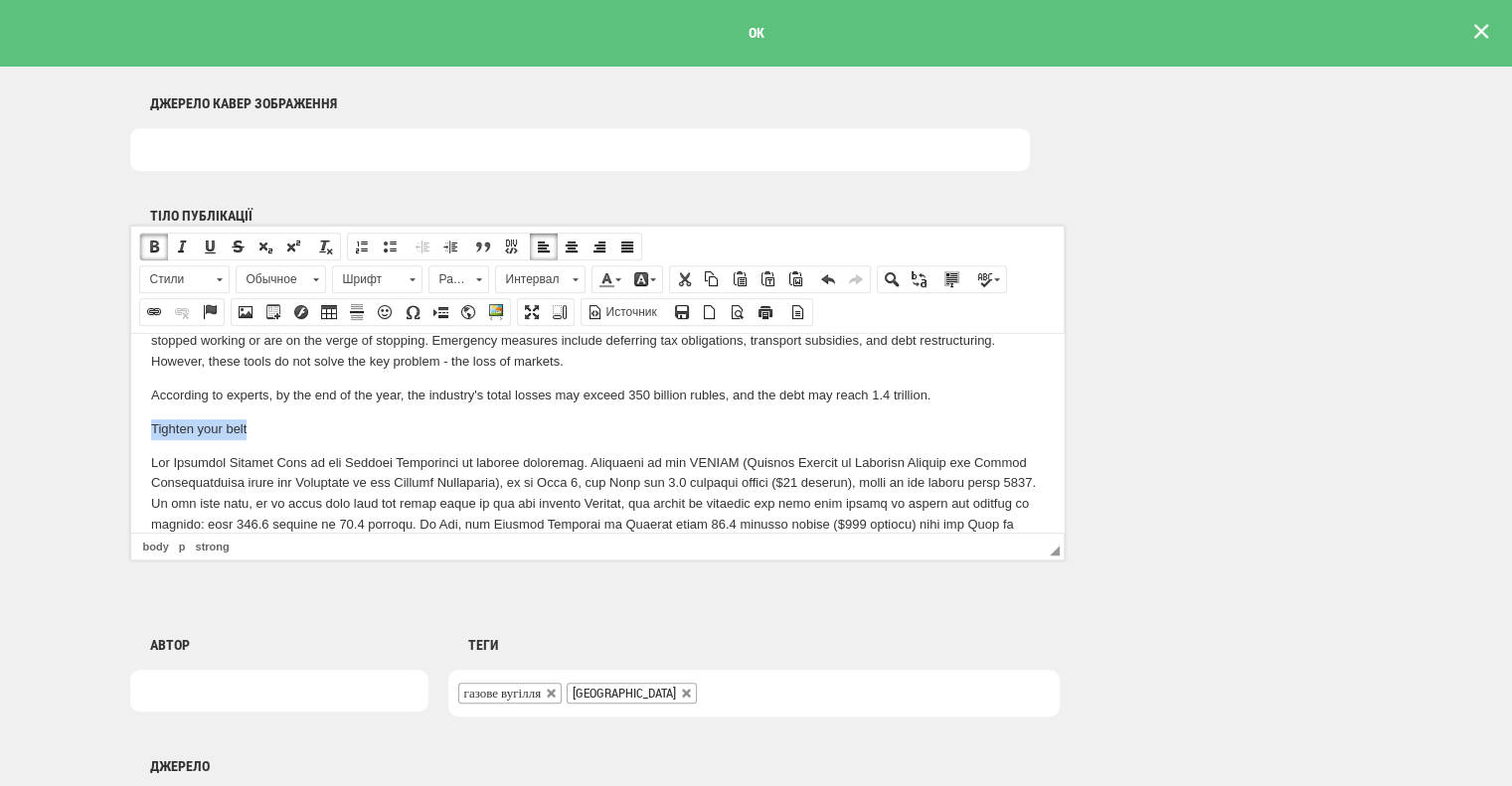 drag, startPoint x: 289, startPoint y: 451, endPoint x: 148, endPoint y: 395, distance: 151.71355 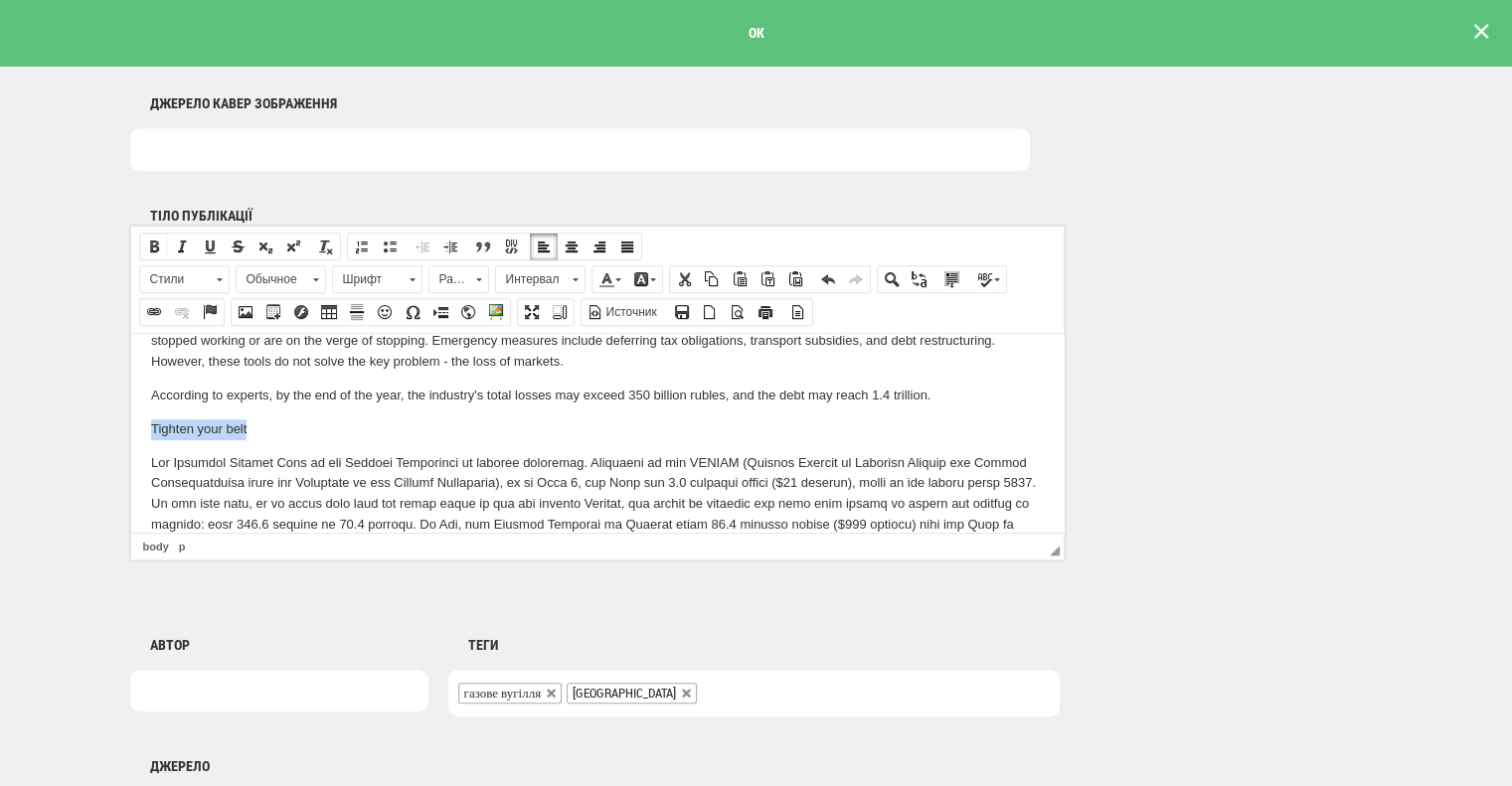 click at bounding box center [154, 246] 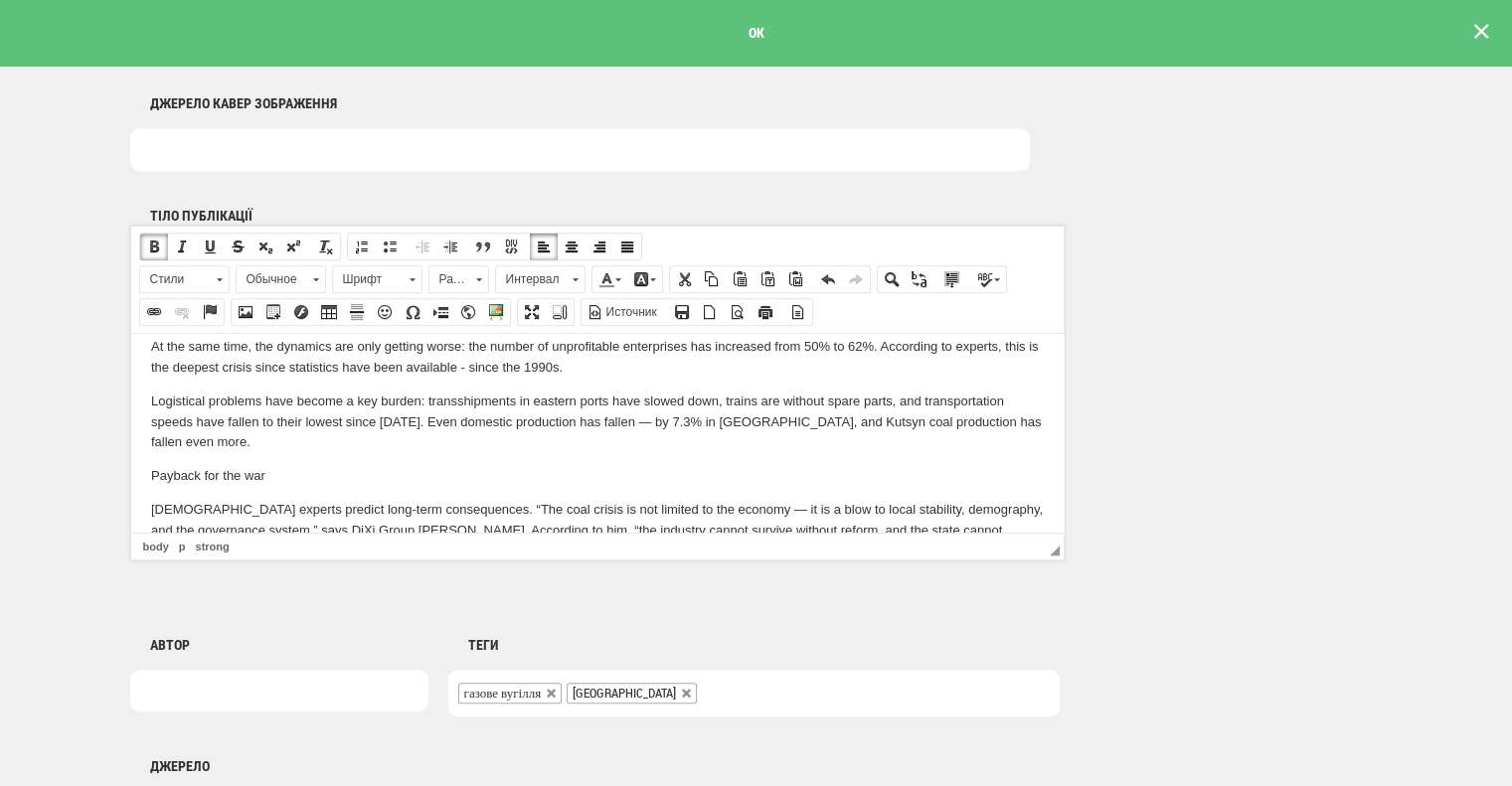 scroll, scrollTop: 1689, scrollLeft: 0, axis: vertical 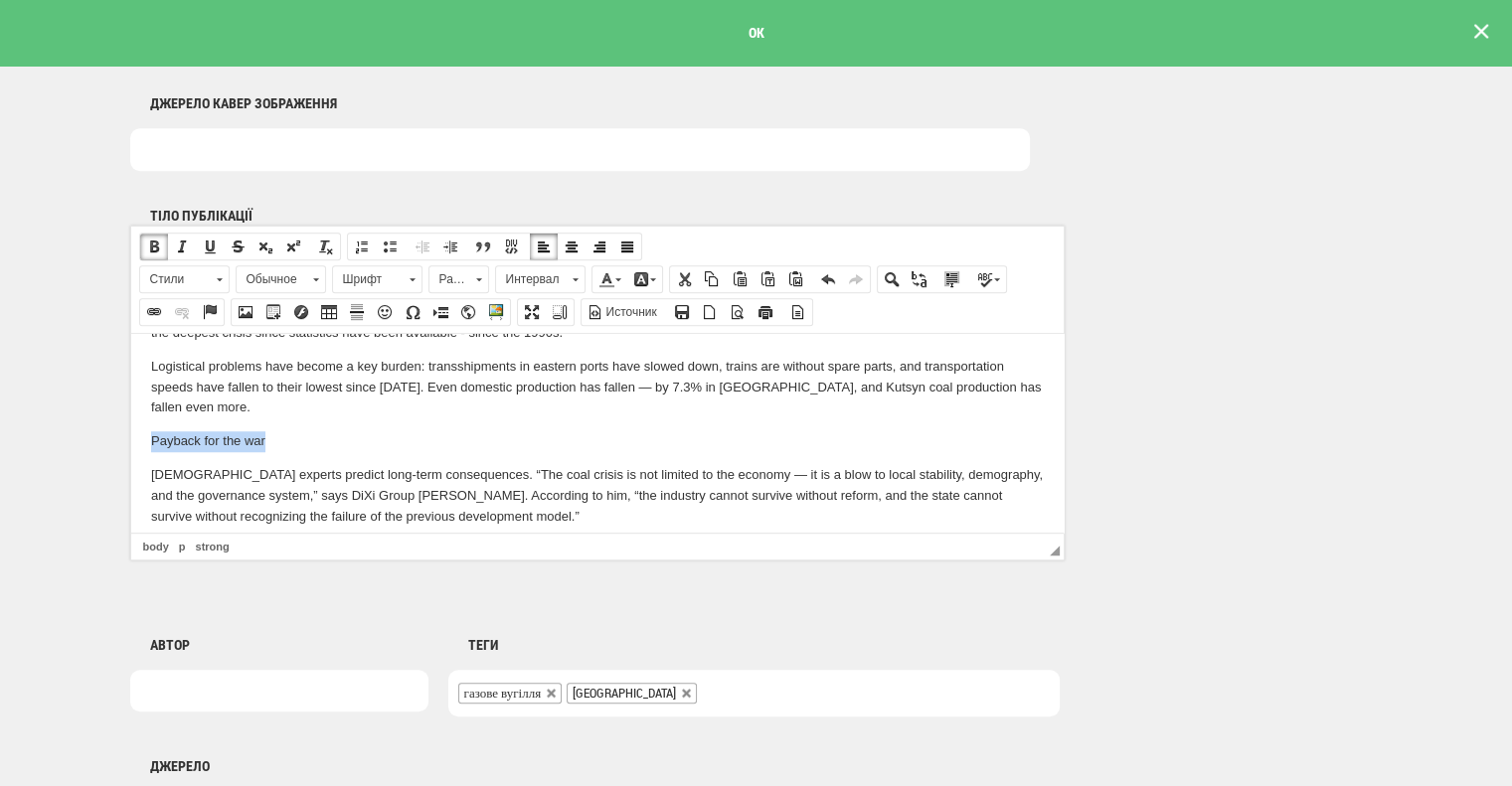 drag, startPoint x: 267, startPoint y: 483, endPoint x: 125, endPoint y: 473, distance: 142.35168 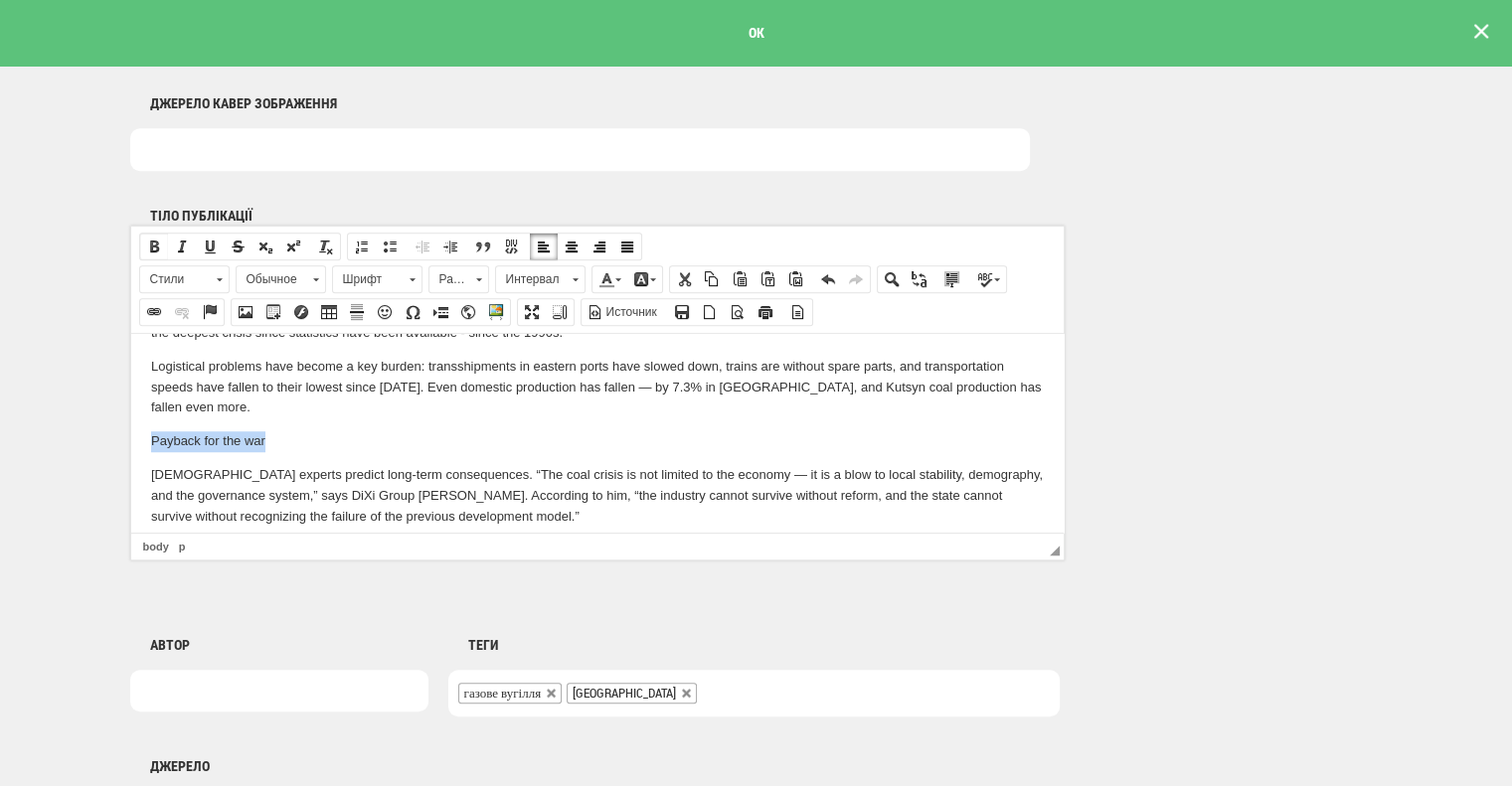 click at bounding box center (154, 246) 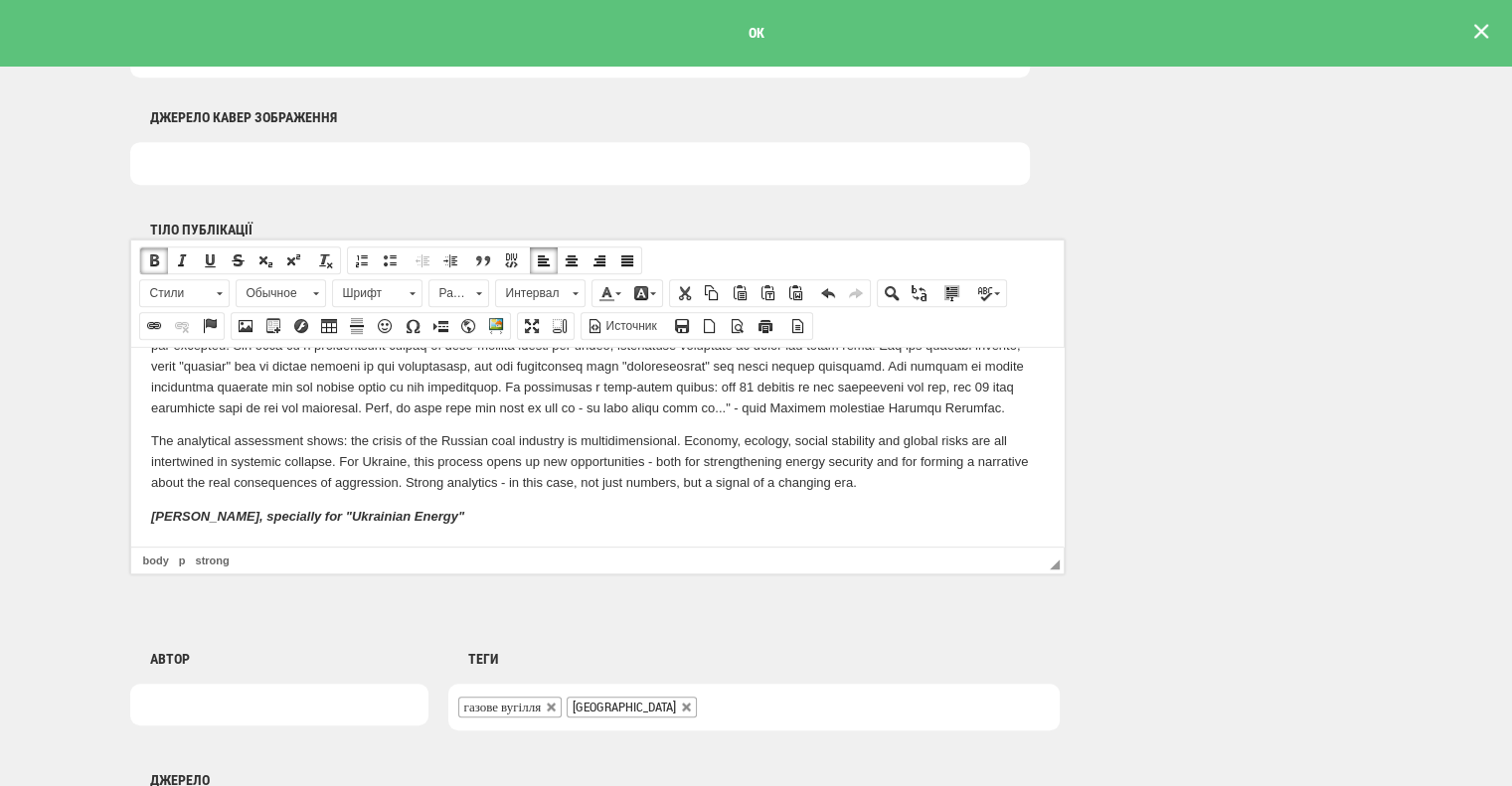scroll, scrollTop: 1093, scrollLeft: 0, axis: vertical 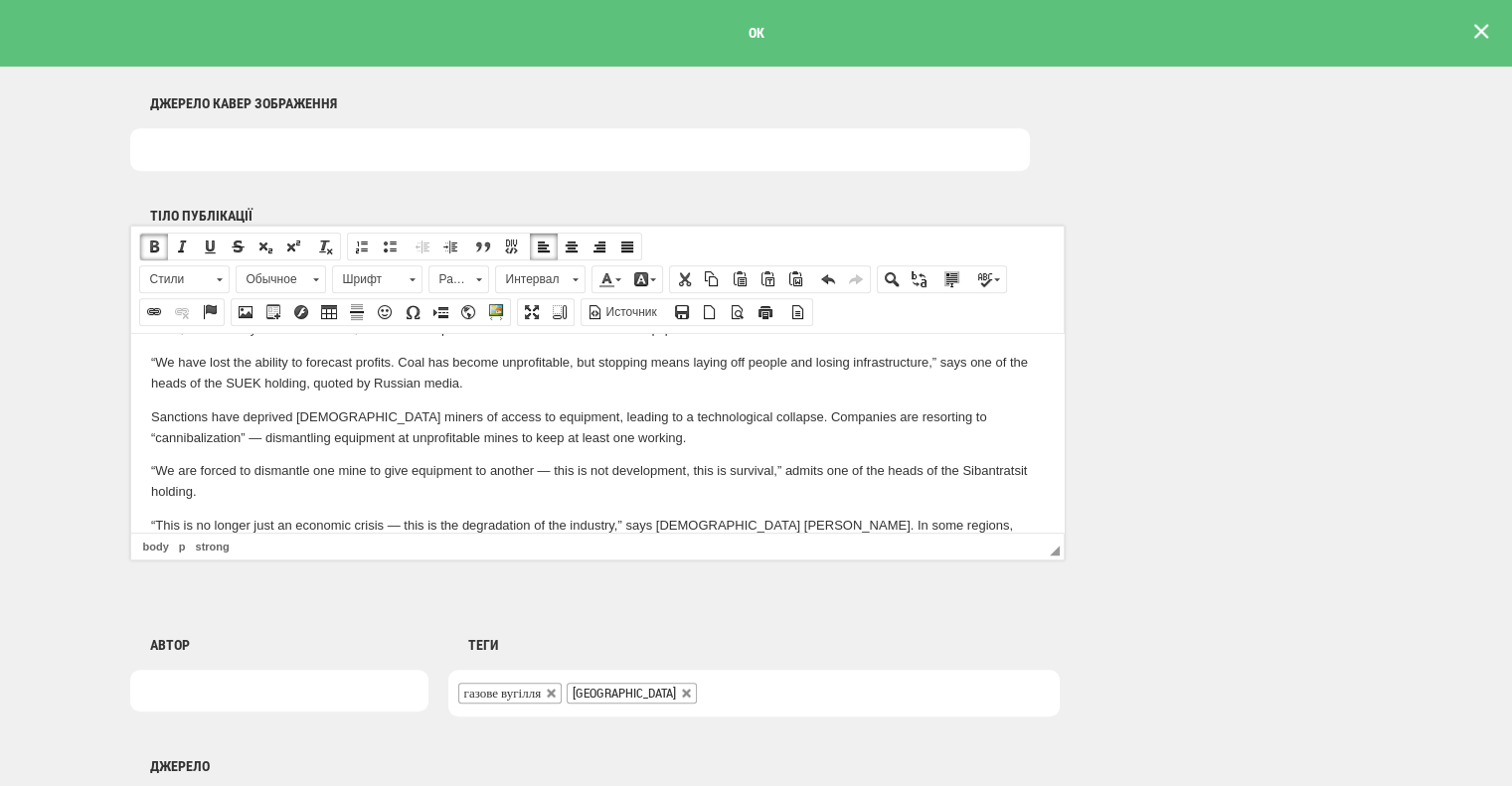 click on "“We have lost the ability to forecast profits. Coal has become unprofitable, but stopping means laying off people and losing infrastructure,” says one of the heads of the SUEK holding, quoted by Russian media." at bounding box center [596, 373] 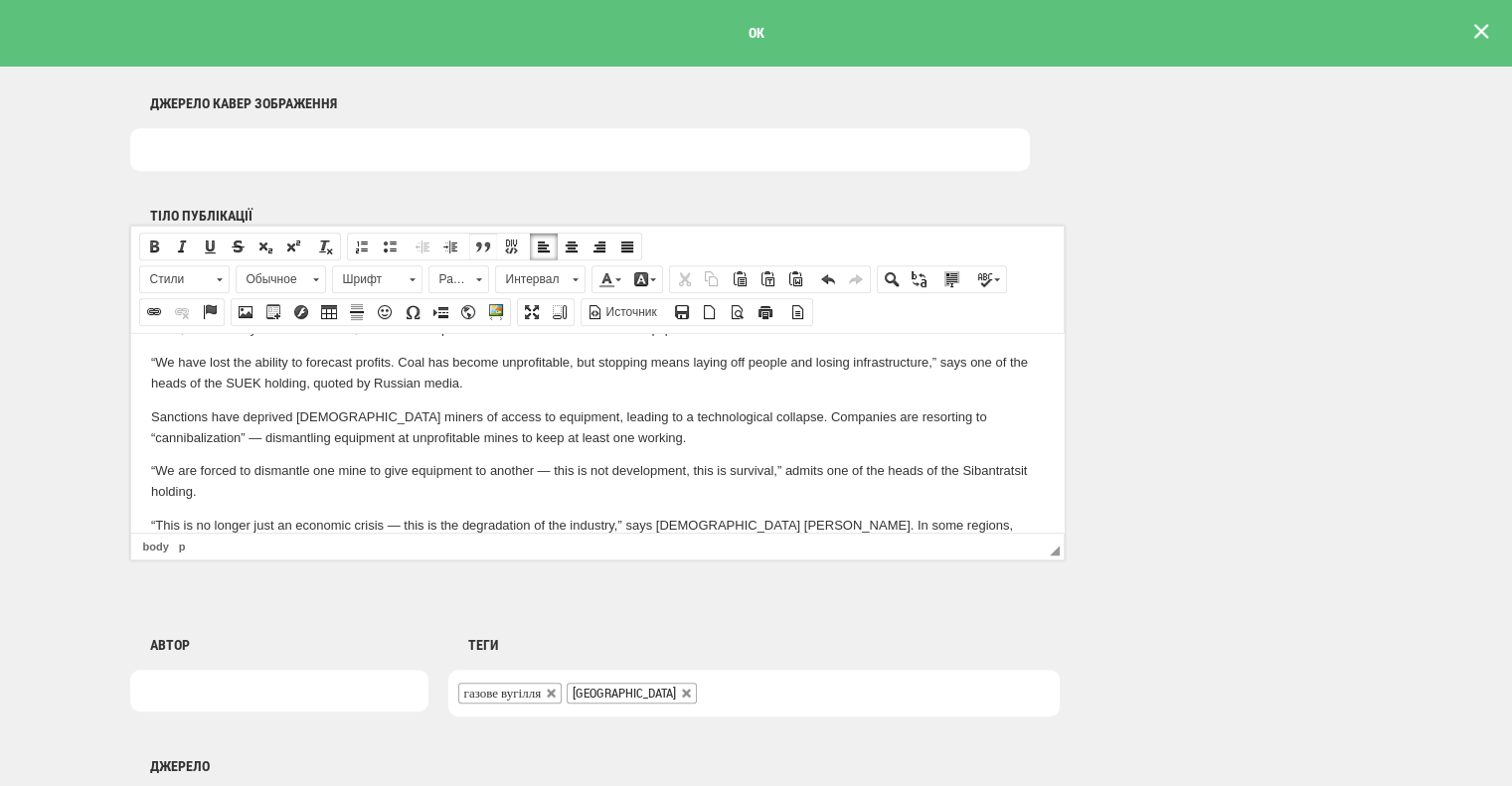 click at bounding box center [483, 246] 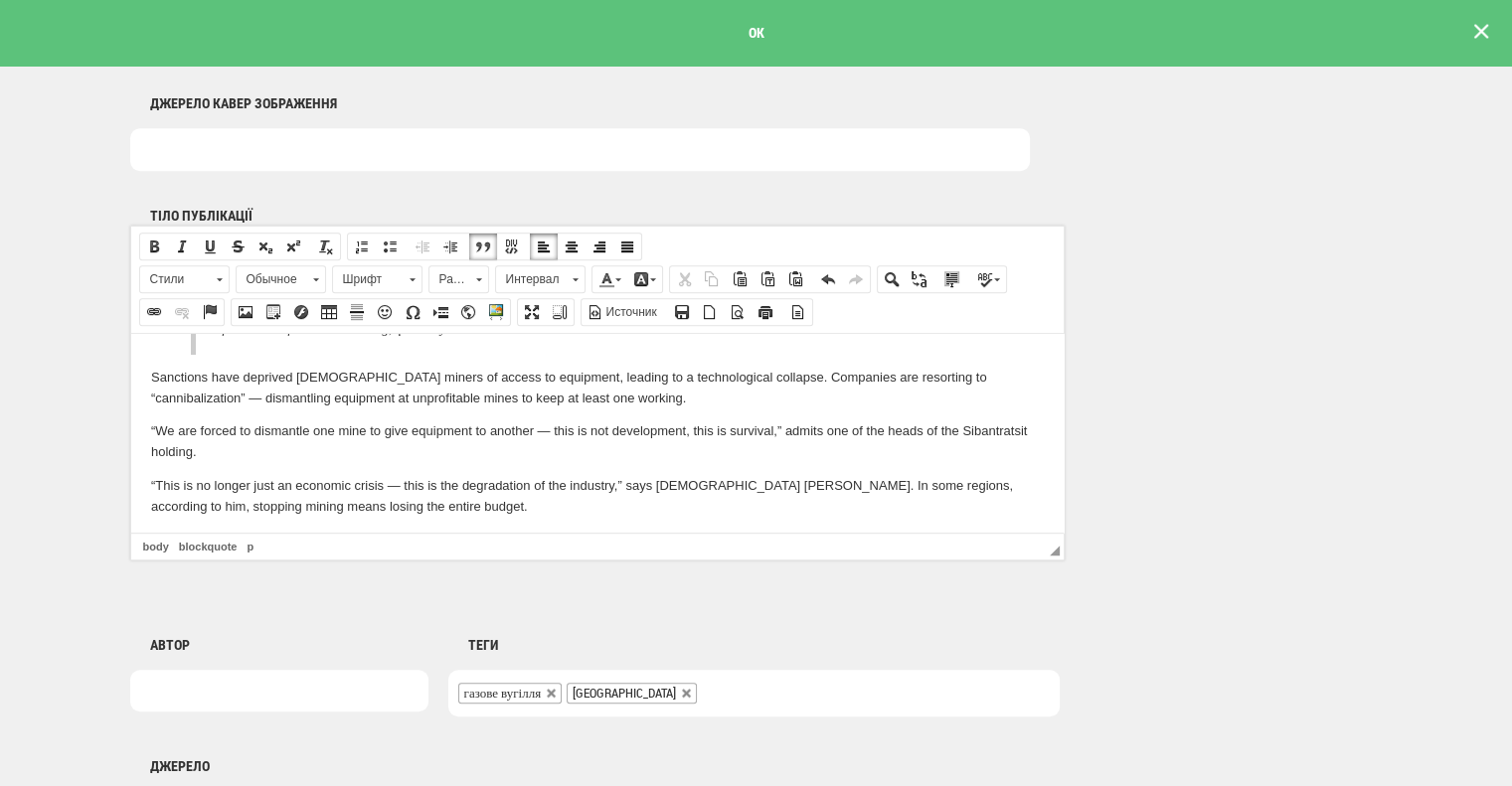 scroll, scrollTop: 596, scrollLeft: 0, axis: vertical 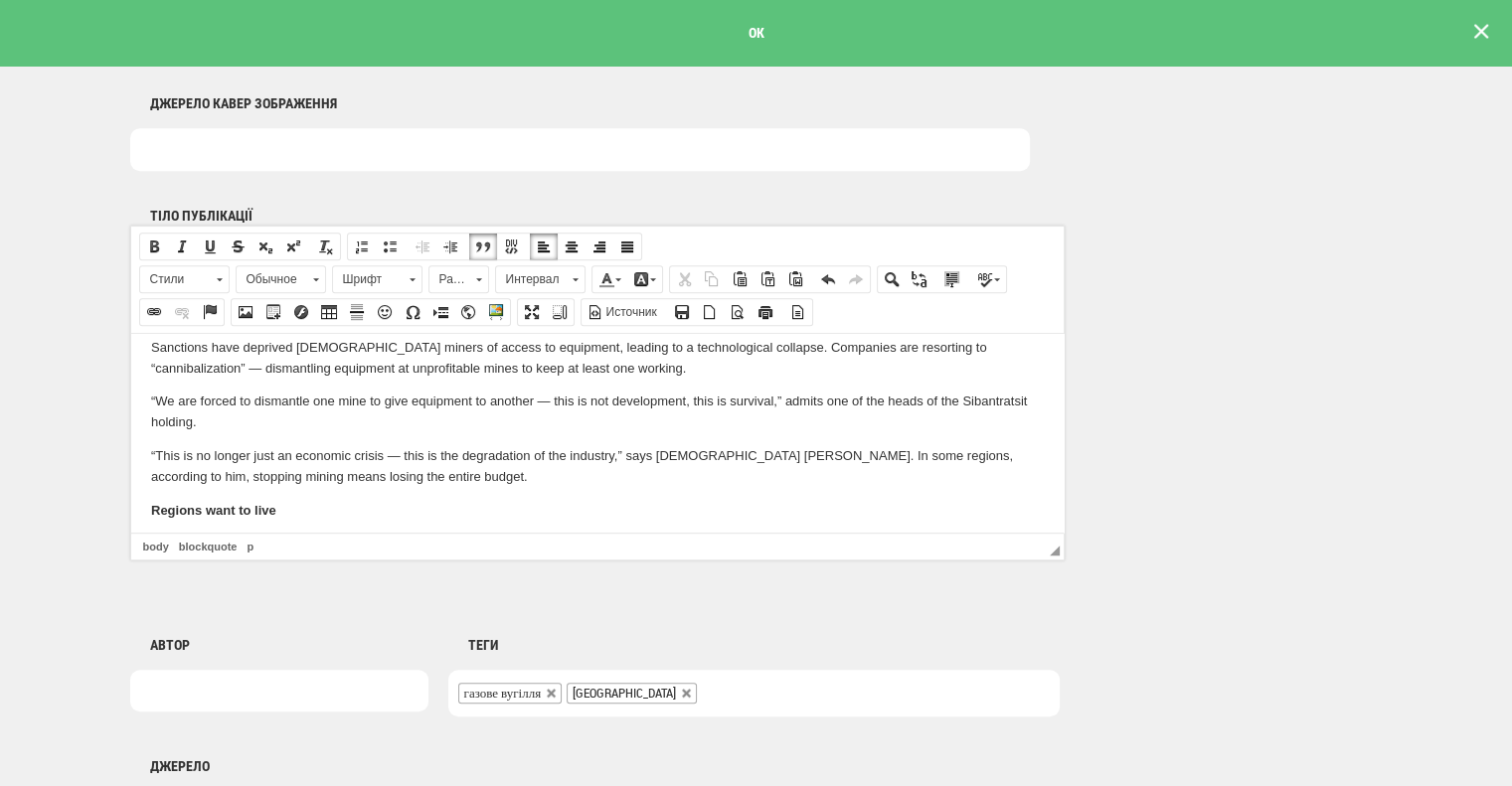 click on "“We are forced to dismantle one mine to give equipment to another — this is not development, this is survival,” admits one of the heads of the Sibantratsit holding." at bounding box center [596, 411] 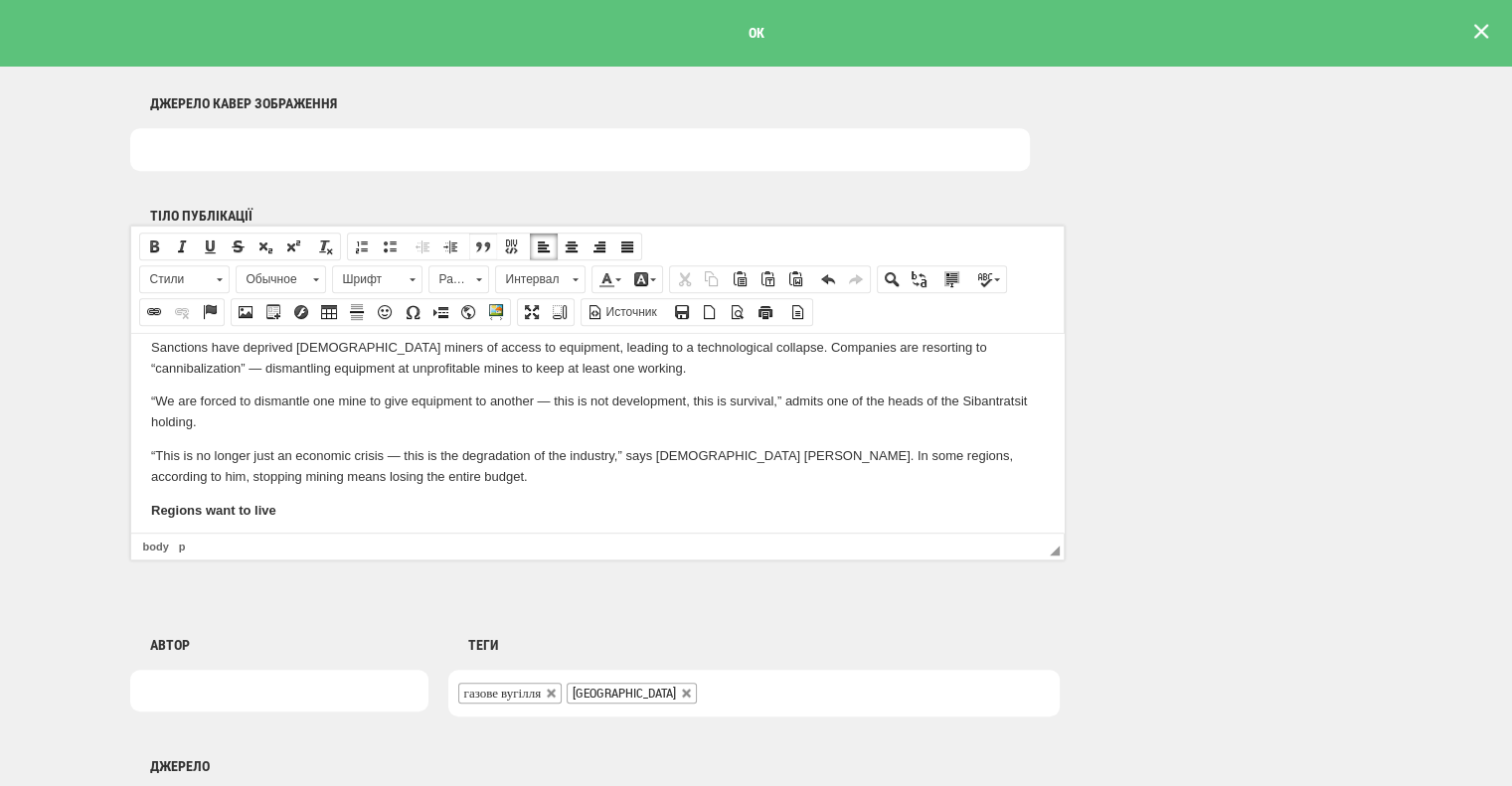 click at bounding box center [483, 246] 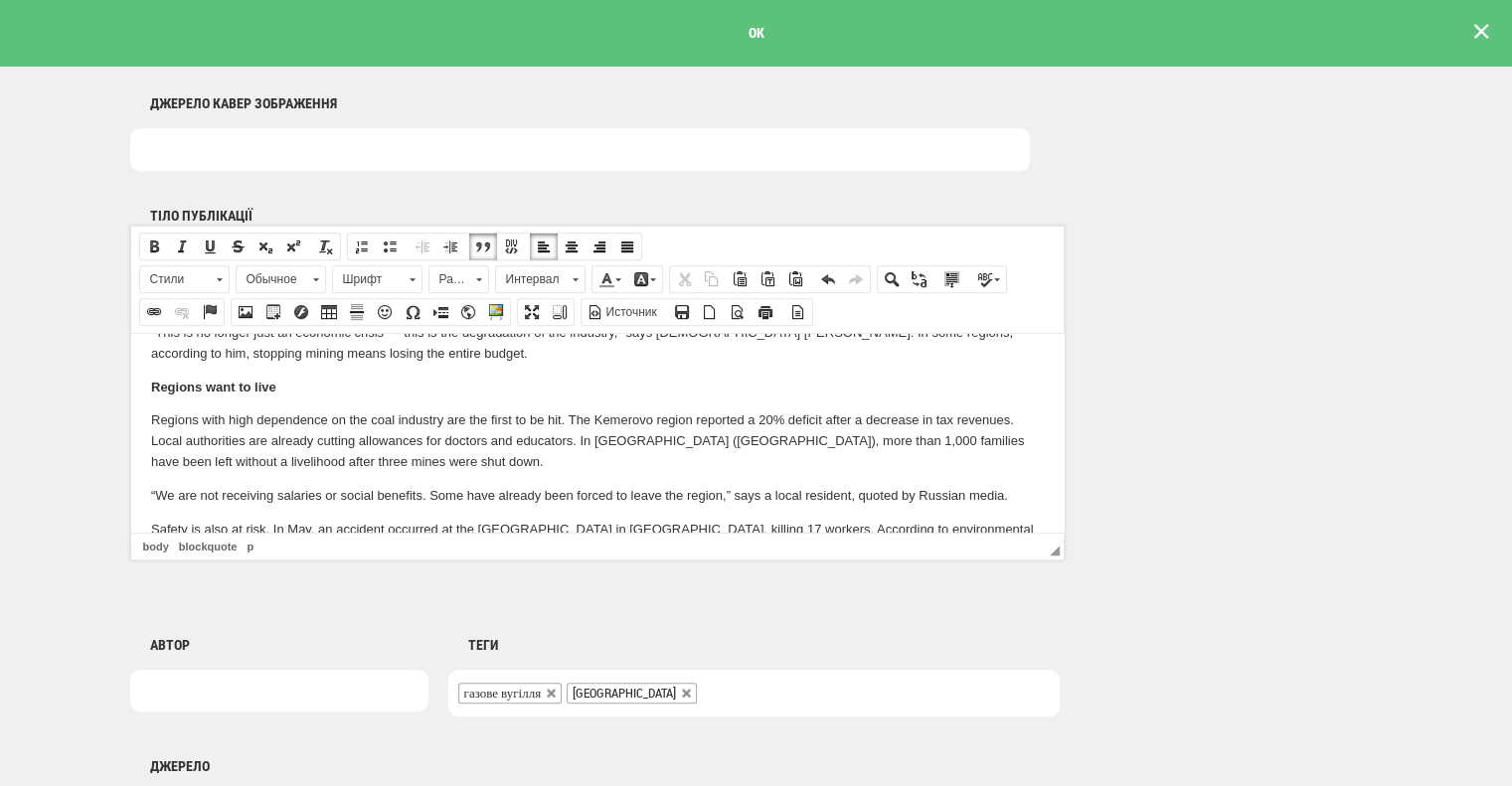 scroll, scrollTop: 795, scrollLeft: 0, axis: vertical 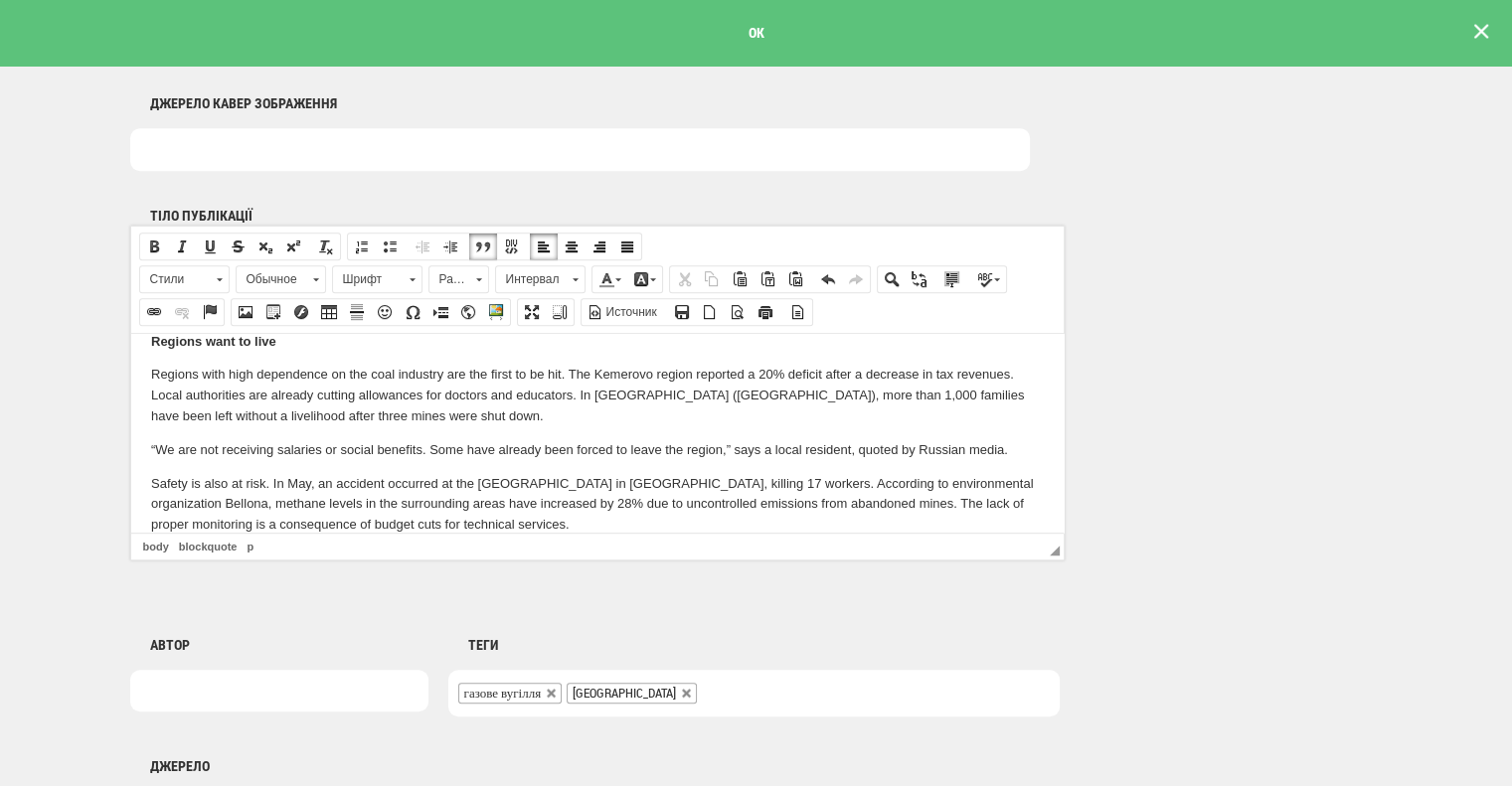 click on "“We are not receiving salaries or social benefits. Some have already been forced to leave the region,” says a local resident, quoted by Russian media." at bounding box center (596, 449) 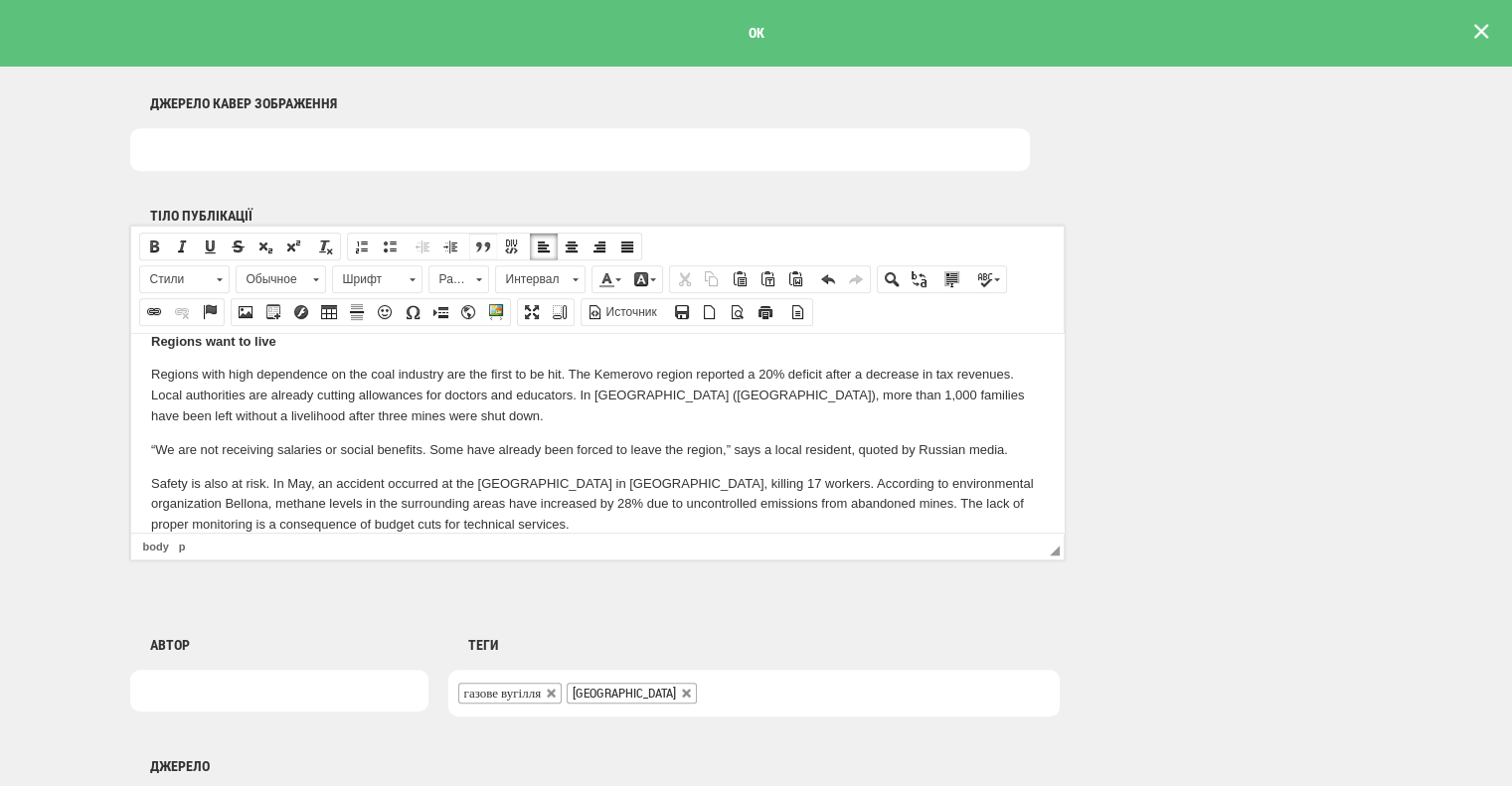 click at bounding box center [483, 246] 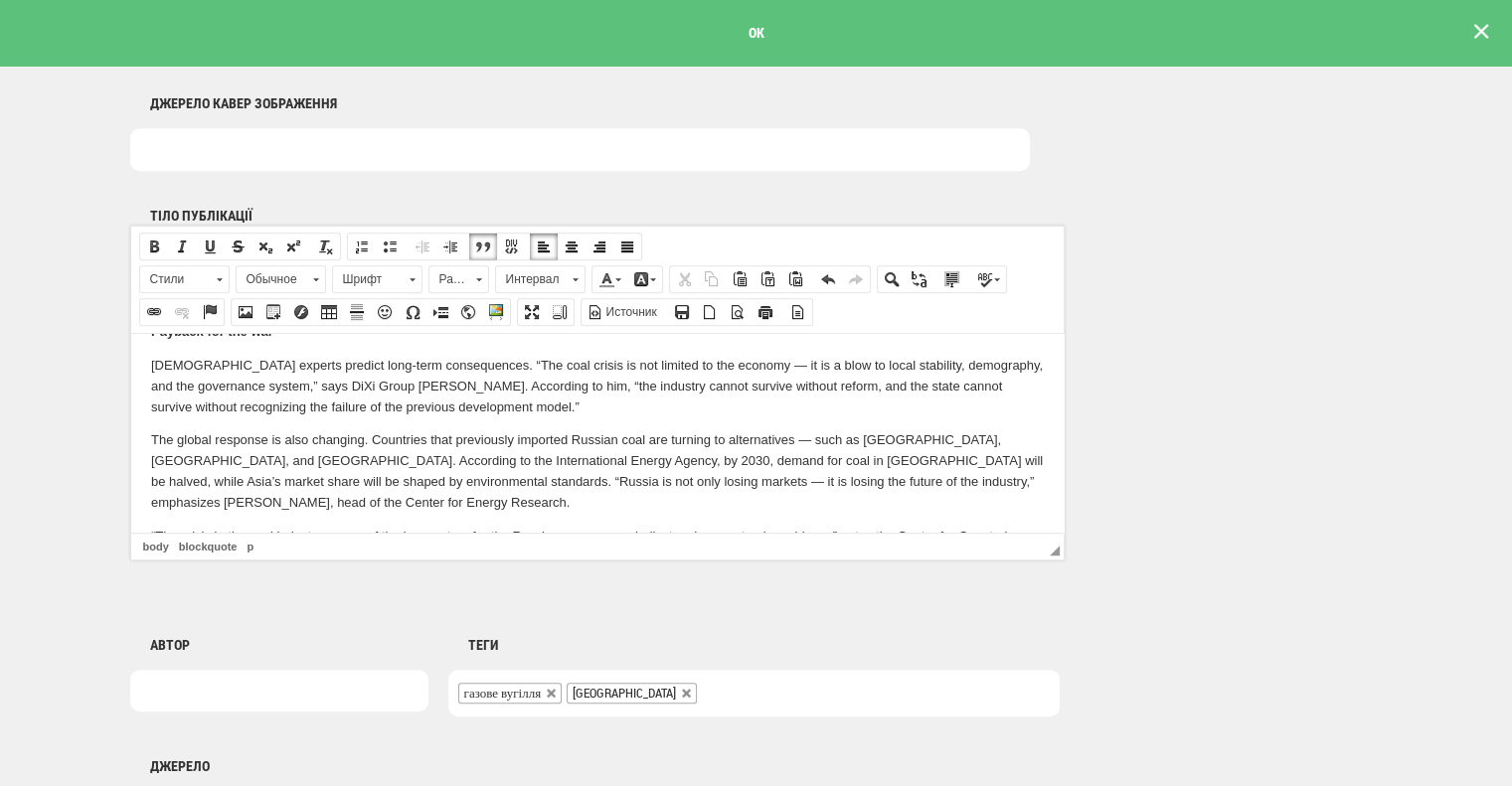 scroll, scrollTop: 1987, scrollLeft: 0, axis: vertical 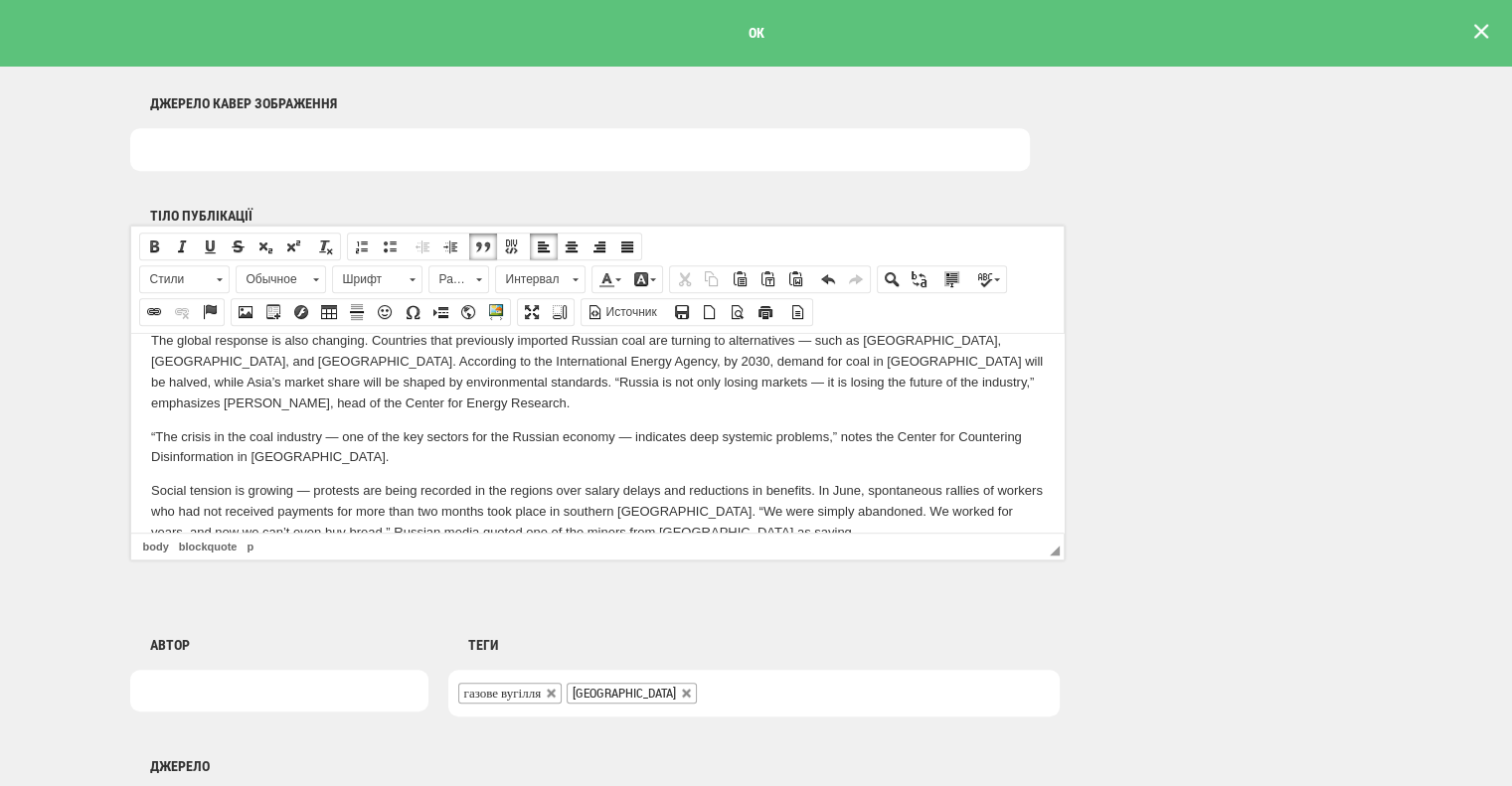 click on "“The crisis in the coal industry — one of the key sectors for the Russian economy — indicates deep systemic problems,” notes the Center for Countering Disinformation in Ukraine." at bounding box center [596, 447] 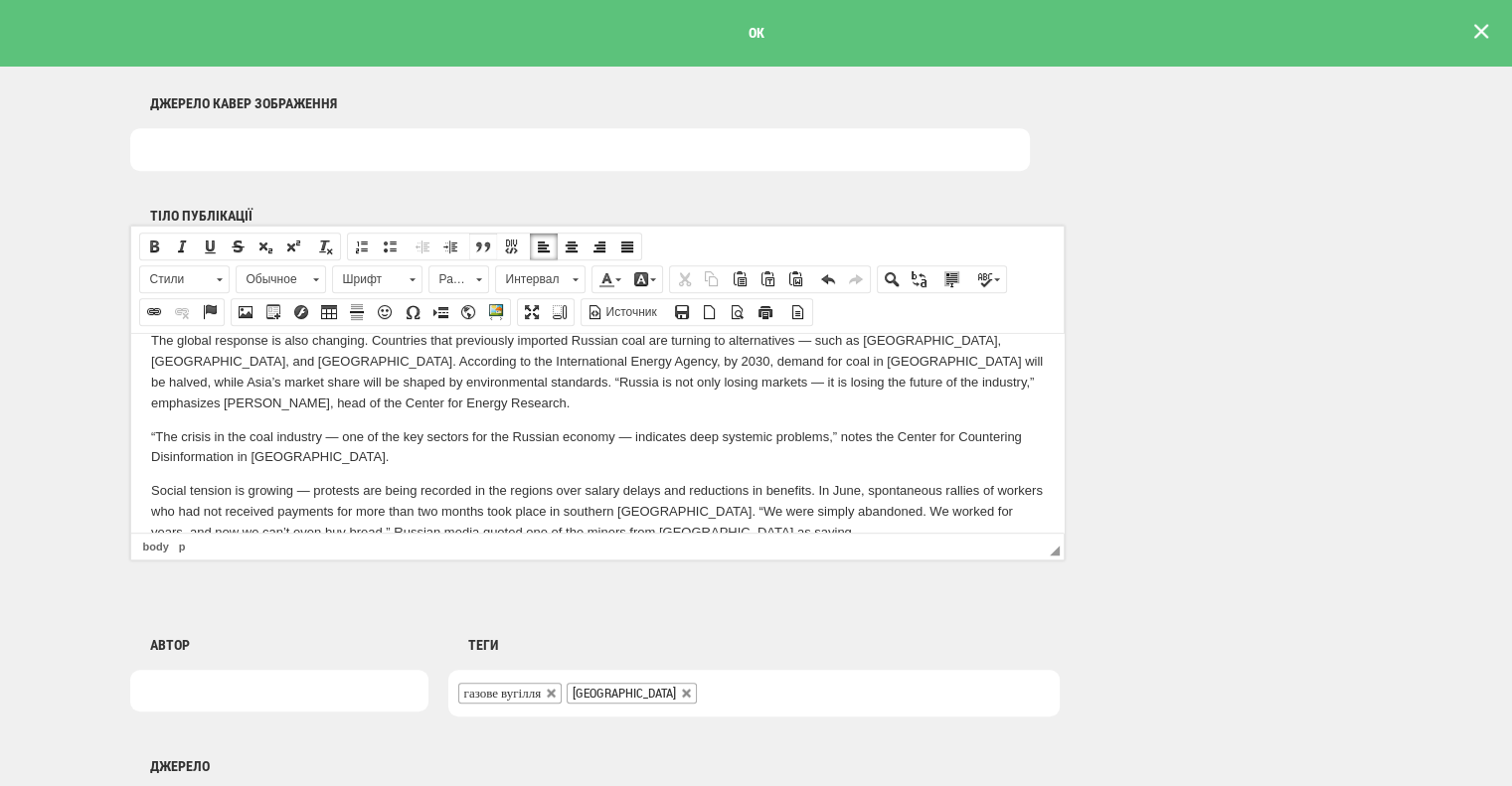 click at bounding box center (483, 246) 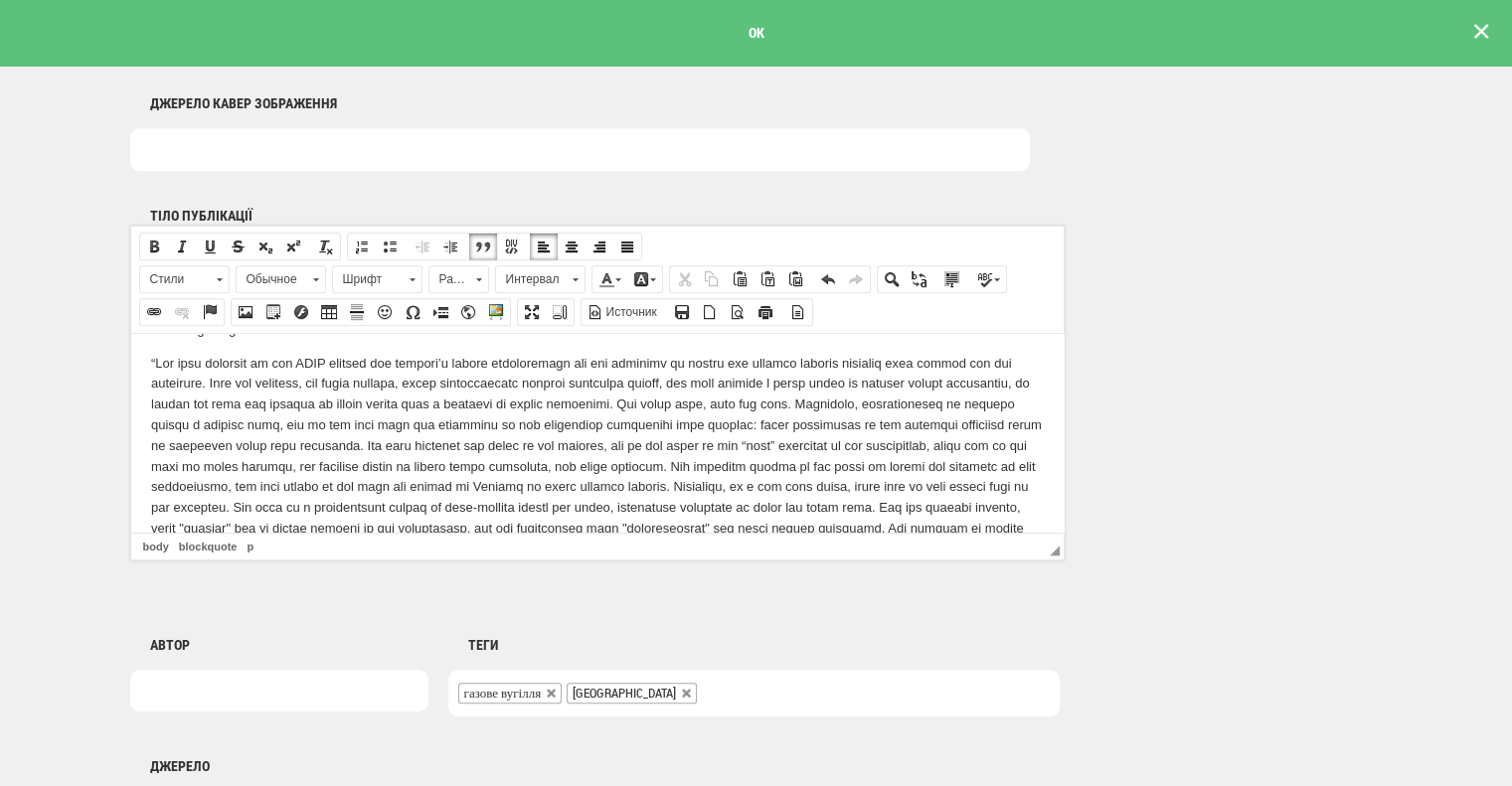 scroll, scrollTop: 2385, scrollLeft: 0, axis: vertical 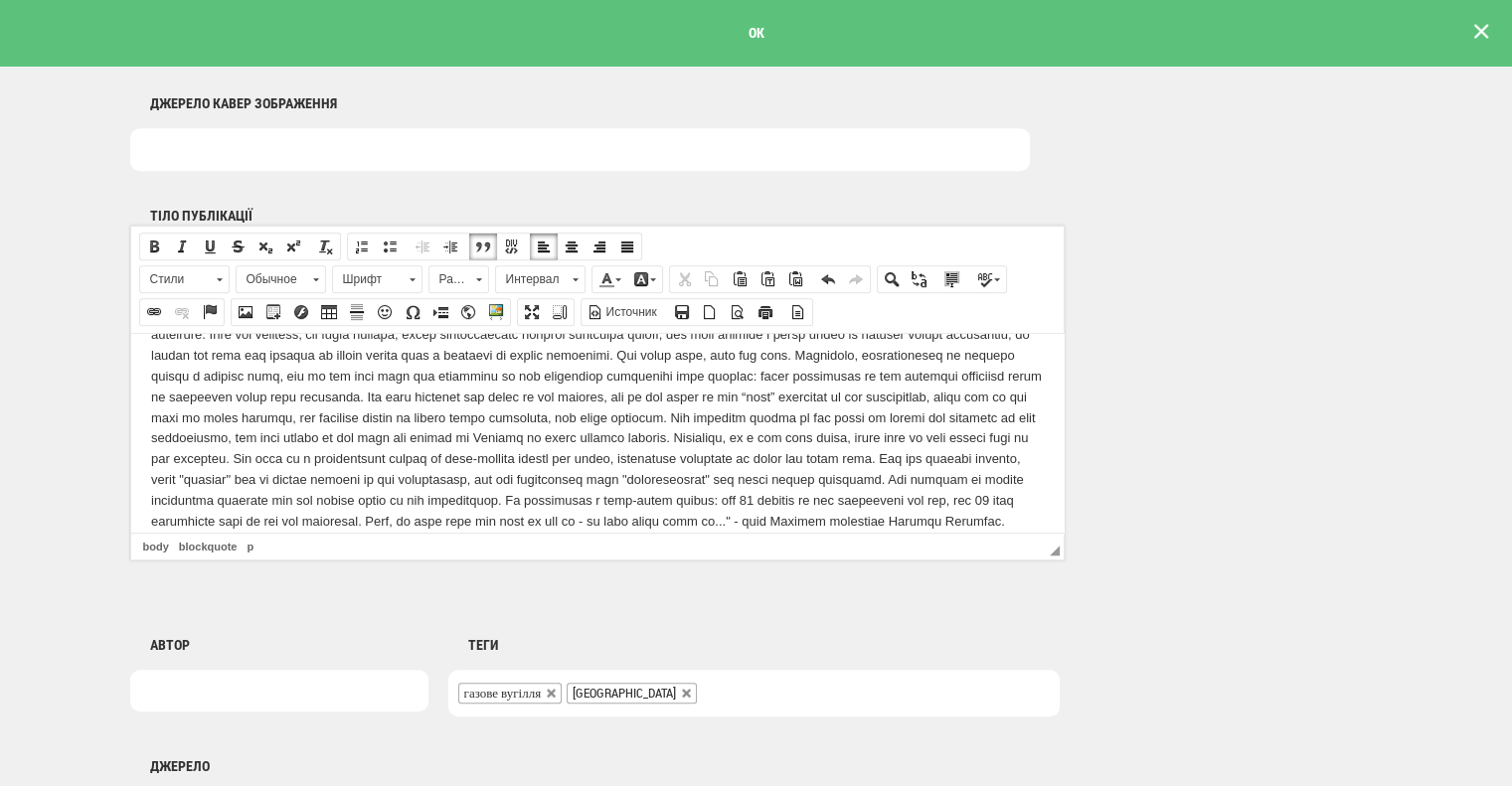 click at bounding box center (596, 417) 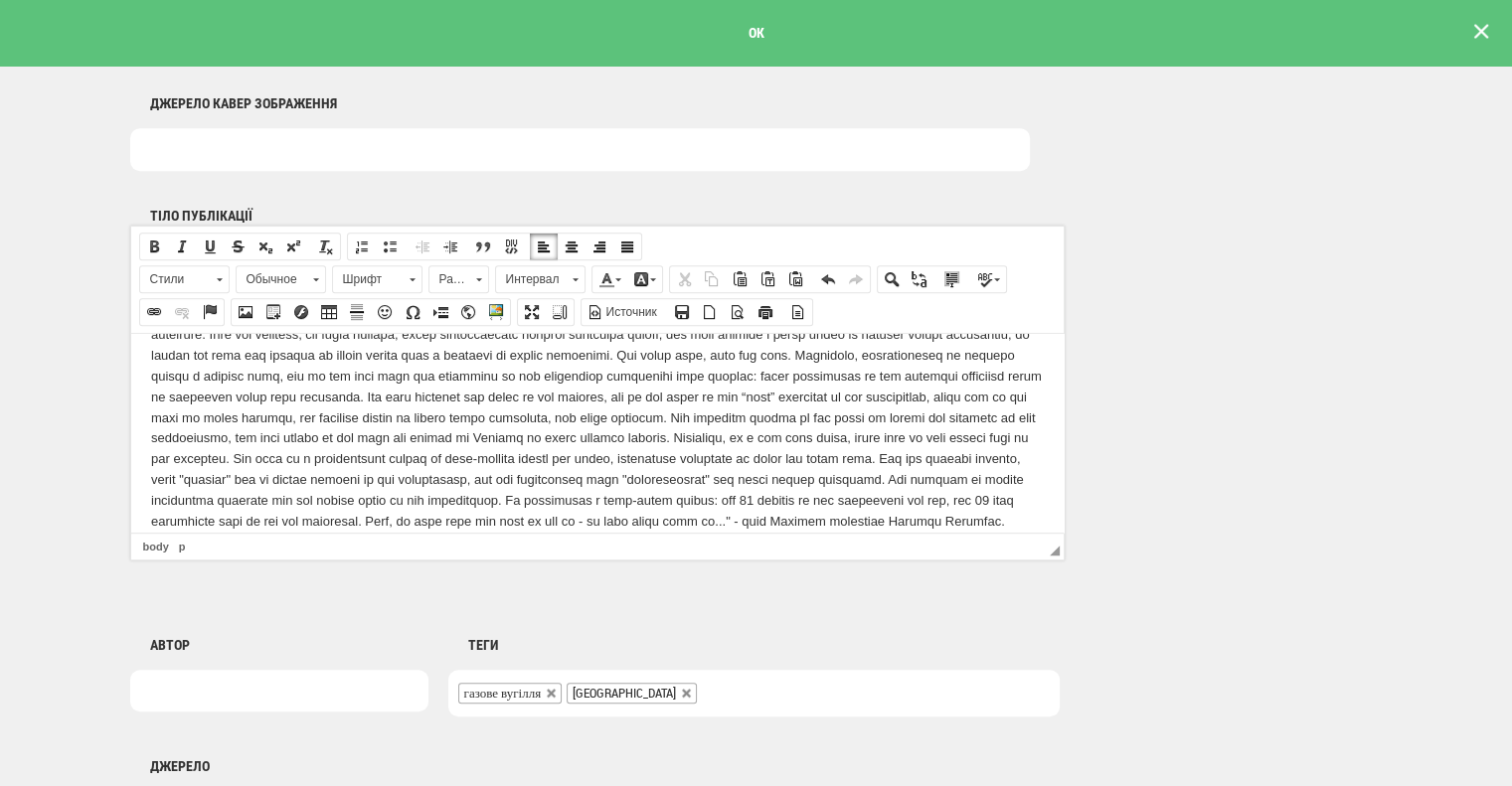 drag, startPoint x: 485, startPoint y: 250, endPoint x: 491, endPoint y: 261, distance: 12.529964 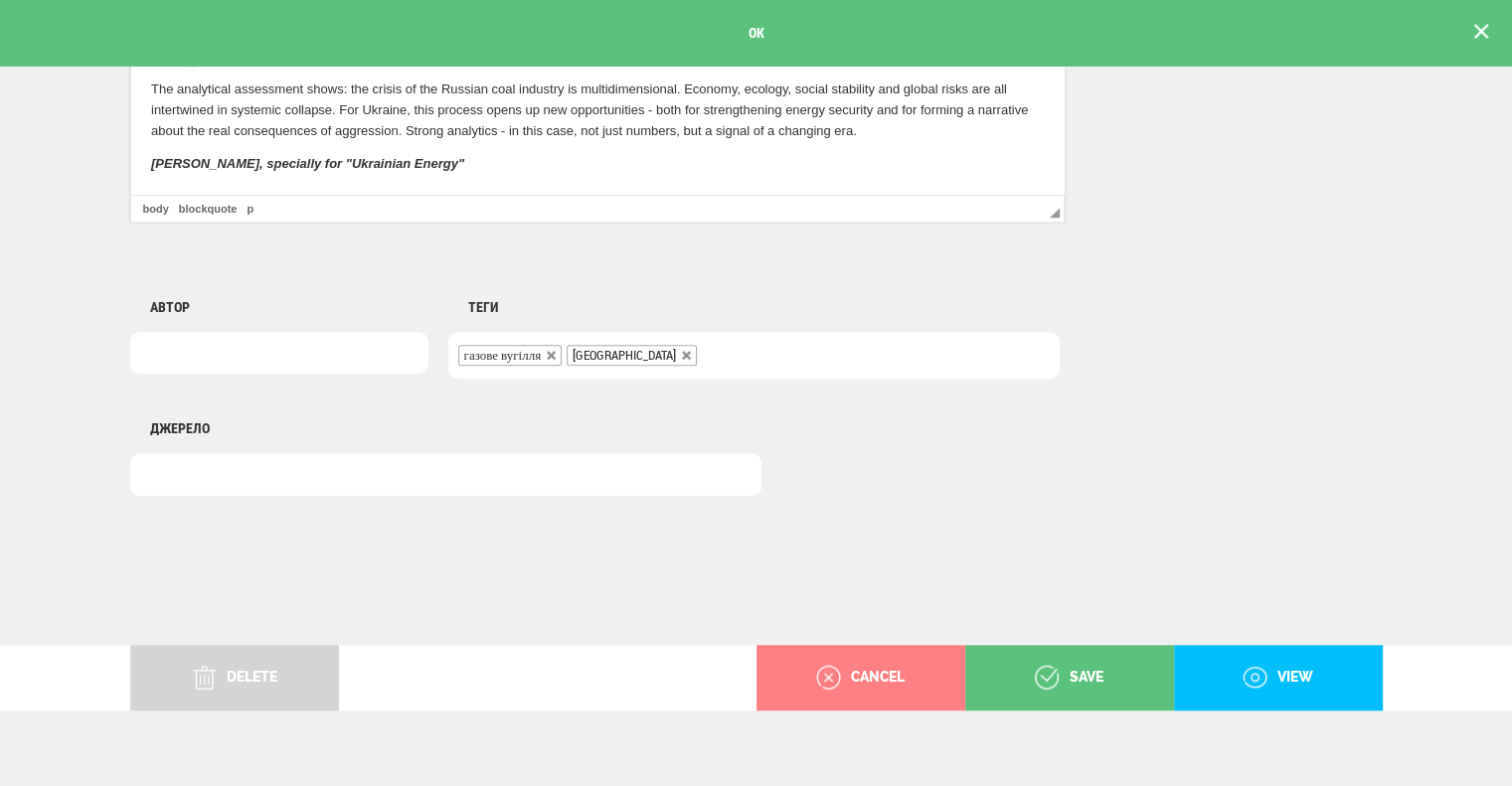 scroll, scrollTop: 1431, scrollLeft: 0, axis: vertical 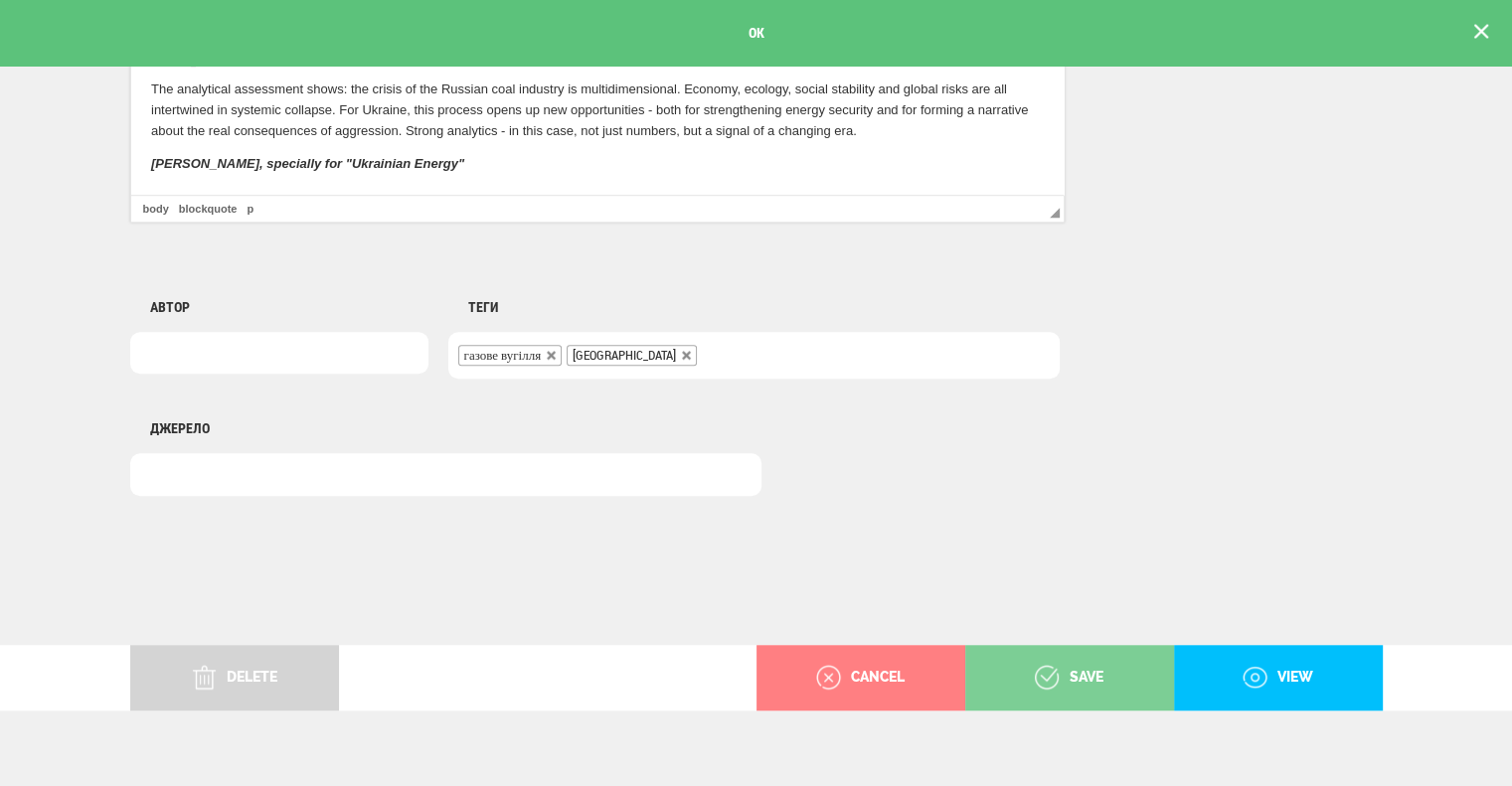 click on "save" at bounding box center [1070, 678] 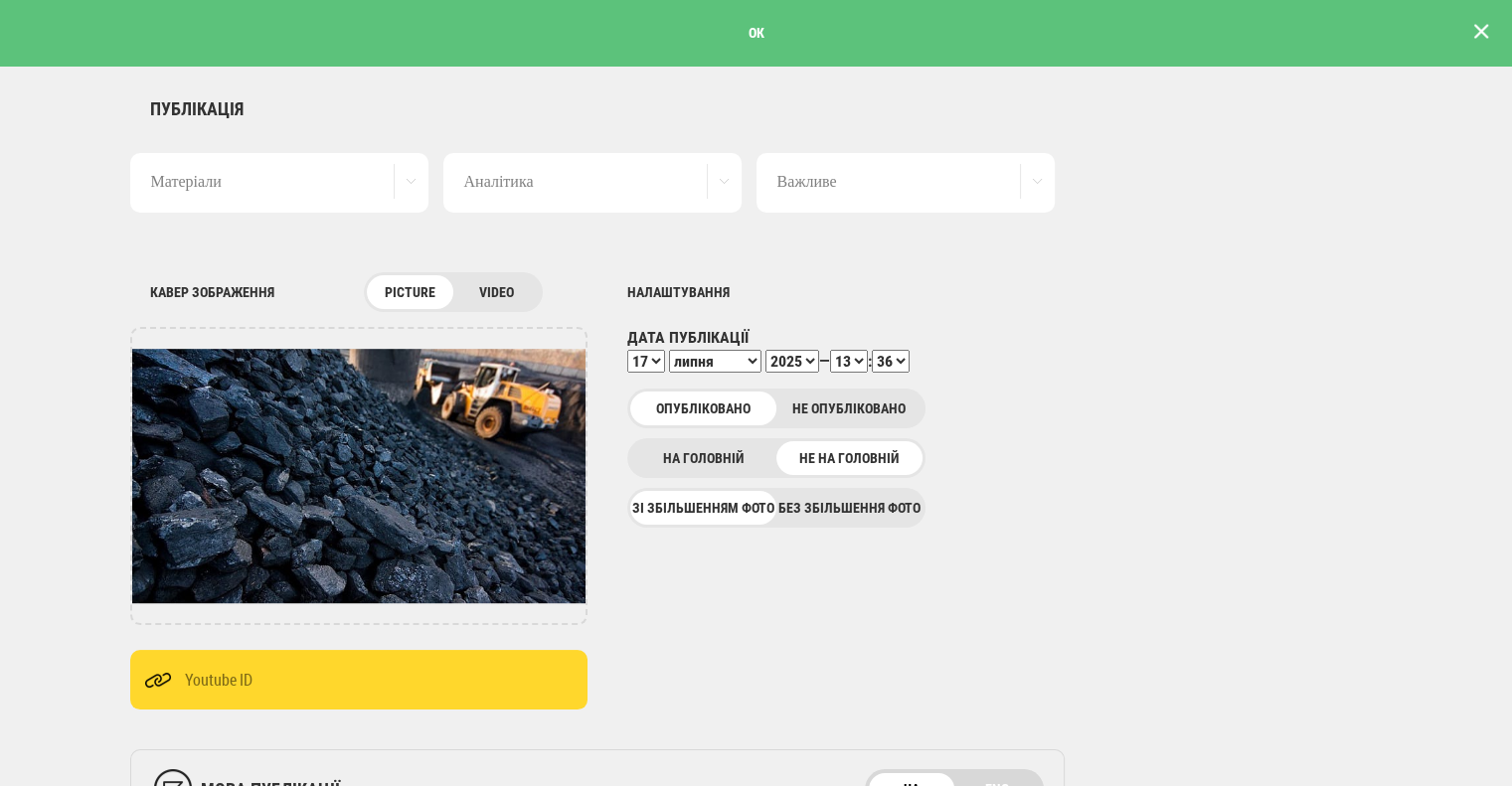 scroll, scrollTop: 0, scrollLeft: 0, axis: both 